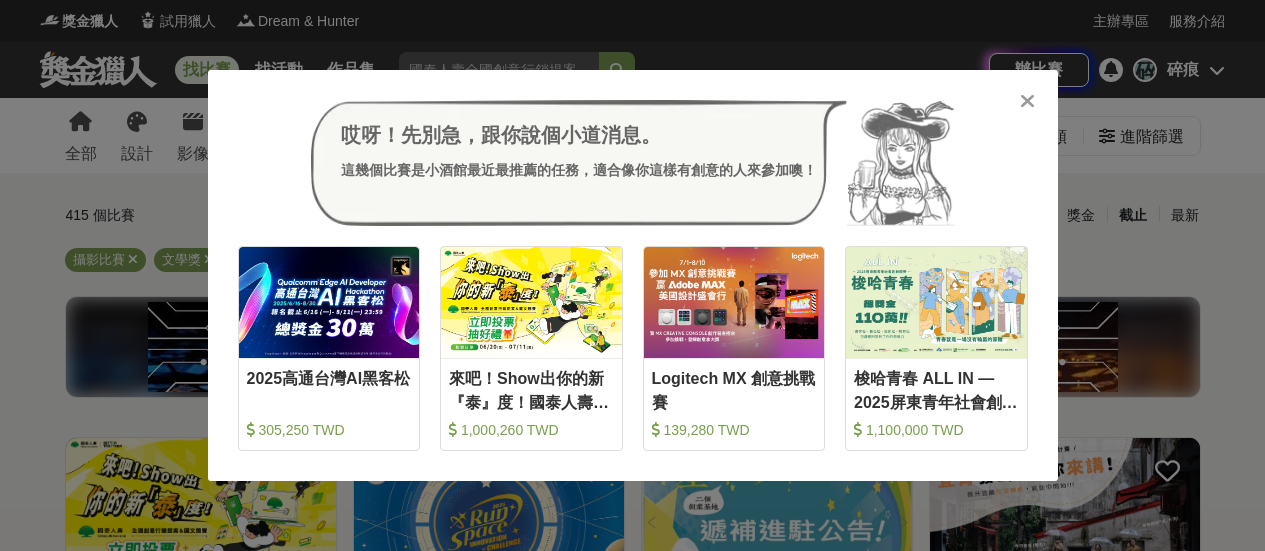 scroll, scrollTop: 0, scrollLeft: 0, axis: both 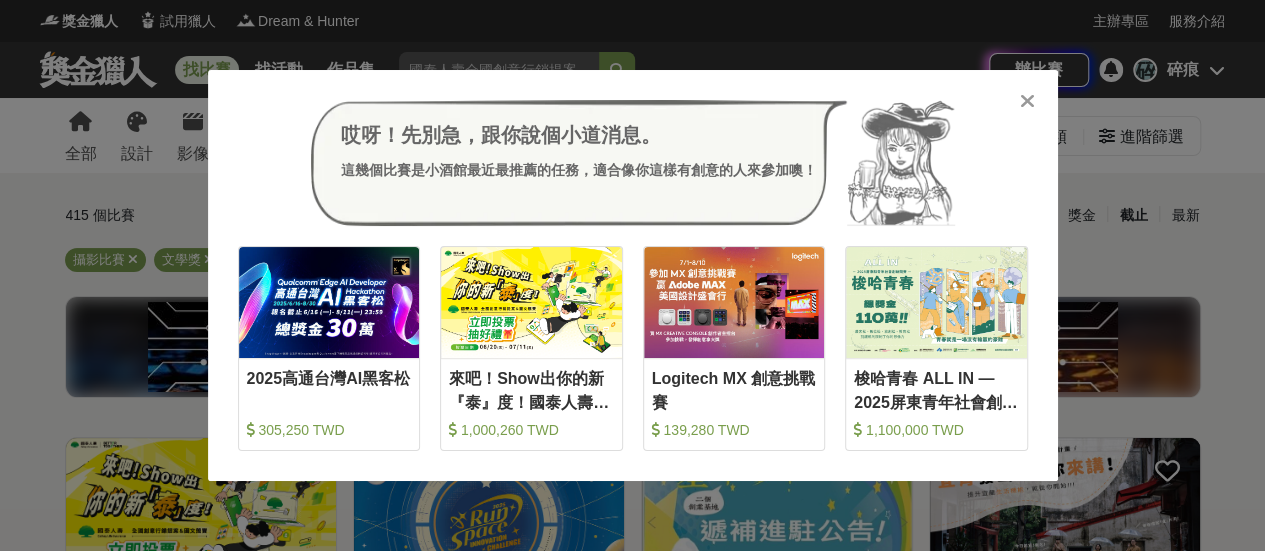 click at bounding box center (1027, 101) 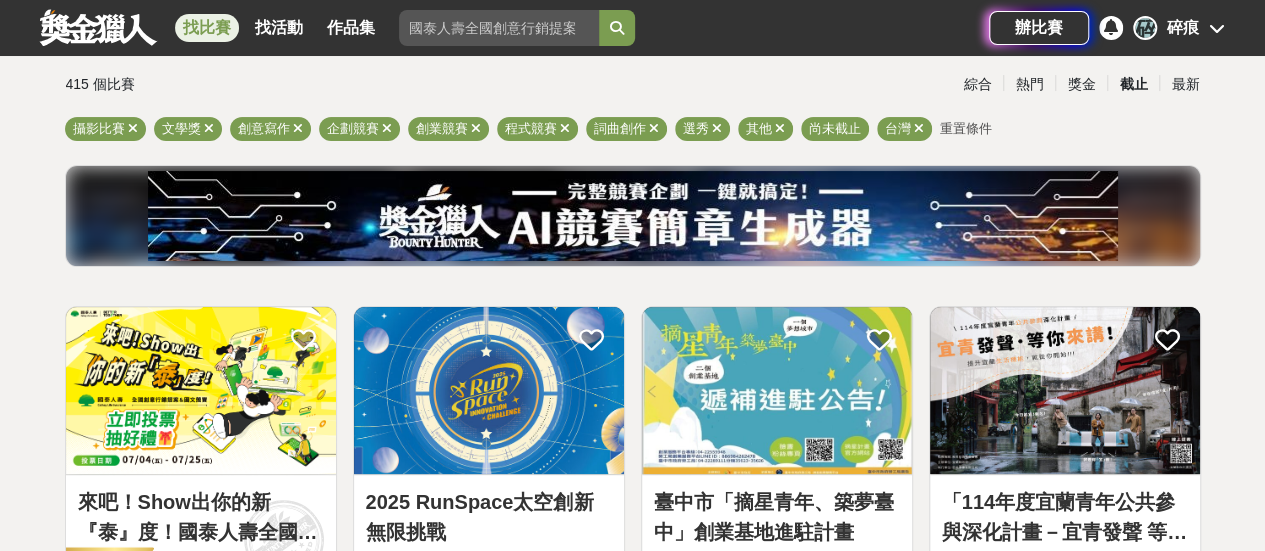 scroll, scrollTop: 100, scrollLeft: 0, axis: vertical 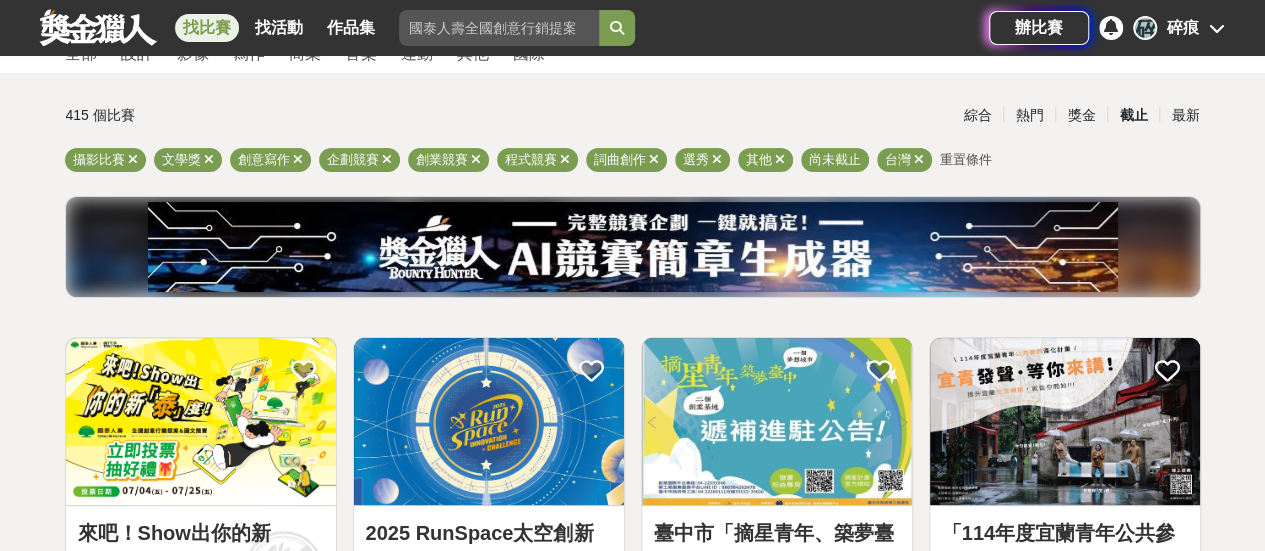 click on "截止" at bounding box center (1133, 115) 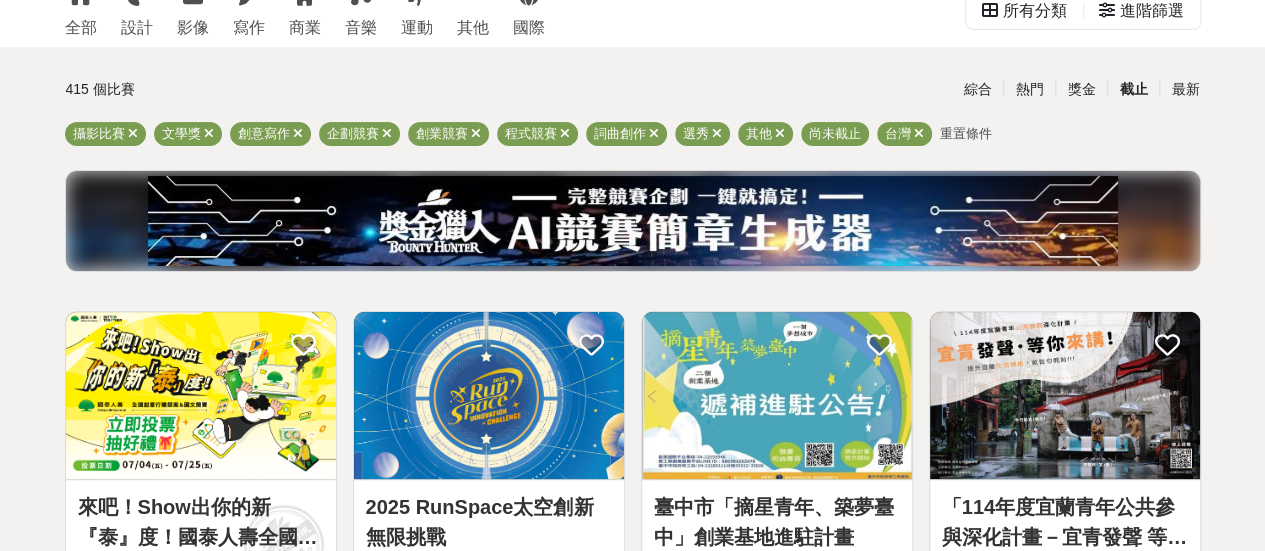 scroll, scrollTop: 0, scrollLeft: 0, axis: both 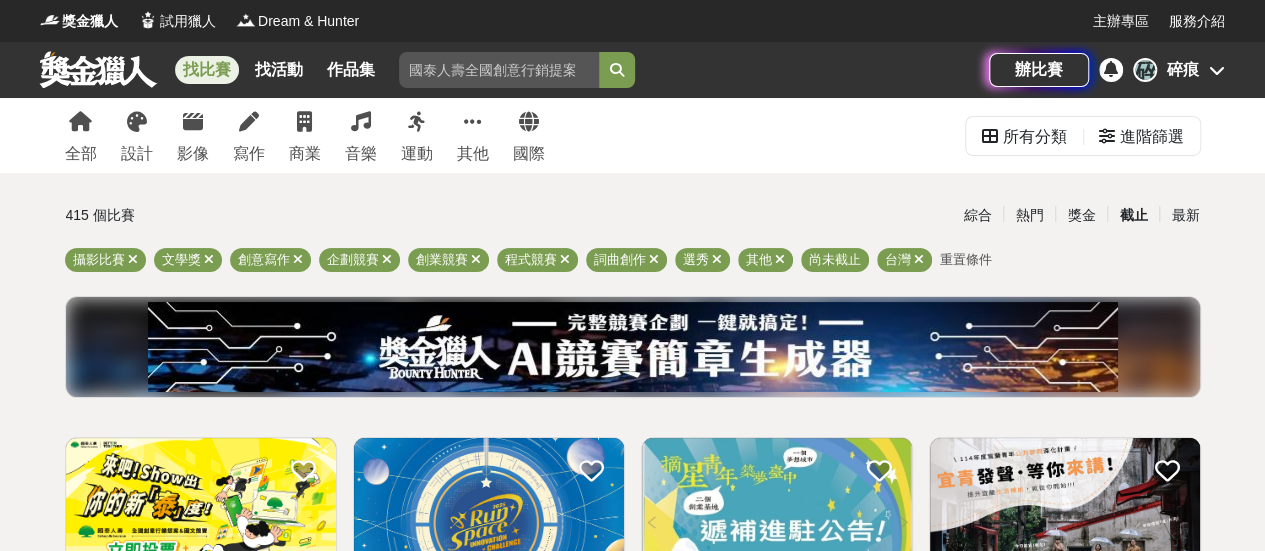 click on "截止" at bounding box center (1133, 215) 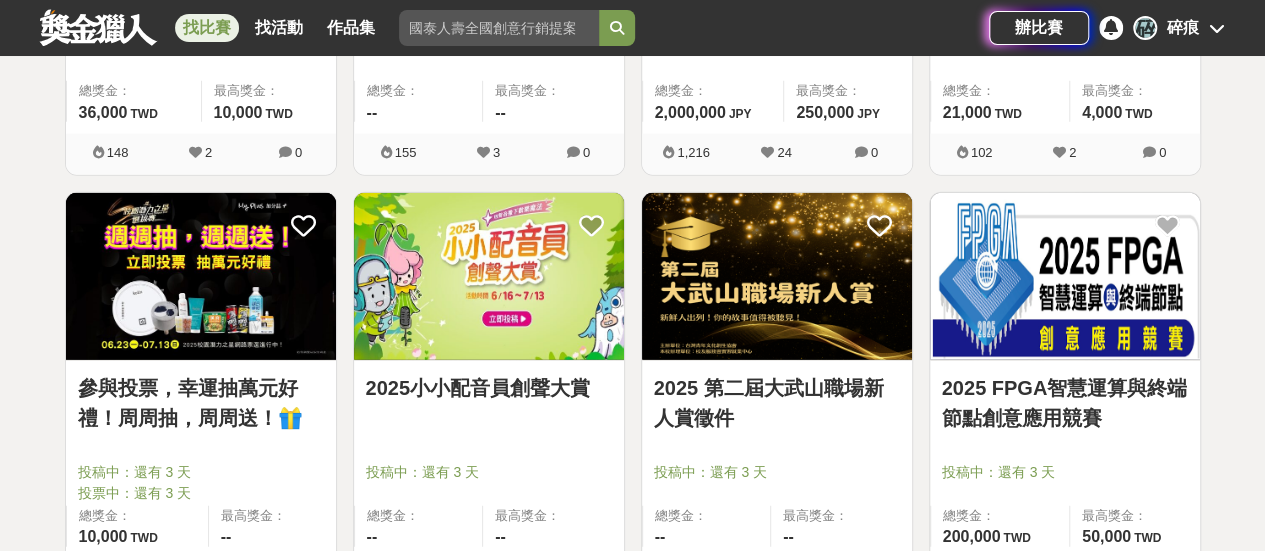 scroll, scrollTop: 2400, scrollLeft: 0, axis: vertical 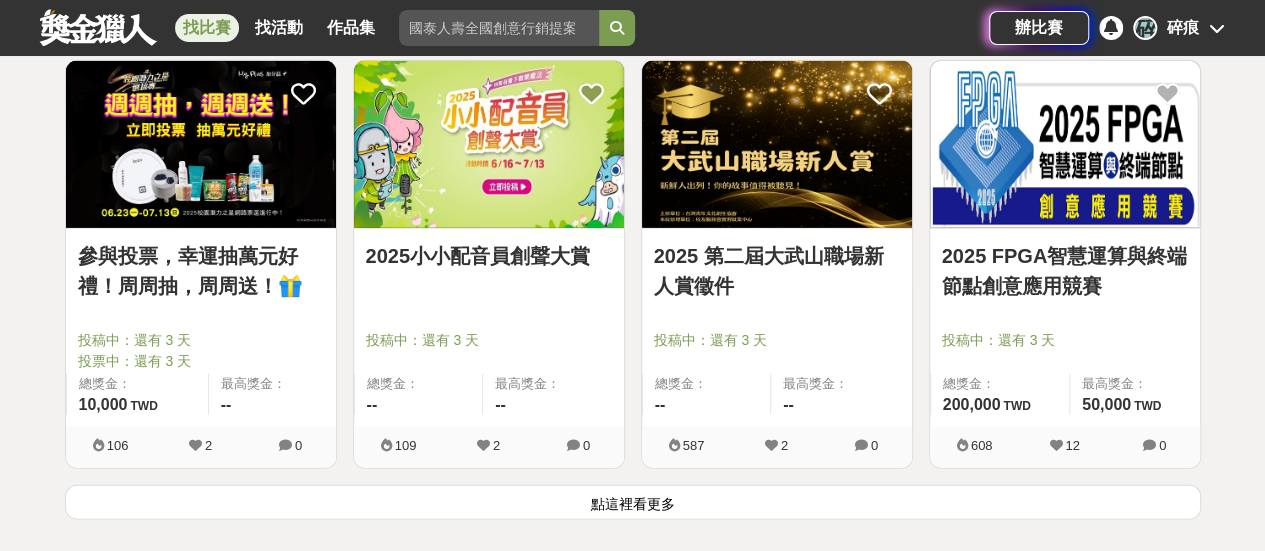 click on "點這裡看更多" at bounding box center [633, 502] 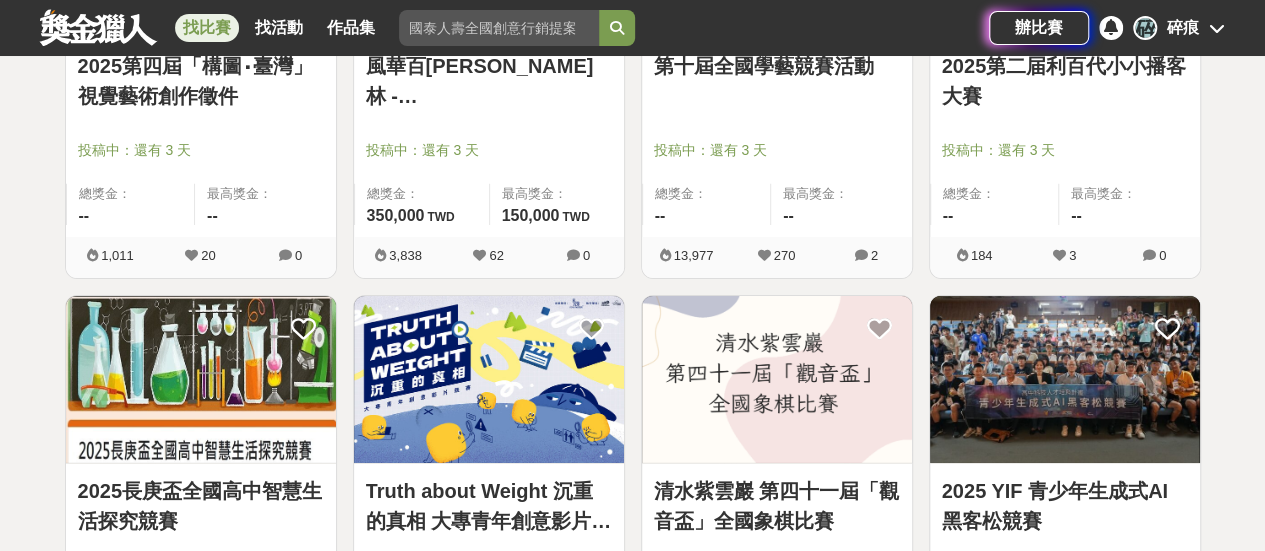 scroll, scrollTop: 3200, scrollLeft: 0, axis: vertical 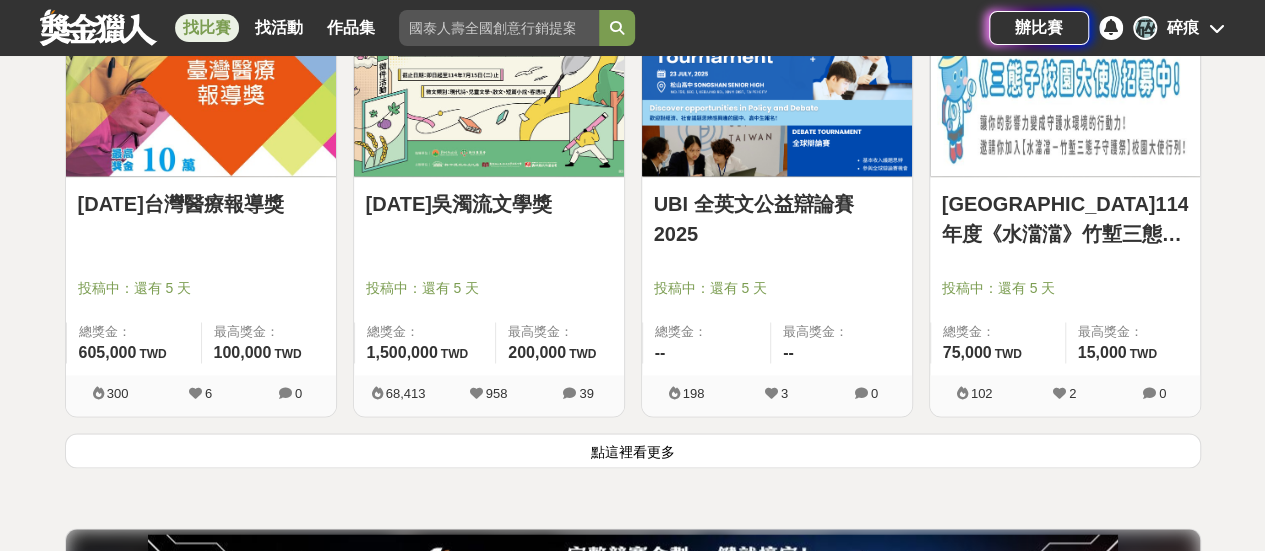 click on "點這裡看更多" at bounding box center (633, 450) 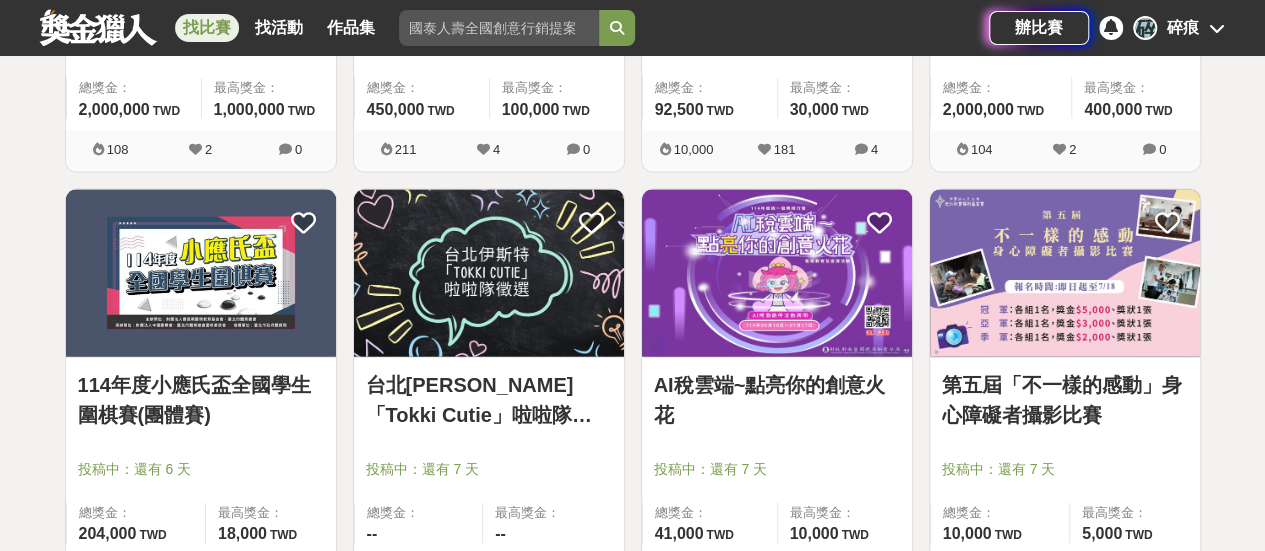 scroll, scrollTop: 5800, scrollLeft: 0, axis: vertical 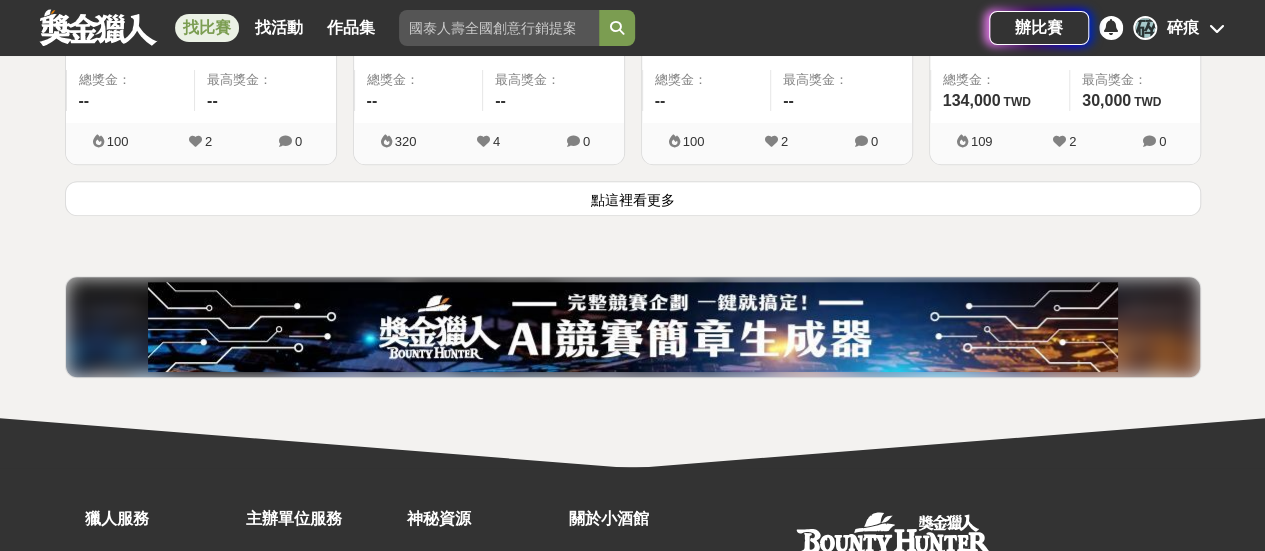 click on "點這裡看更多" at bounding box center [633, 198] 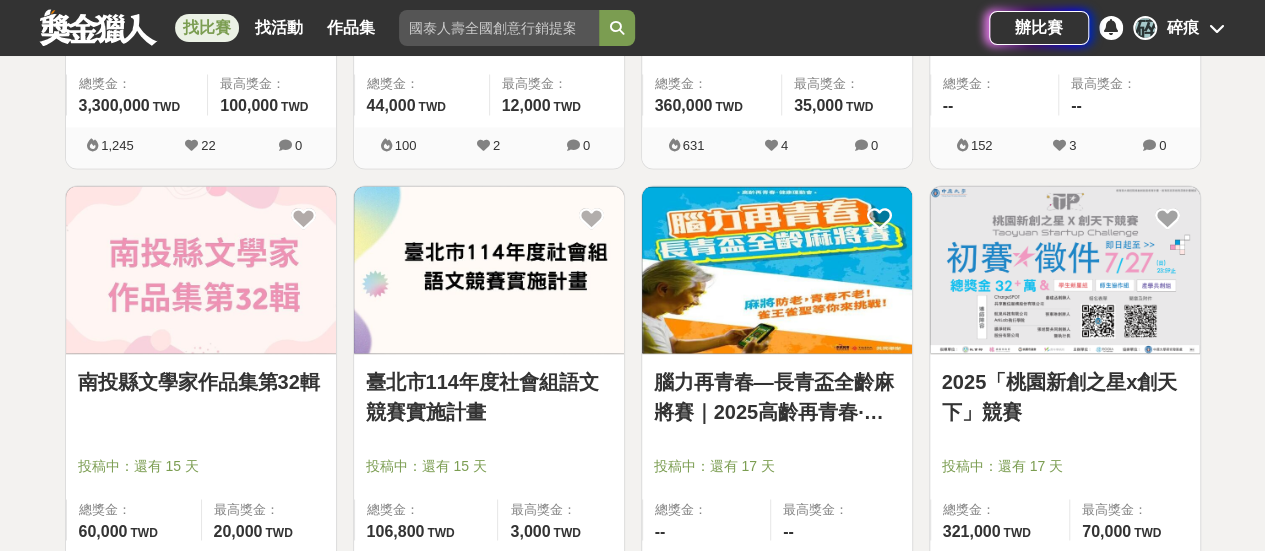 scroll, scrollTop: 9200, scrollLeft: 0, axis: vertical 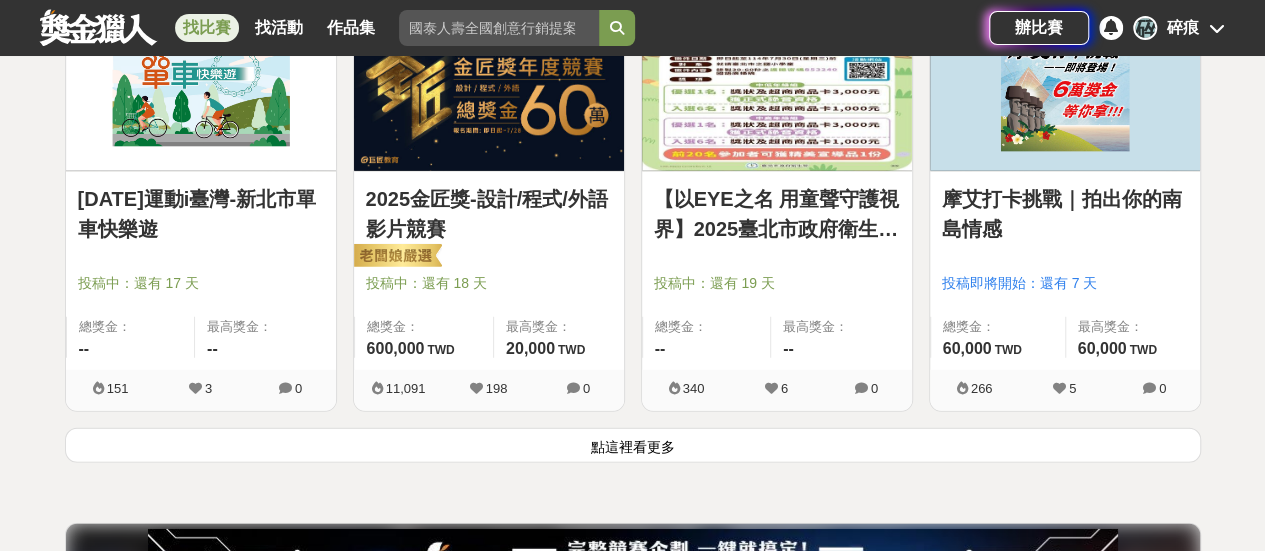 click on "點這裡看更多" at bounding box center (633, 445) 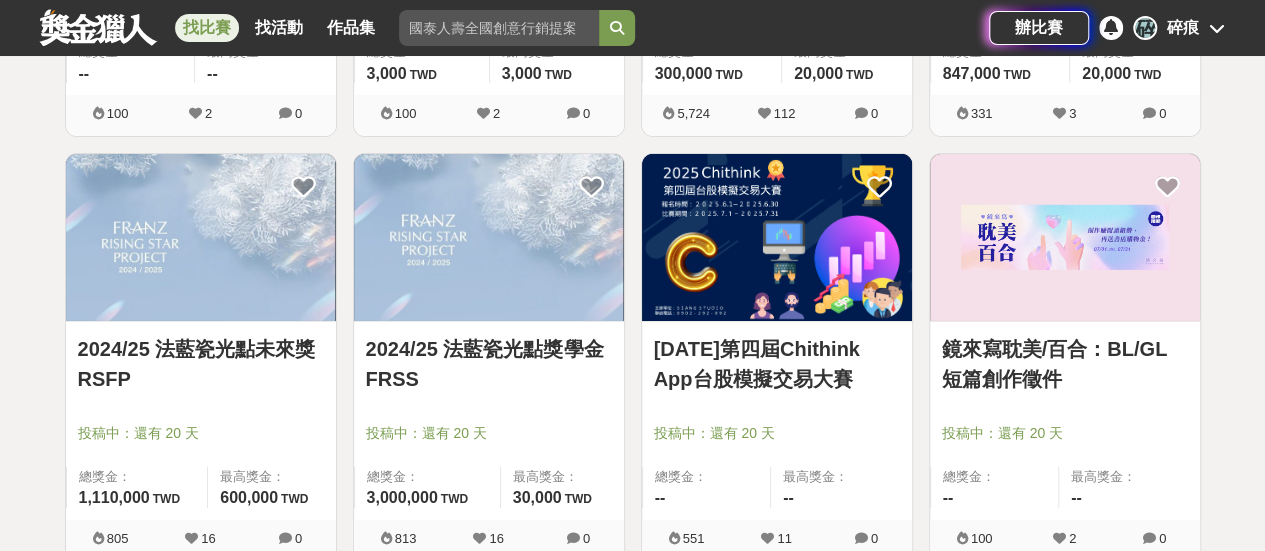scroll, scrollTop: 11300, scrollLeft: 0, axis: vertical 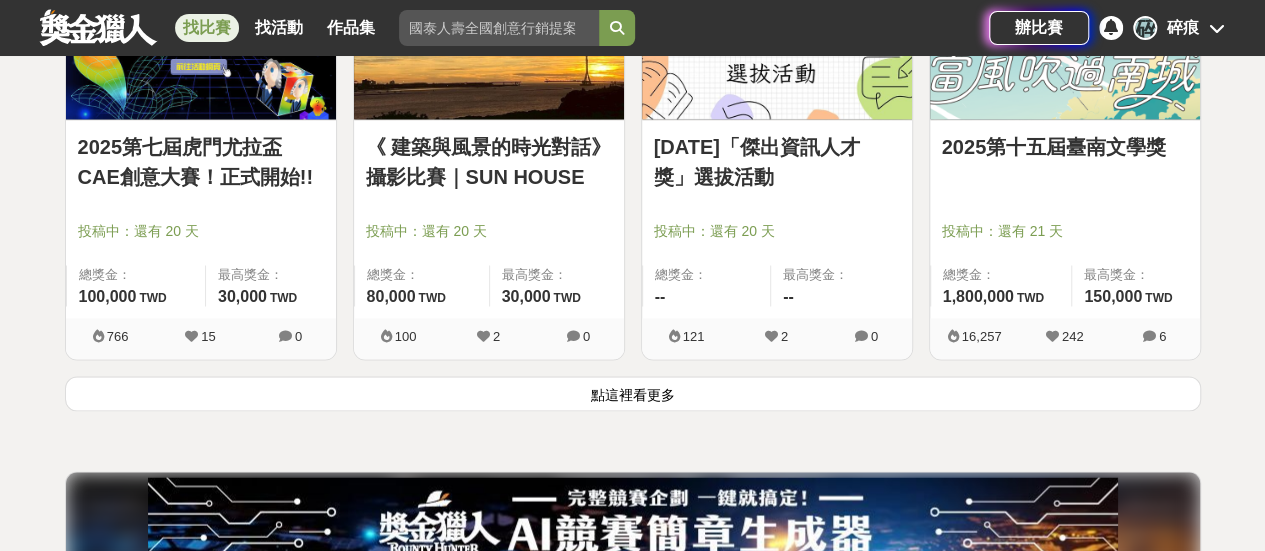 click on "點這裡看更多" at bounding box center [633, 393] 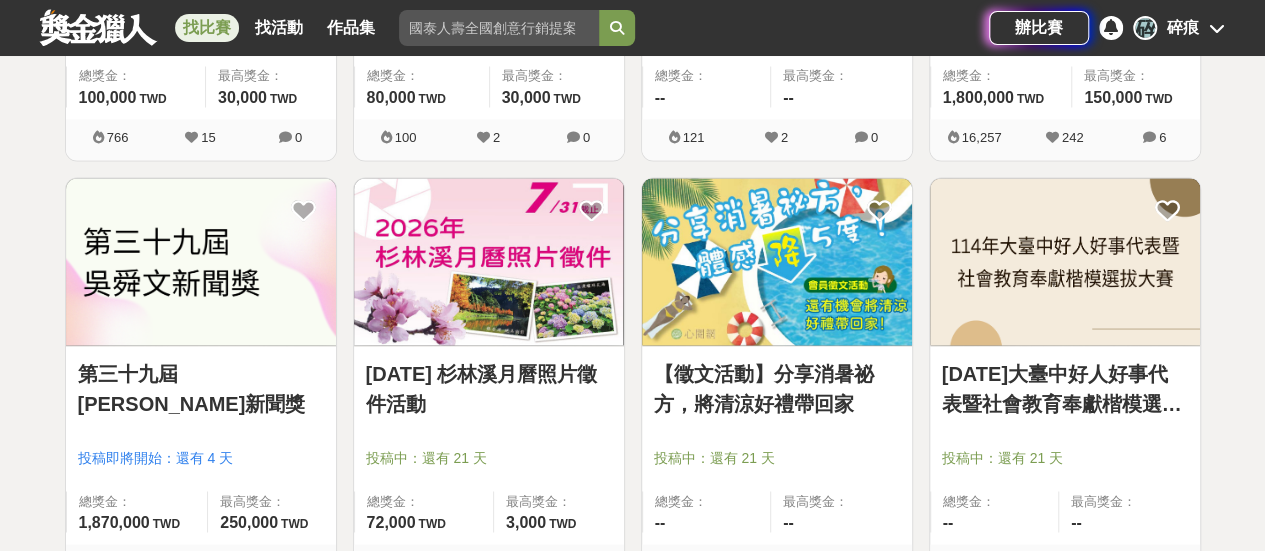 scroll, scrollTop: 13000, scrollLeft: 0, axis: vertical 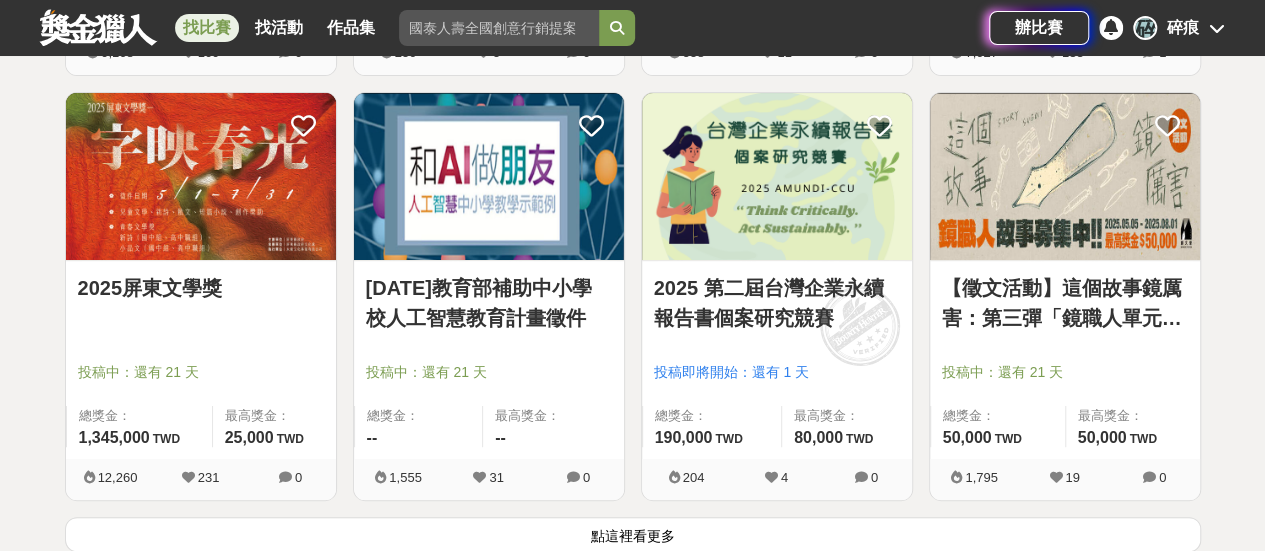 click on "點這裡看更多" at bounding box center [633, 534] 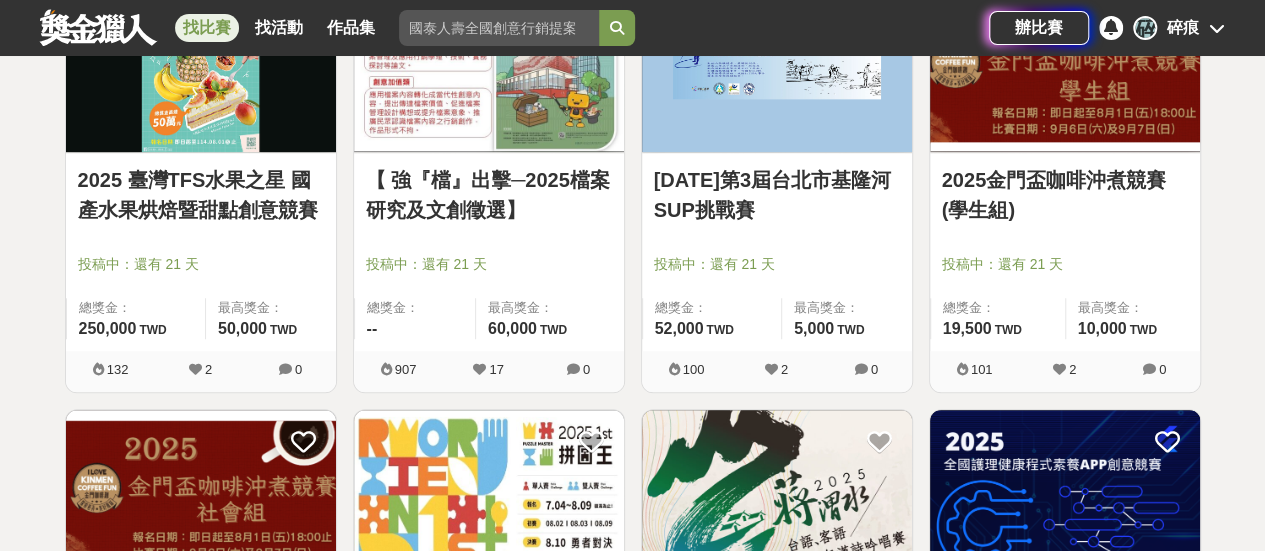scroll, scrollTop: 15907, scrollLeft: 0, axis: vertical 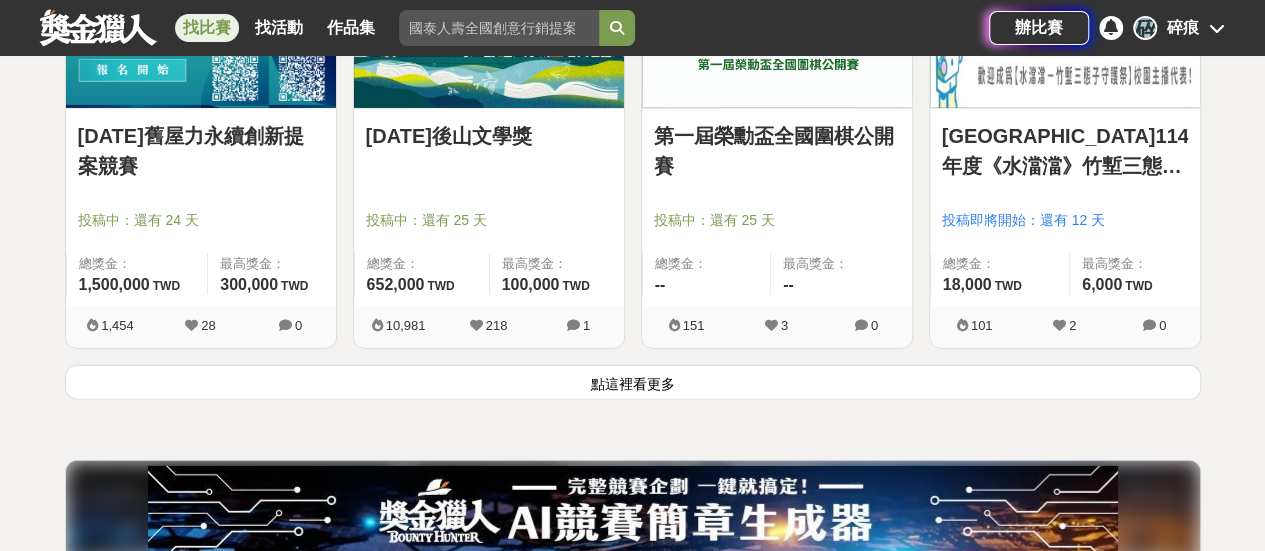 click on "點這裡看更多" at bounding box center [633, 382] 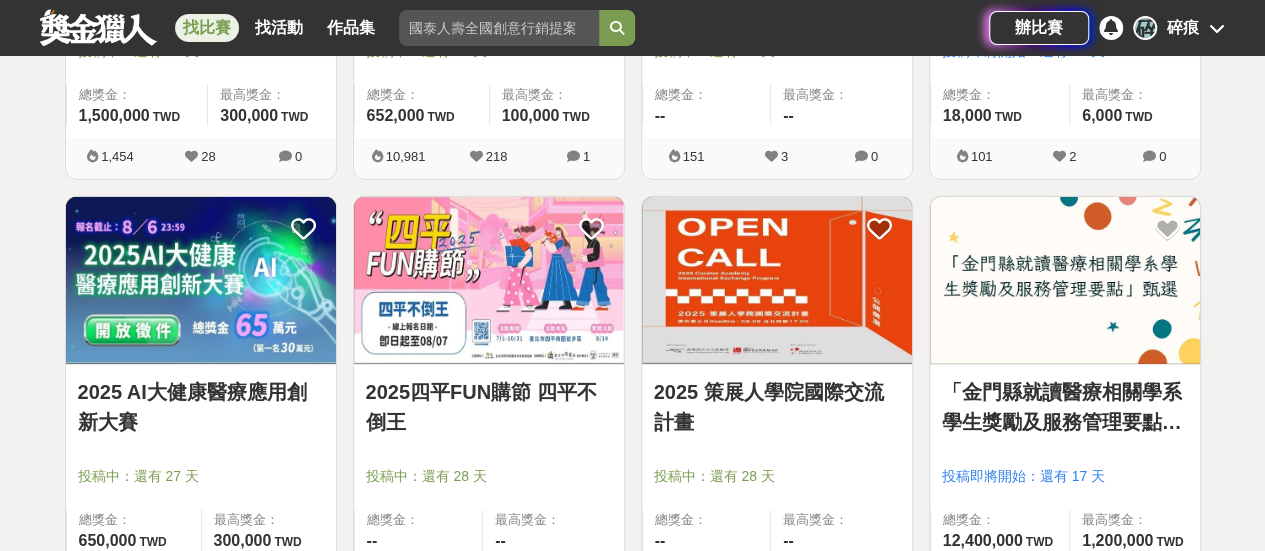 scroll, scrollTop: 18107, scrollLeft: 0, axis: vertical 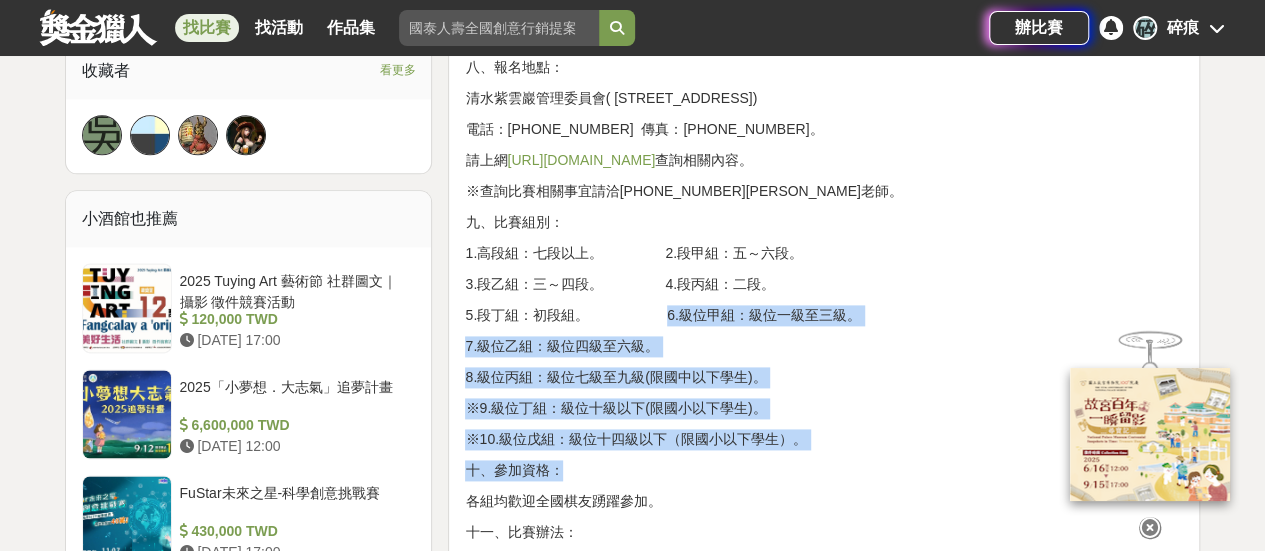 drag, startPoint x: 654, startPoint y: 315, endPoint x: 898, endPoint y: 456, distance: 281.8102 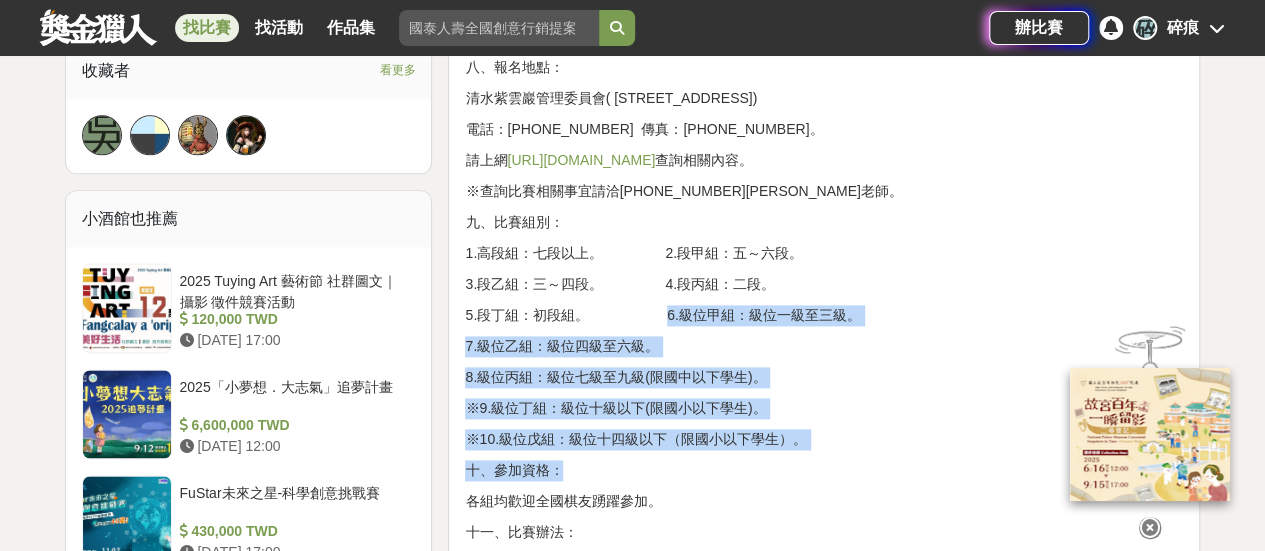 click on "活動說明 清水紫雲巖 第四十一屆「觀音盃」全國象棋比賽實施辦法 一、宗    旨：慶祝觀音佛祖佛誕並發揚民俗國粹，倡導益智休閒活動，提昇象棋技藝水準。 二、指導單位：臺中市政府、中華象棋聯盟協會、臺中市體育總會象棋委員會。 三、主辦單位：清水紫雲巖管理委員會。 四、協辦單位：臺中市象棋協會、臺中市清水體育會象棋委員會。 五、比賽日期：       1.高段組、段位甲、乙、丙、丁組：民國114年8月2日初賽、8月3日決賽。 第一天上午08:30～09:20報到，09:30開幕典禮，10:00準時開始比賽。 第二天進入決賽者，上午09:00準時開賽。  ※2.級位各組：8月3日舉行，上午08:30～09:20報到，09:30準時開賽。 六、比賽地點：臺中市清水紫雲巖文化大樓（清水區光明路35號）。 七、報名日期：         2.線上報名：https://www.beclass.com/rid=294ff356805d640da936 八、報名地點：" at bounding box center [824, 938] 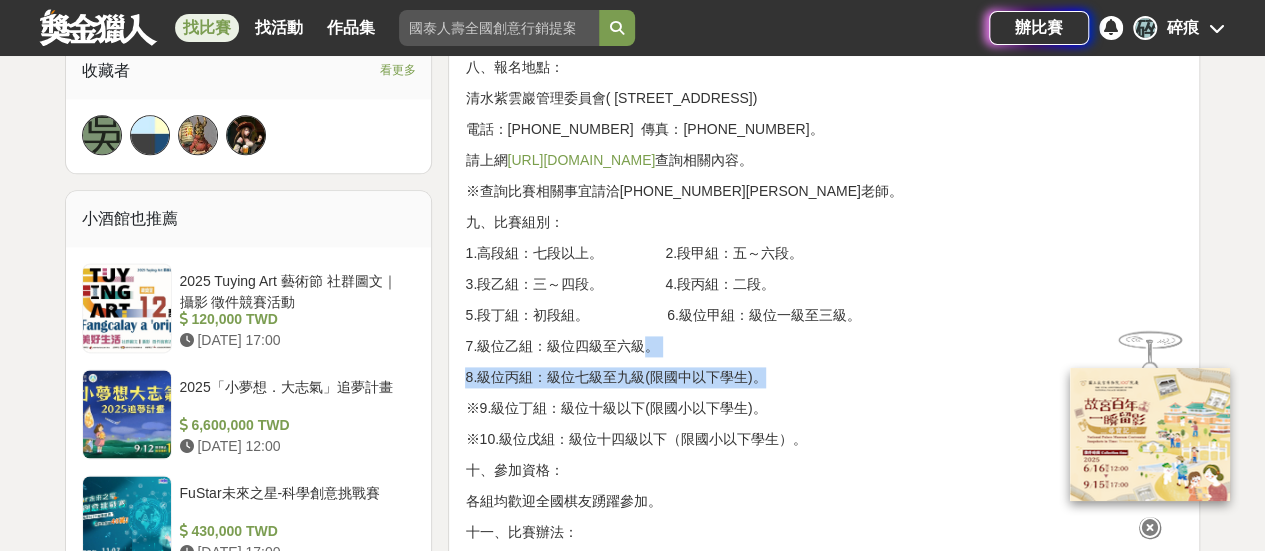 drag, startPoint x: 833, startPoint y: 372, endPoint x: 639, endPoint y: 334, distance: 197.68661 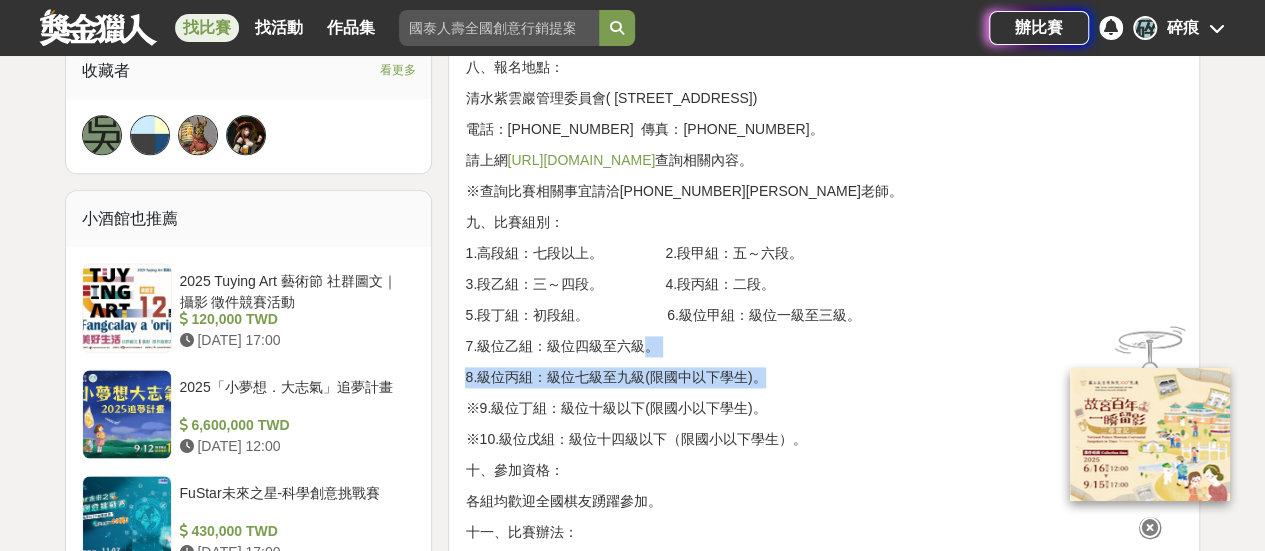 click on "活動說明 清水紫雲巖 第四十一屆「觀音盃」全國象棋比賽實施辦法 一、宗    旨：慶祝觀音佛祖佛誕並發揚民俗國粹，倡導益智休閒活動，提昇象棋技藝水準。 二、指導單位：臺中市政府、中華象棋聯盟協會、臺中市體育總會象棋委員會。 三、主辦單位：清水紫雲巖管理委員會。 四、協辦單位：臺中市象棋協會、臺中市清水體育會象棋委員會。 五、比賽日期：       1.高段組、段位甲、乙、丙、丁組：民國114年8月2日初賽、8月3日決賽。 第一天上午08:30～09:20報到，09:30開幕典禮，10:00準時開始比賽。 第二天進入決賽者，上午09:00準時開賽。  ※2.級位各組：8月3日舉行，上午08:30～09:20報到，09:30準時開賽。 六、比賽地點：臺中市清水紫雲巖文化大樓（清水區光明路35號）。 七、報名日期：         2.線上報名：https://www.beclass.com/rid=294ff356805d640da936 八、報名地點：" at bounding box center (824, 938) 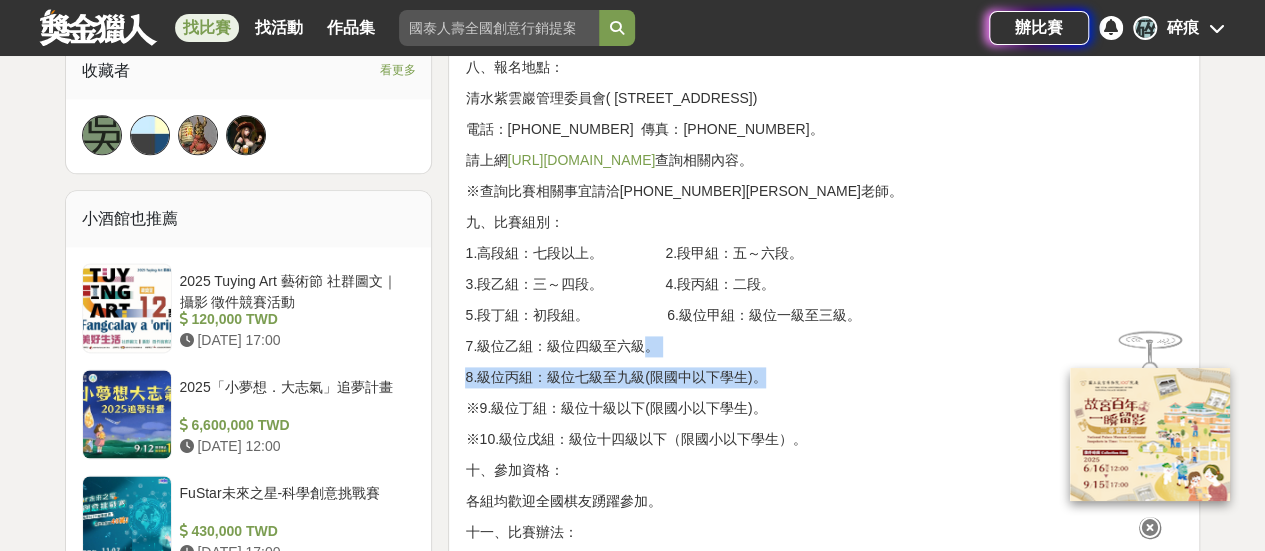 click on "7.級位乙組：級位四級至六級。" at bounding box center (824, 346) 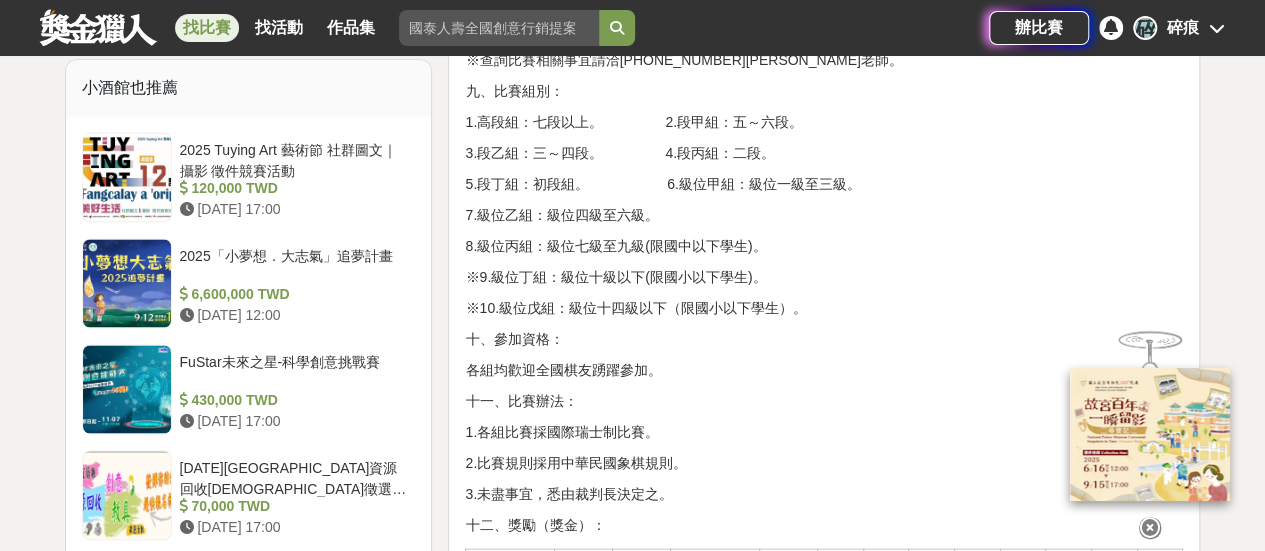 scroll, scrollTop: 1300, scrollLeft: 0, axis: vertical 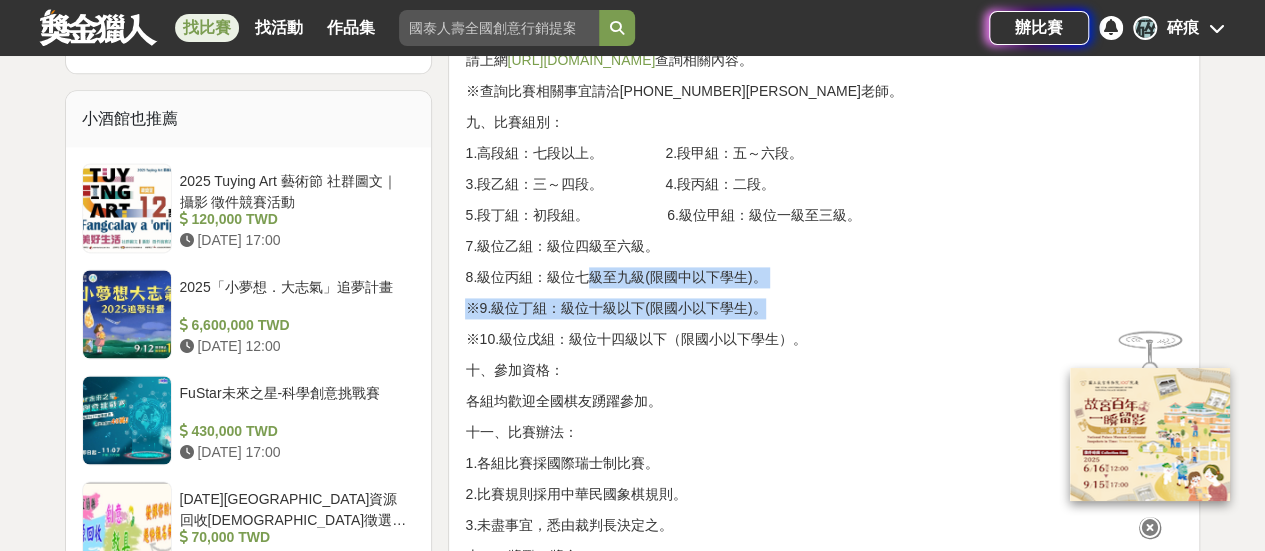 drag, startPoint x: 790, startPoint y: 312, endPoint x: 590, endPoint y: 265, distance: 205.44829 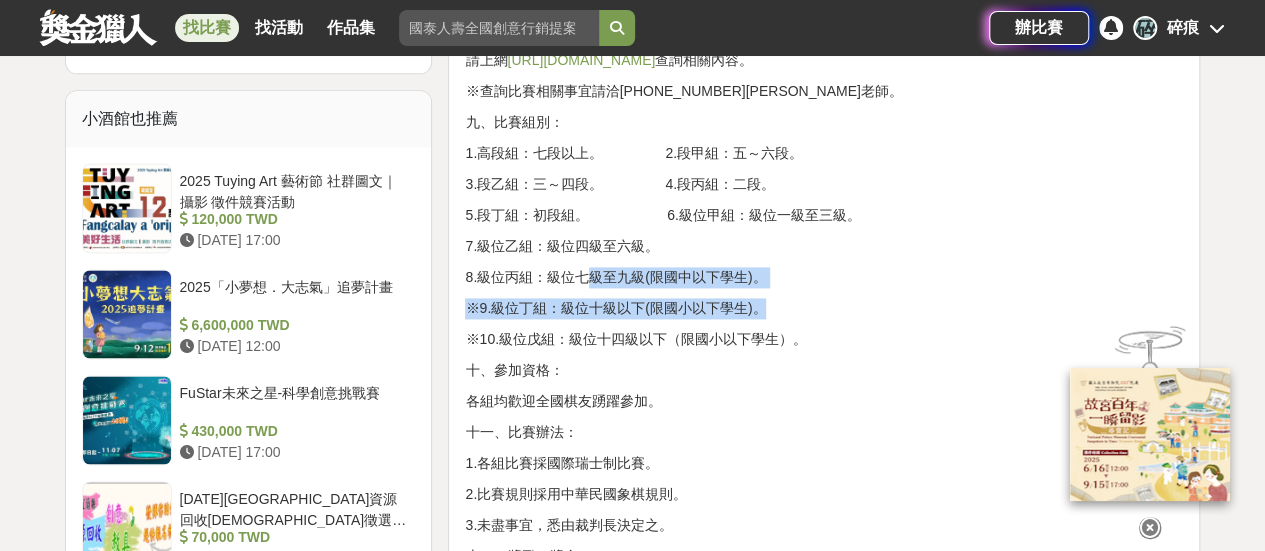 click on "活動說明 清水紫雲巖 第四十一屆「觀音盃」全國象棋比賽實施辦法 一、宗    旨：慶祝觀音佛祖佛誕並發揚民俗國粹，倡導益智休閒活動，提昇象棋技藝水準。 二、指導單位：臺中市政府、中華象棋聯盟協會、臺中市體育總會象棋委員會。 三、主辦單位：清水紫雲巖管理委員會。 四、協辦單位：臺中市象棋協會、臺中市清水體育會象棋委員會。 五、比賽日期：       1.高段組、段位甲、乙、丙、丁組：民國114年8月2日初賽、8月3日決賽。 第一天上午08:30～09:20報到，09:30開幕典禮，10:00準時開始比賽。 第二天進入決賽者，上午09:00準時開賽。  ※2.級位各組：8月3日舉行，上午08:30～09:20報到，09:30準時開賽。 六、比賽地點：臺中市清水紫雲巖文化大樓（清水區光明路35號）。 七、報名日期：         2.線上報名：https://www.beclass.com/rid=294ff356805d640da936 八、報名地點：" at bounding box center (824, 838) 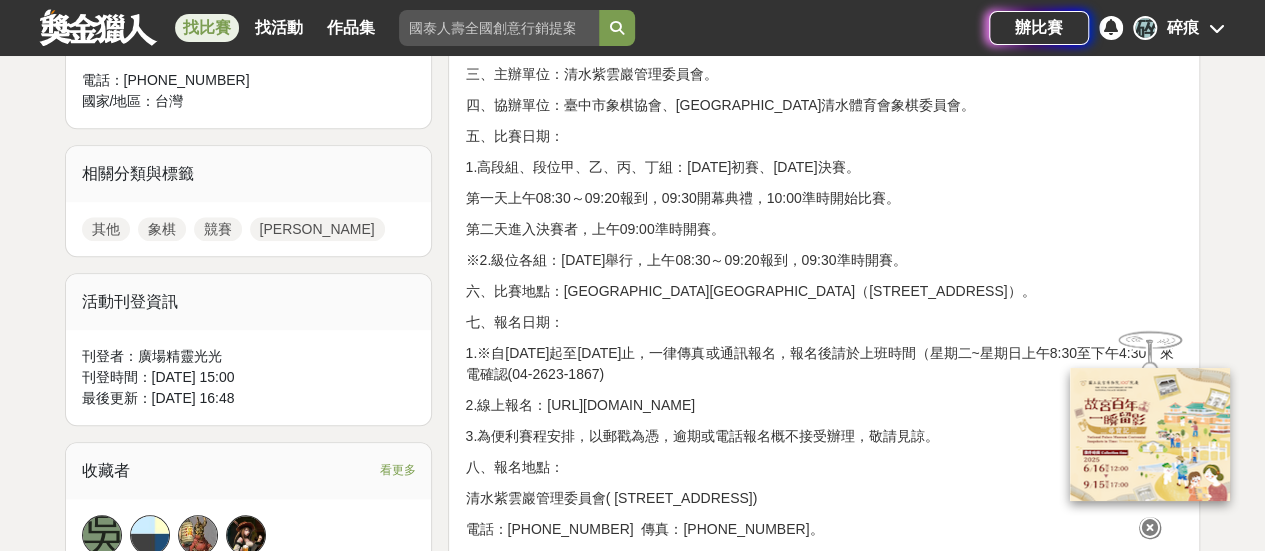 scroll, scrollTop: 400, scrollLeft: 0, axis: vertical 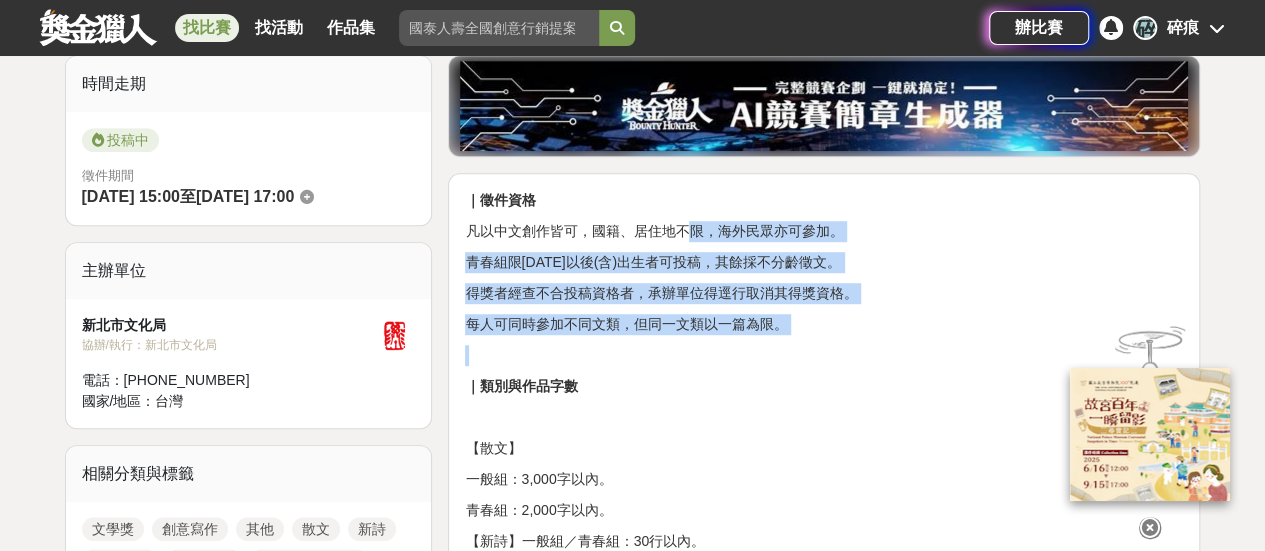 drag, startPoint x: 692, startPoint y: 211, endPoint x: 786, endPoint y: 337, distance: 157.20052 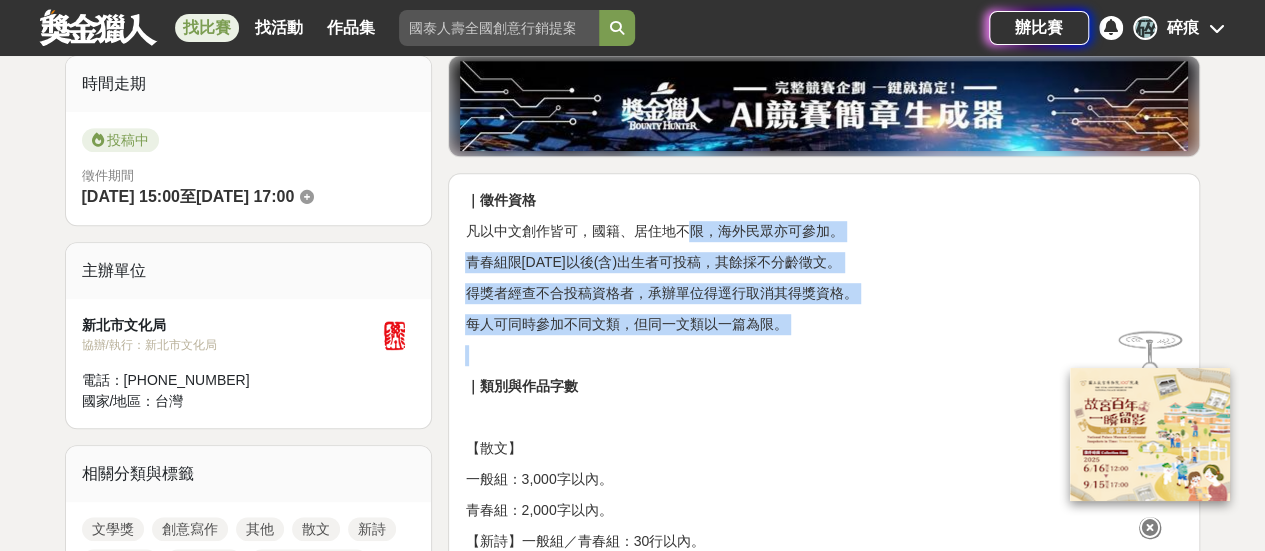 click on "｜徵件資格 凡以中文創作皆可，國籍、居住地不限，海外民眾亦可參加。 青春組限2007年1月1日以後(含)出生者可投稿，其餘採不分齡徵文。 得獎者經查不合投稿資格者，承辦單位得逕行取消其得獎資格。 每人可同時參加不同文類，但同一文類以一篇為限。   ｜類別與作品字數   【散文】 一般組：3,000字以內。 青春組：2,000字以內。  【新詩】一般組／青春組：30行以內。  【短篇小說】5,000～8,000字。  【繪本故事】請以圖、文投稿，頁數32～40頁（另加繪封面、書名頁及封底），可依作品之屬性酌加注音符號。（ 限以紙本投件 ；圖、文可由1人完成或2人共同創作。）  【新住民文學創作】 1.      凡對新住民議題有興趣者皆可參加。 2.         ｜評選方式 資格審查：由承辦單位審定。   ｜獎勵辦法 類別 組別 獎項 獎金 獎座 【散文】 一般組 首獎1名 獎座1座" at bounding box center [824, 1690] 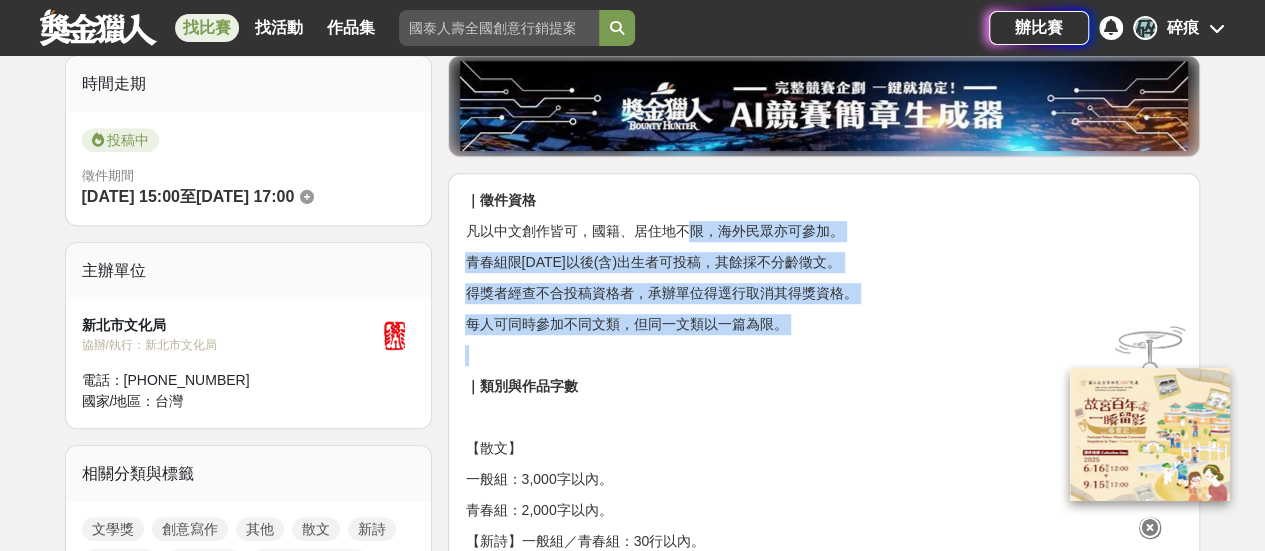 click on "｜徵件資格 凡以中文創作皆可，國籍、居住地不限，海外民眾亦可參加。 青春組限2007年1月1日以後(含)出生者可投稿，其餘採不分齡徵文。 得獎者經查不合投稿資格者，承辦單位得逕行取消其得獎資格。 每人可同時參加不同文類，但同一文類以一篇為限。   ｜類別與作品字數   【散文】 一般組：3,000字以內。 青春組：2,000字以內。  【新詩】一般組／青春組：30行以內。  【短篇小說】5,000～8,000字。  【繪本故事】請以圖、文投稿，頁數32～40頁（另加繪封面、書名頁及封底），可依作品之屬性酌加注音符號。（ 限以紙本投件 ；圖、文可由1人完成或2人共同創作。）  【新住民文學創作】 1.      凡對新住民議題有興趣者皆可參加。 2.         ｜評選方式 資格審查：由承辦單位審定。   ｜獎勵辦法 類別 組別 獎項 獎金 獎座 【散文】 一般組 首獎1名 獎座1座" at bounding box center [824, 1690] 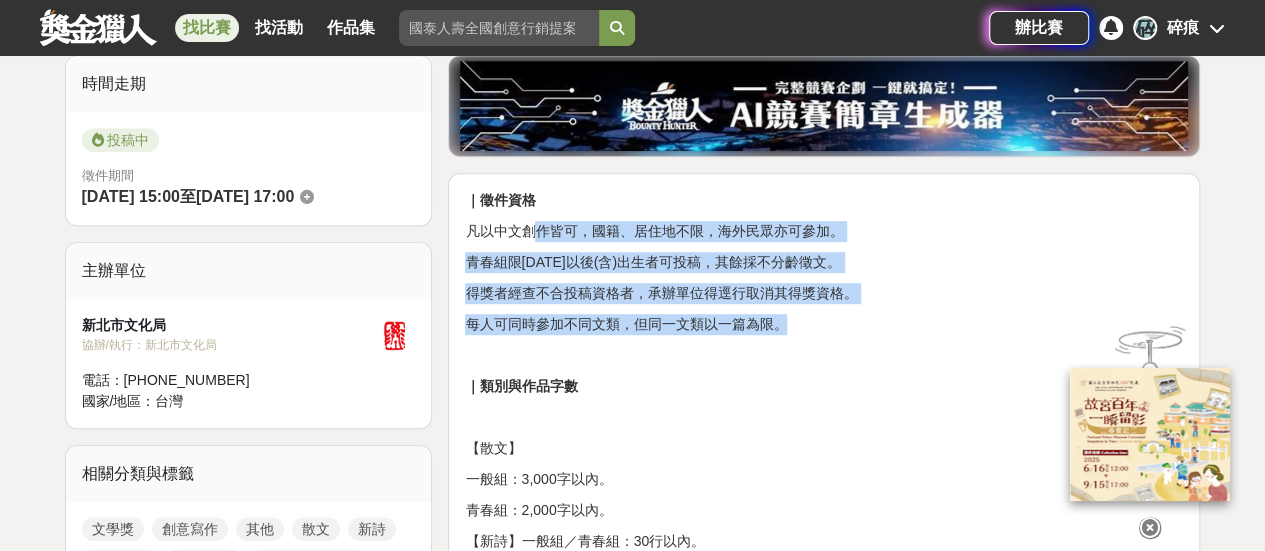 drag, startPoint x: 804, startPoint y: 319, endPoint x: 538, endPoint y: 225, distance: 282.12054 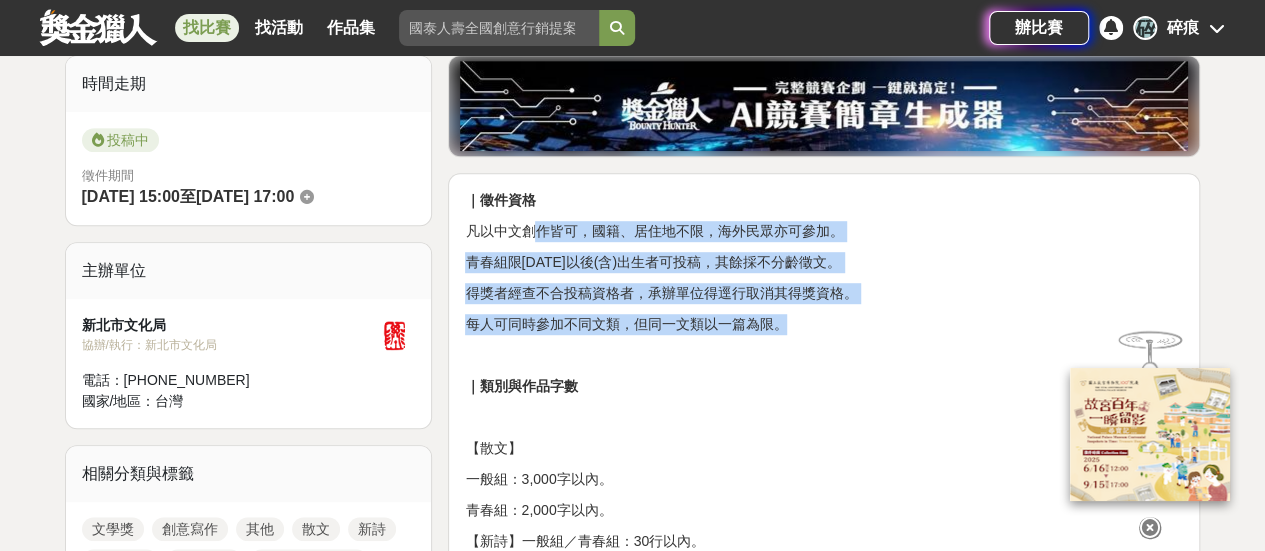 click on "｜徵件資格 凡以中文創作皆可，國籍、居住地不限，海外民眾亦可參加。 青春組限2007年1月1日以後(含)出生者可投稿，其餘採不分齡徵文。 得獎者經查不合投稿資格者，承辦單位得逕行取消其得獎資格。 每人可同時參加不同文類，但同一文類以一篇為限。   ｜類別與作品字數   【散文】 一般組：3,000字以內。 青春組：2,000字以內。  【新詩】一般組／青春組：30行以內。  【短篇小說】5,000～8,000字。  【繪本故事】請以圖、文投稿，頁數32～40頁（另加繪封面、書名頁及封底），可依作品之屬性酌加注音符號。（ 限以紙本投件 ；圖、文可由1人完成或2人共同創作。）  【新住民文學創作】 1.      凡對新住民議題有興趣者皆可參加。 2.         ｜評選方式 資格審查：由承辦單位審定。   ｜獎勵辦法 類別 組別 獎項 獎金 獎座 【散文】 一般組 首獎1名 獎座1座" at bounding box center (824, 1690) 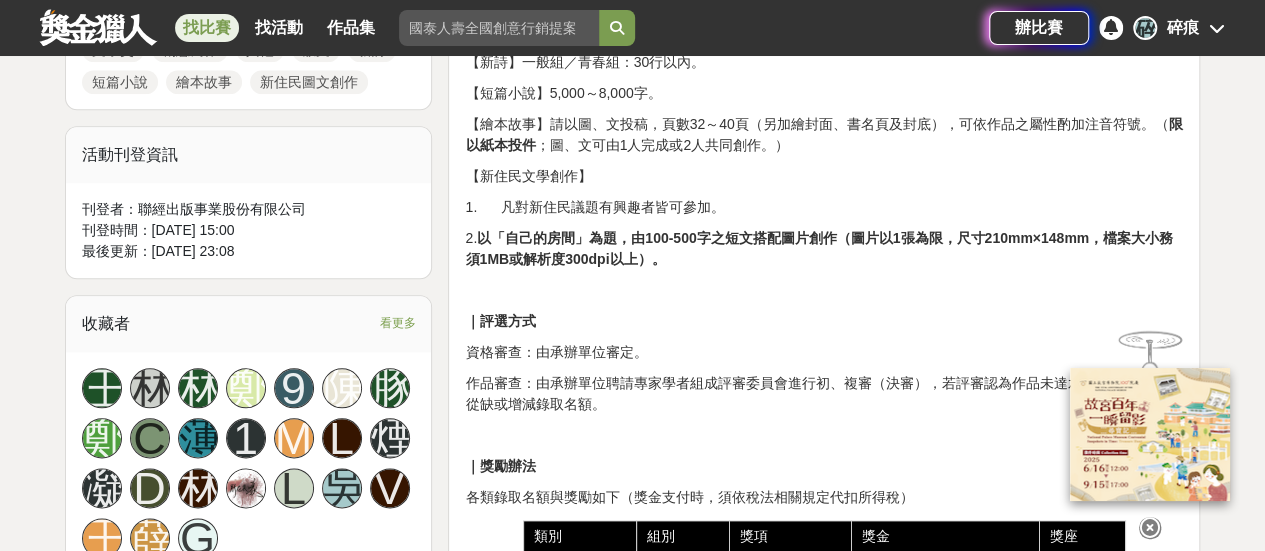 scroll, scrollTop: 1100, scrollLeft: 0, axis: vertical 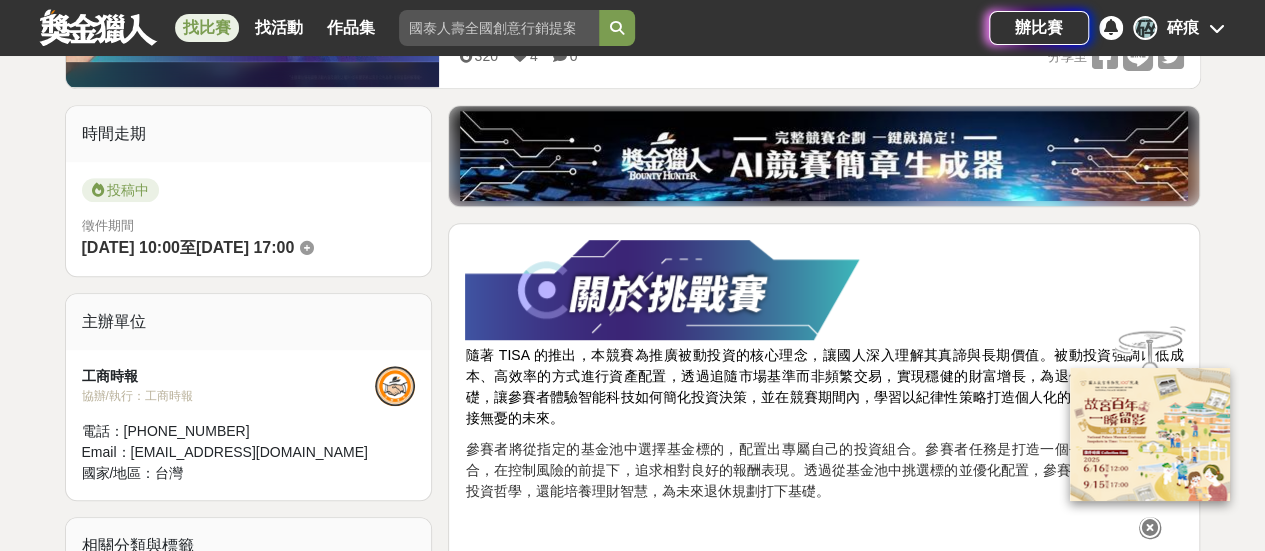 click at bounding box center (1150, 528) 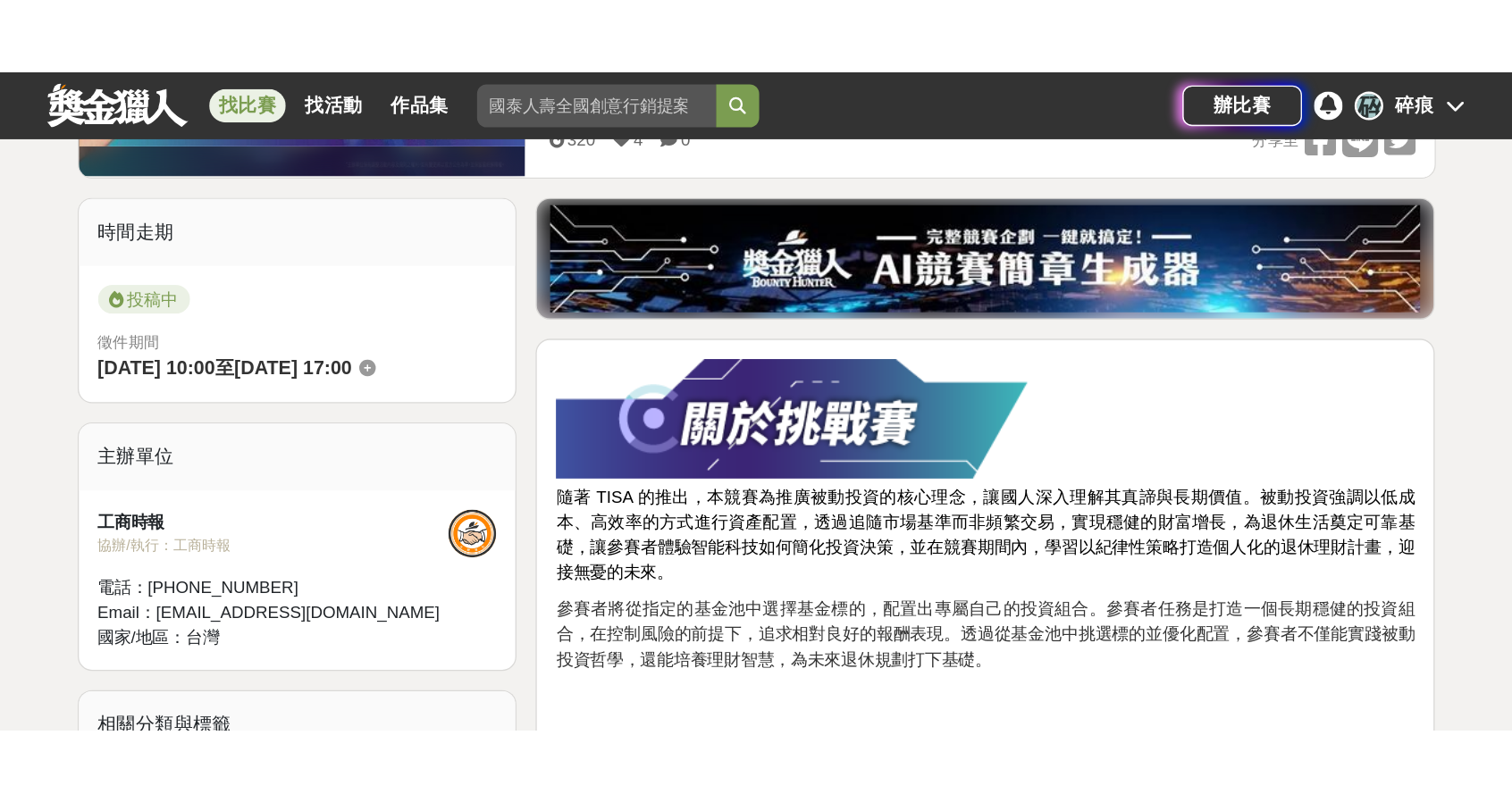 scroll, scrollTop: 625, scrollLeft: 0, axis: vertical 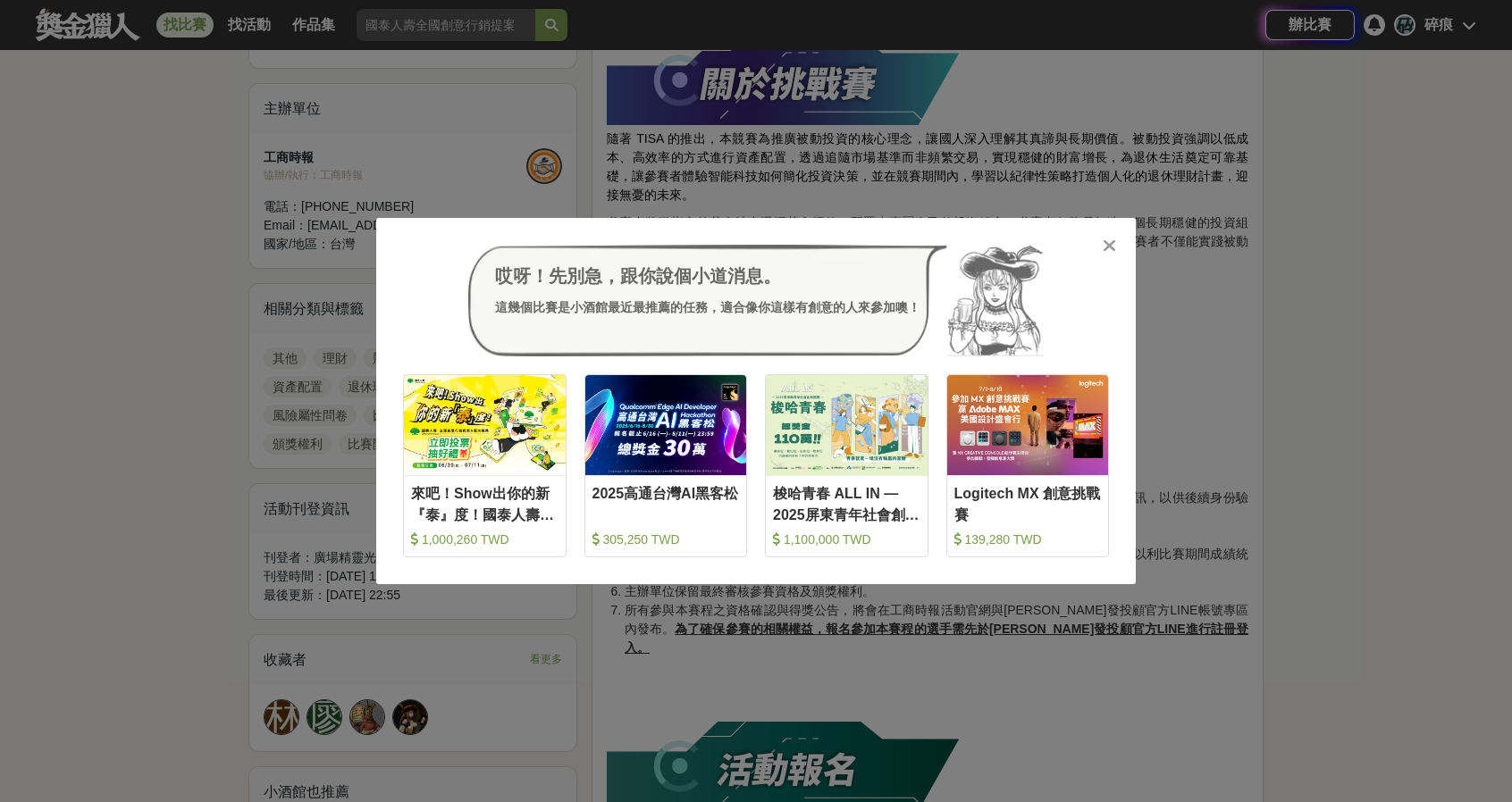 drag, startPoint x: 1466, startPoint y: 227, endPoint x: 1455, endPoint y: 233, distance: 12.529964 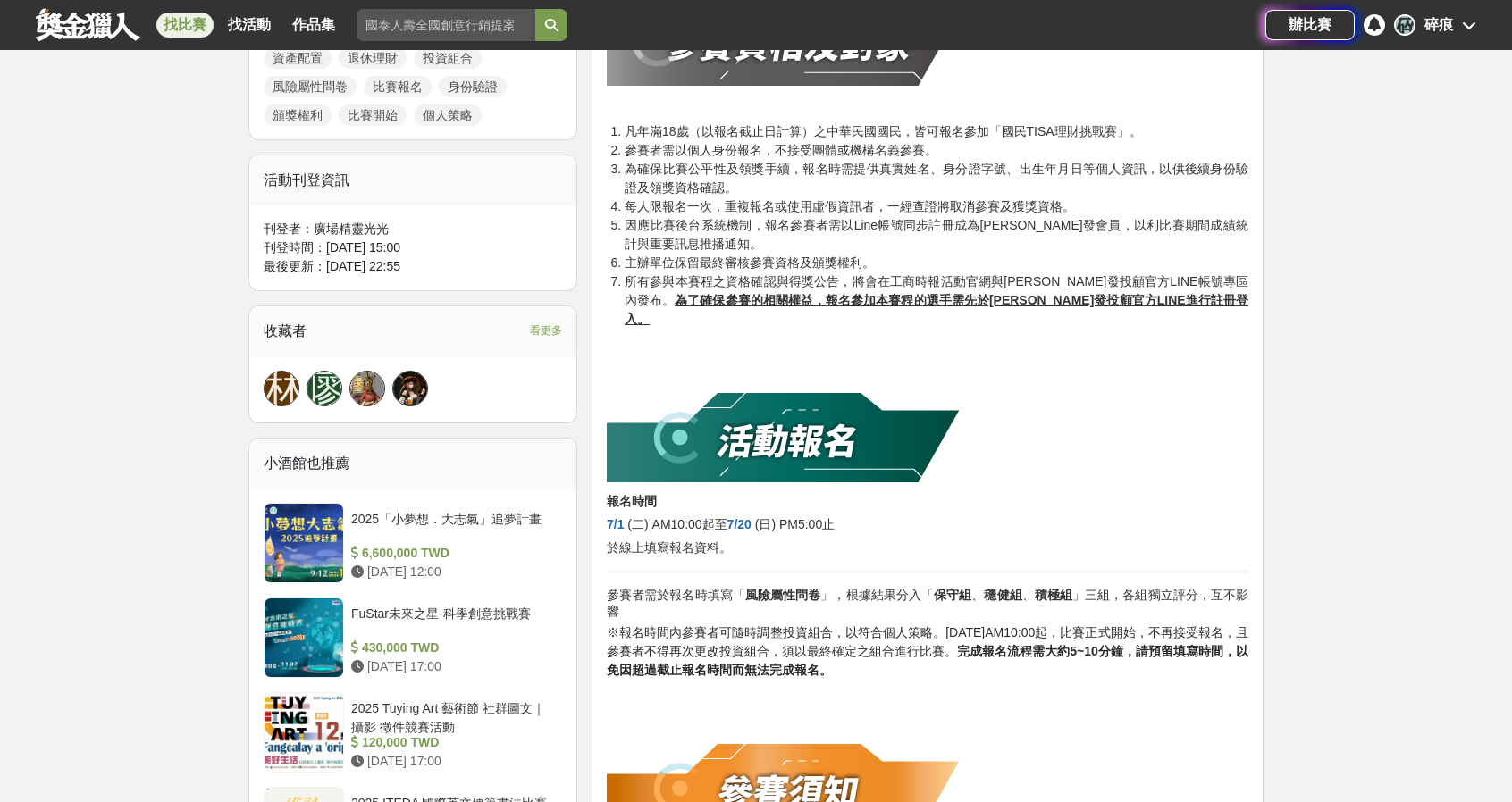 scroll, scrollTop: 982, scrollLeft: 0, axis: vertical 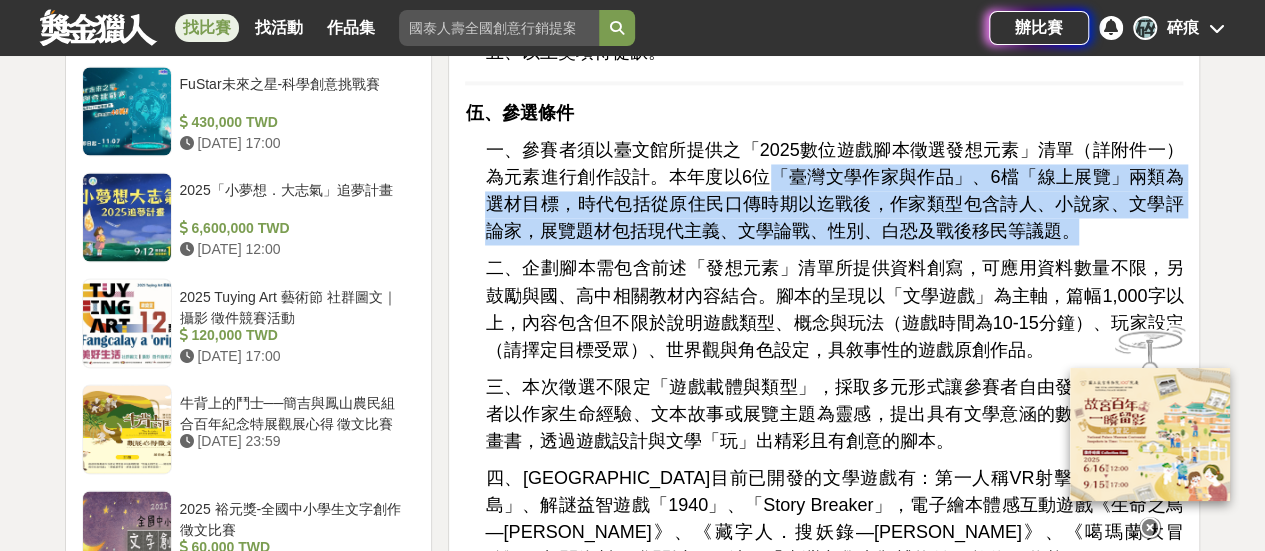 drag, startPoint x: 762, startPoint y: 133, endPoint x: 1072, endPoint y: 183, distance: 314.00638 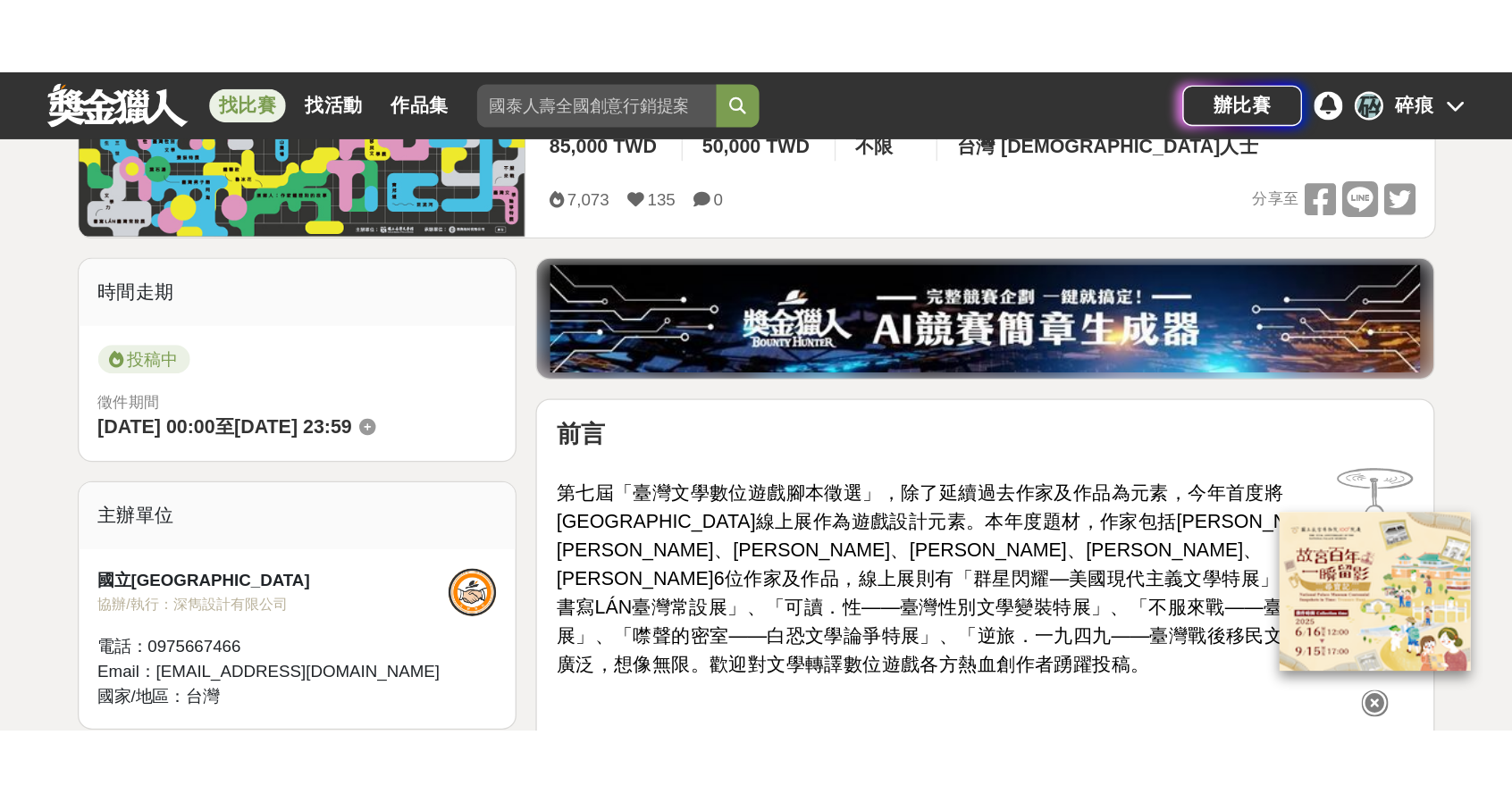 scroll, scrollTop: 357, scrollLeft: 0, axis: vertical 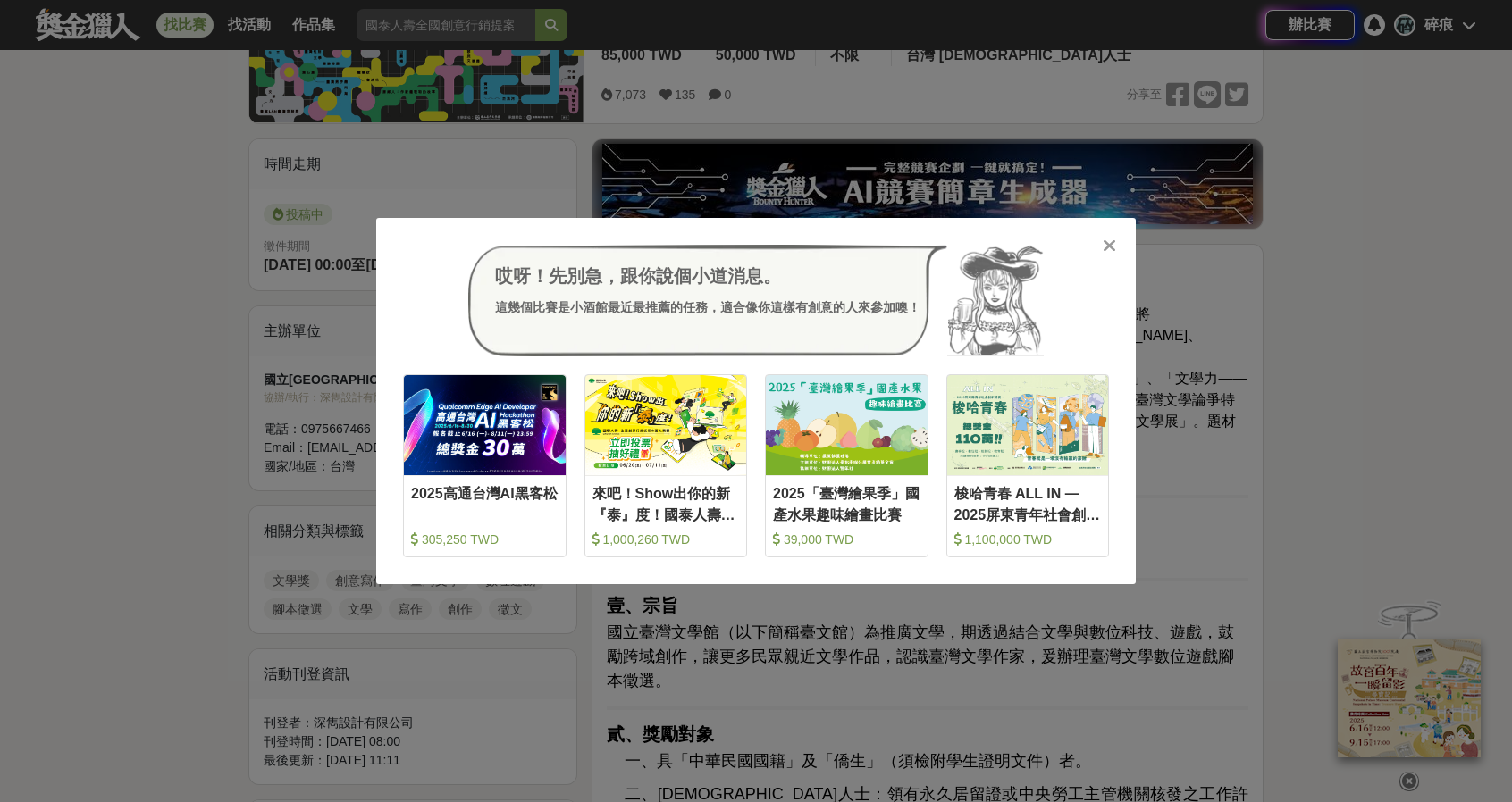click on "哎呀！先別急，跟你說個小道消息。 這幾個比賽是小酒館最近最推薦的任務，適合像你這樣有創意的人來參加噢！   收藏 2025高通台灣AI黑客松   305,250 TWD   收藏 來吧！Show出你的新『泰』度！國泰人壽全國創意行銷提案&圖文競賽   1,000,260 TWD   收藏 2025「臺灣繪果季」國產水果趣味繪畫比賽   39,000 TWD   收藏 梭哈青春 ALL IN —2025屏東青年社會創新競賽   1,100,000 TWD" at bounding box center [756, 401] 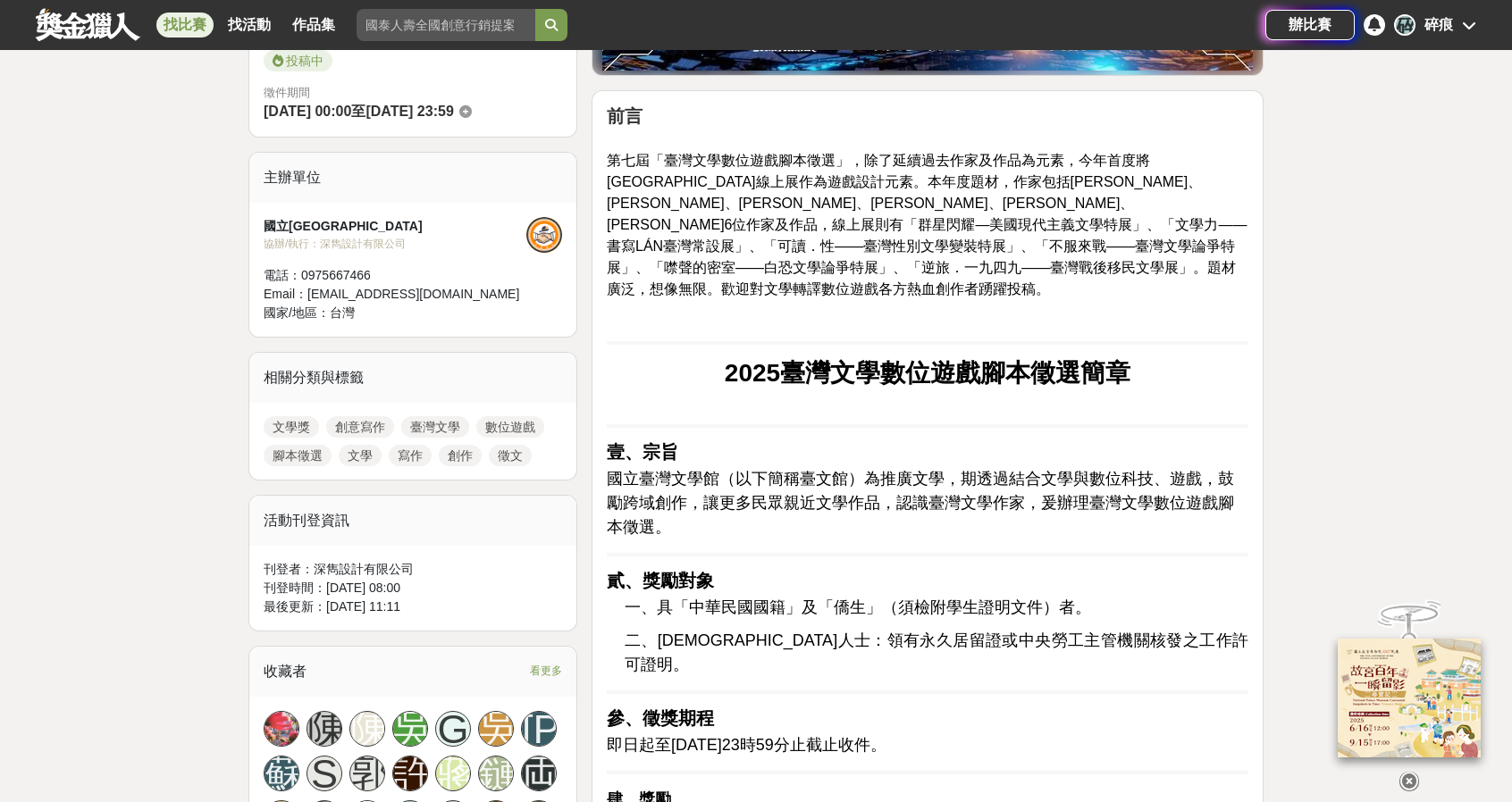 scroll, scrollTop: 268, scrollLeft: 0, axis: vertical 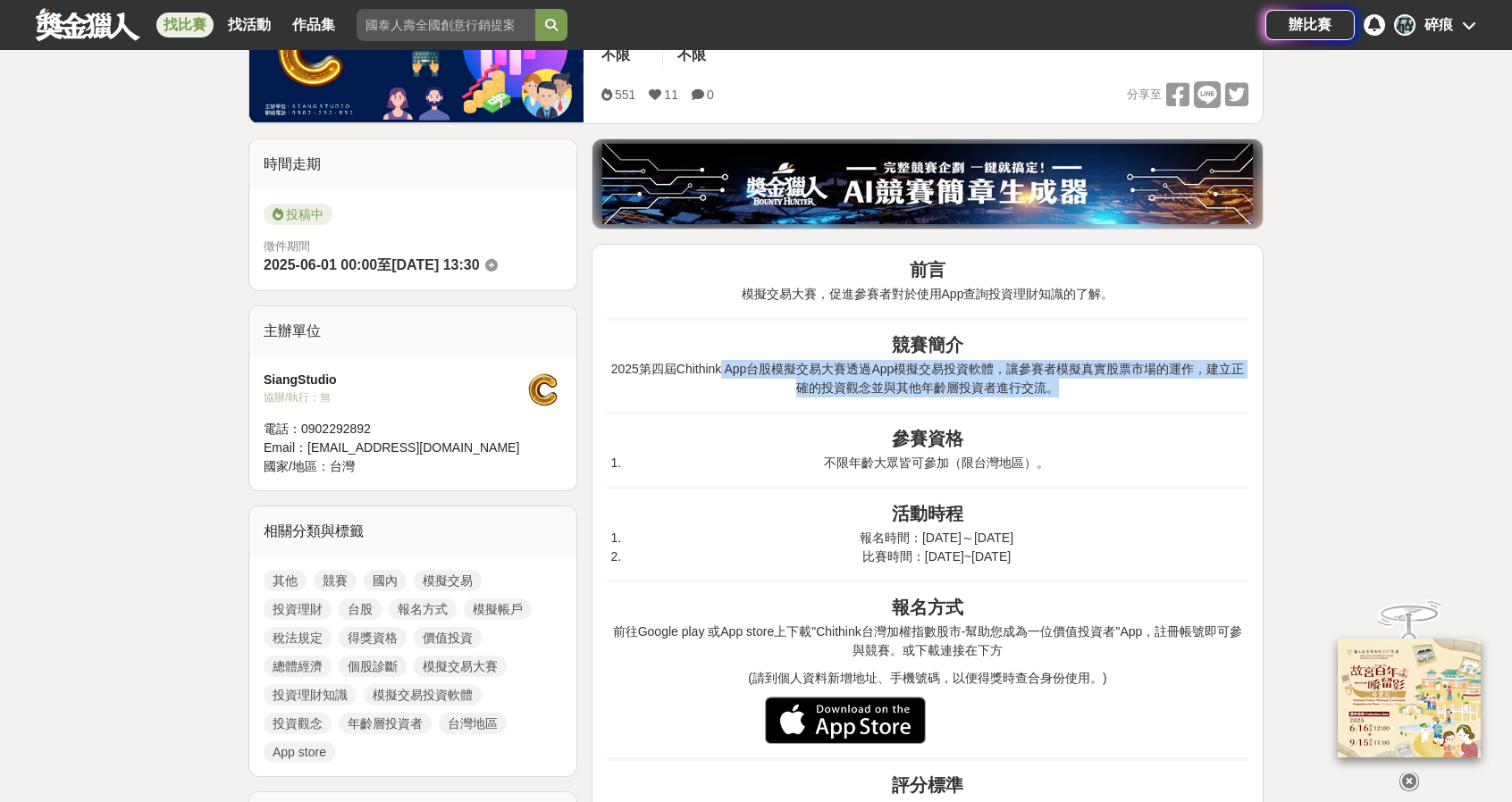 drag, startPoint x: 722, startPoint y: 363, endPoint x: 1106, endPoint y: 391, distance: 385.019 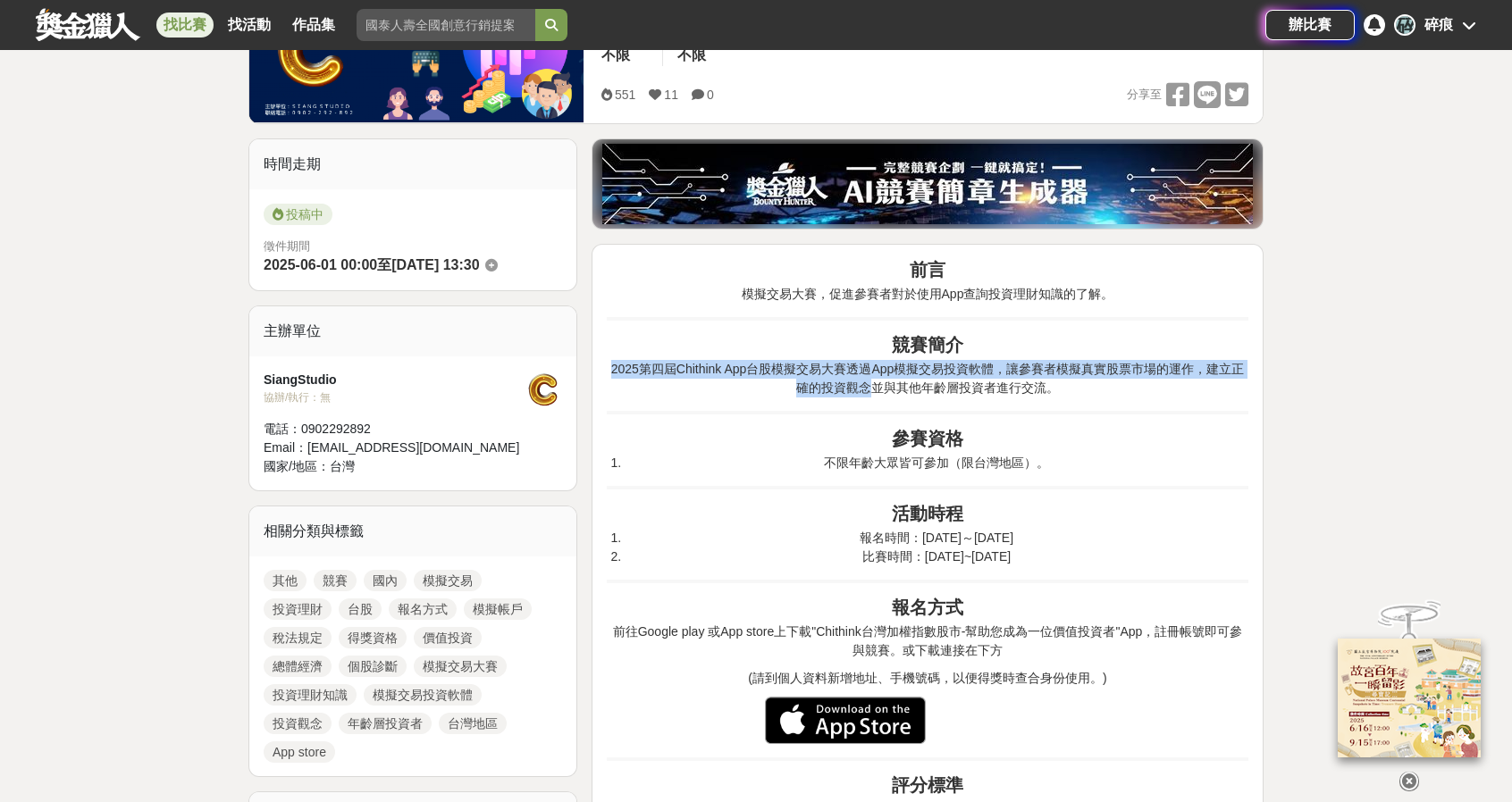 drag, startPoint x: 1106, startPoint y: 391, endPoint x: 865, endPoint y: 377, distance: 241.4063 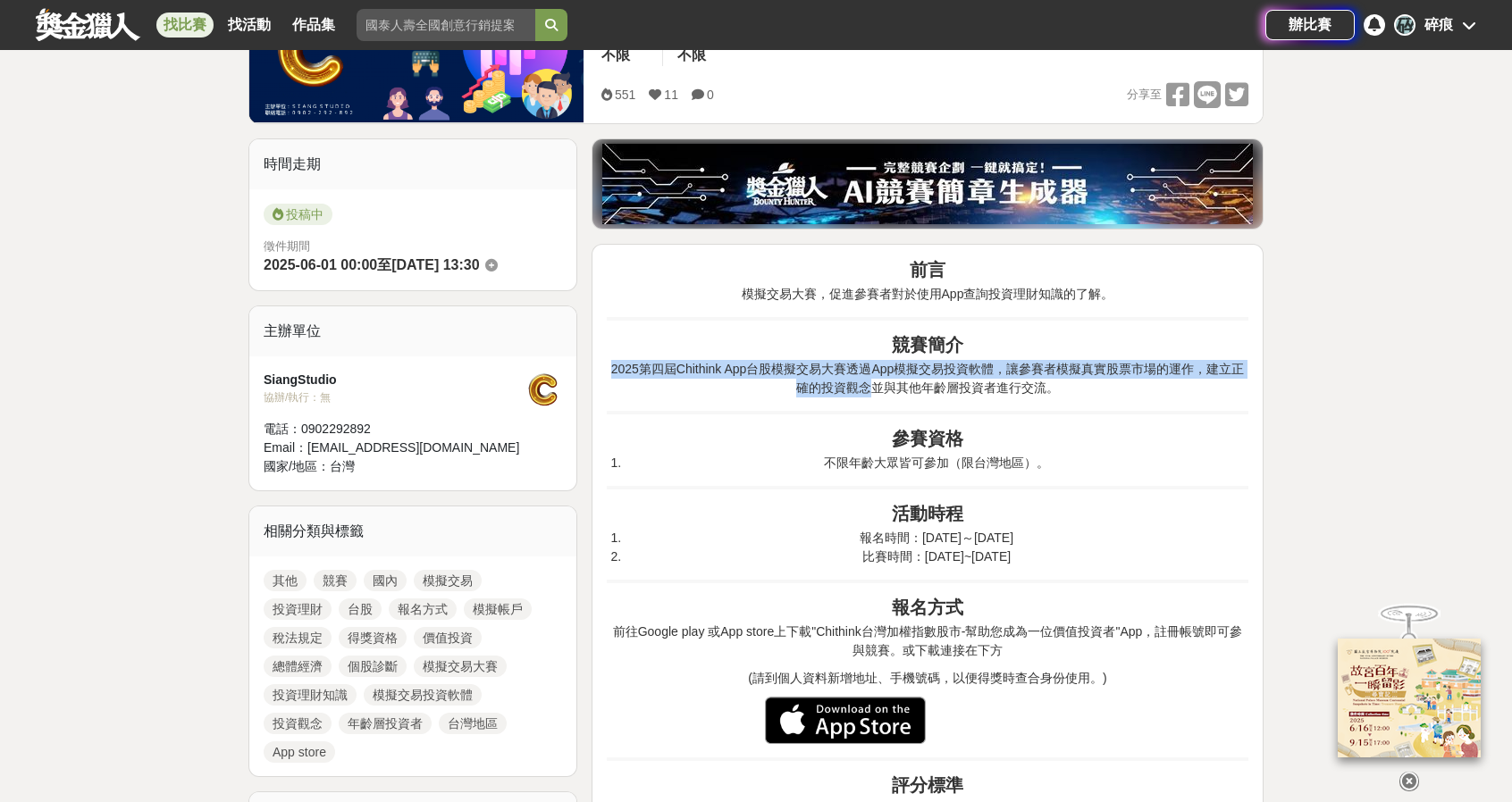 click on "2025第四屆Chithink App台股模擬交易大賽透過App模擬交易投資軟體，讓參賽者模擬真實股票市場的運作，建立正確的投資觀念並與其他年齡層投資者進行交流。" at bounding box center (928, 379) 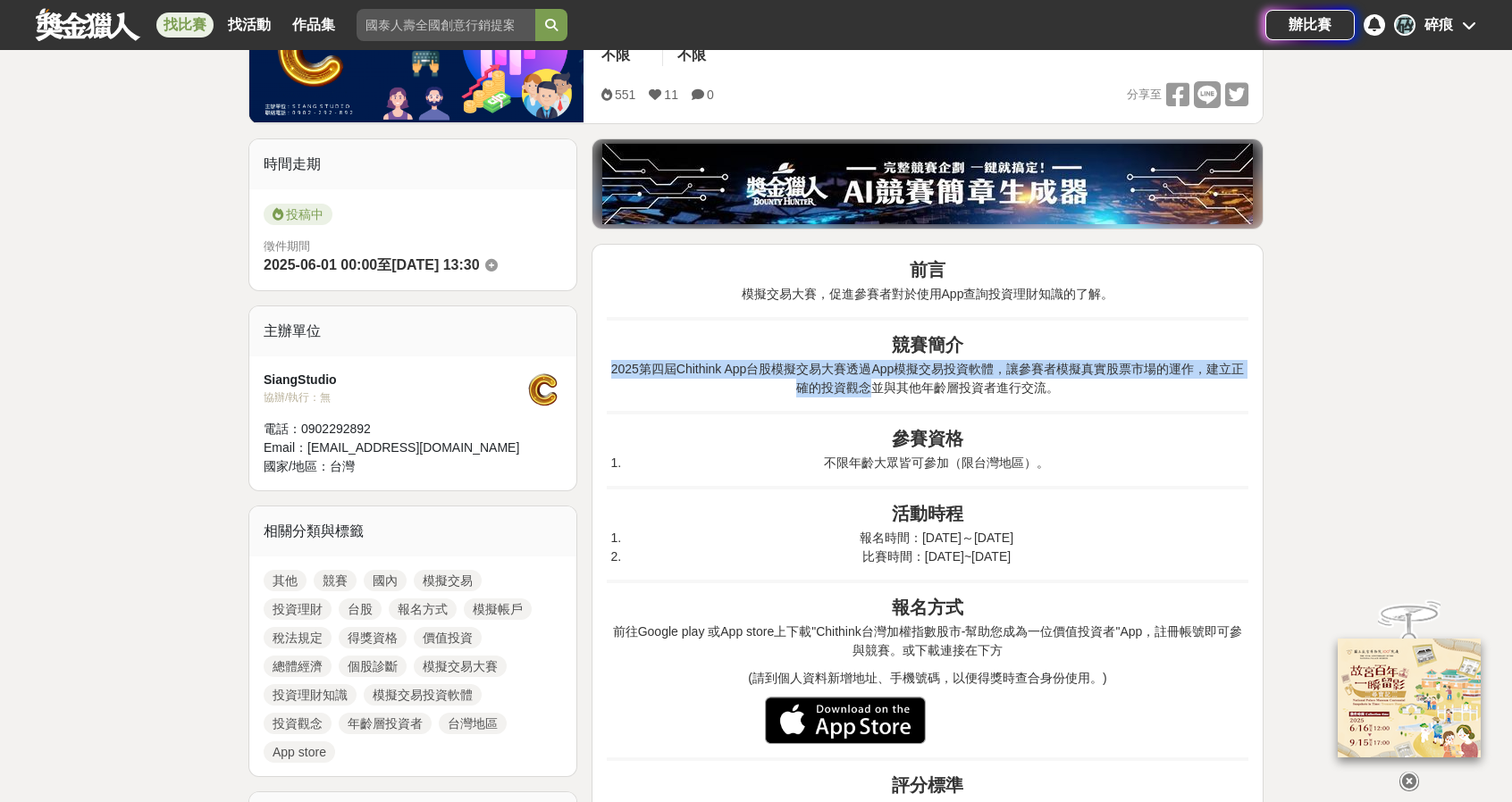 click on "2025第四屆Chithink App台股模擬交易大賽透過App模擬交易投資軟體，讓參賽者模擬真實股票市場的運作，建立正確的投資觀念並與其他年齡層投資者進行交流。" at bounding box center (928, 379) 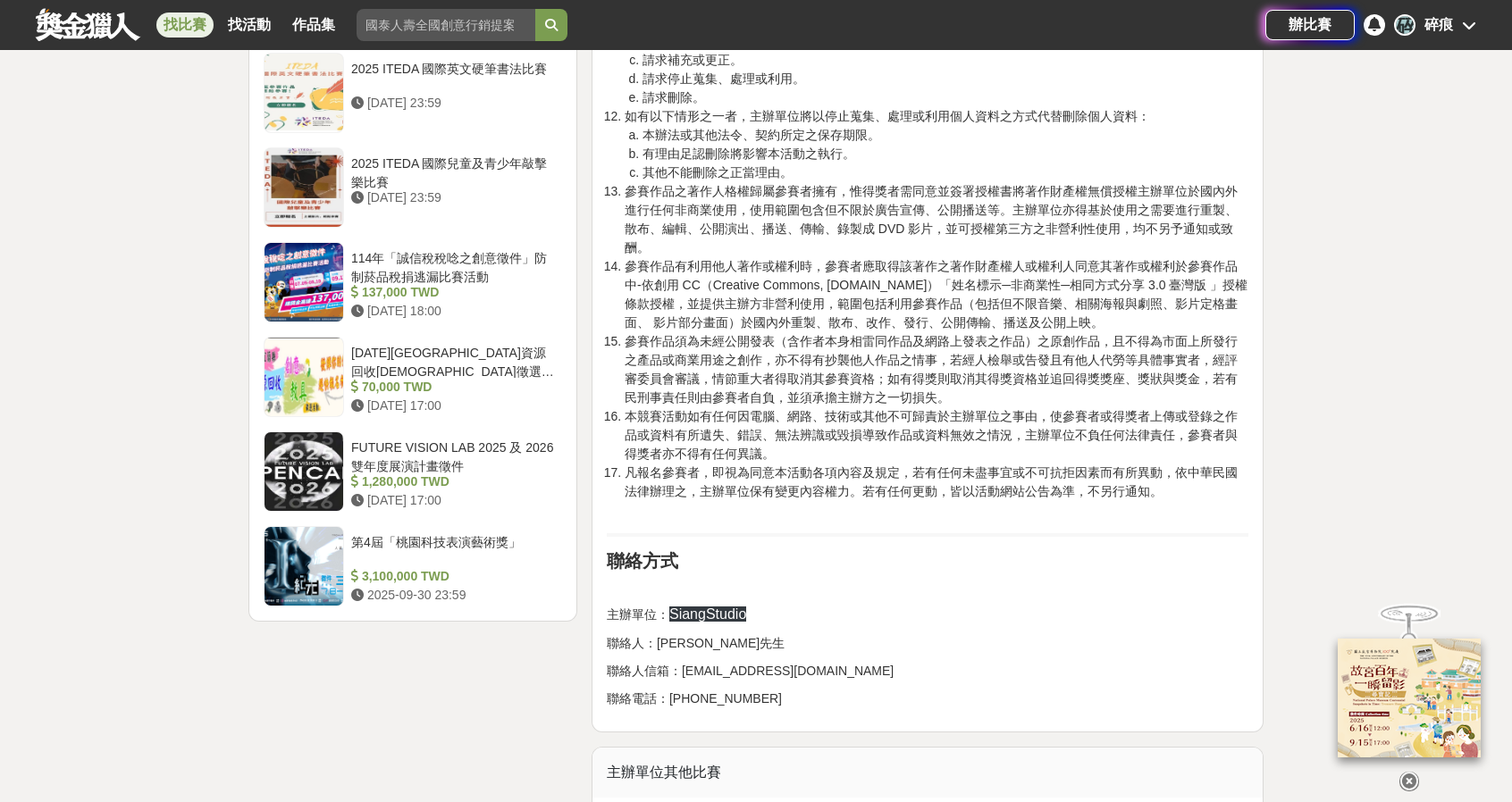 scroll, scrollTop: 2411, scrollLeft: 0, axis: vertical 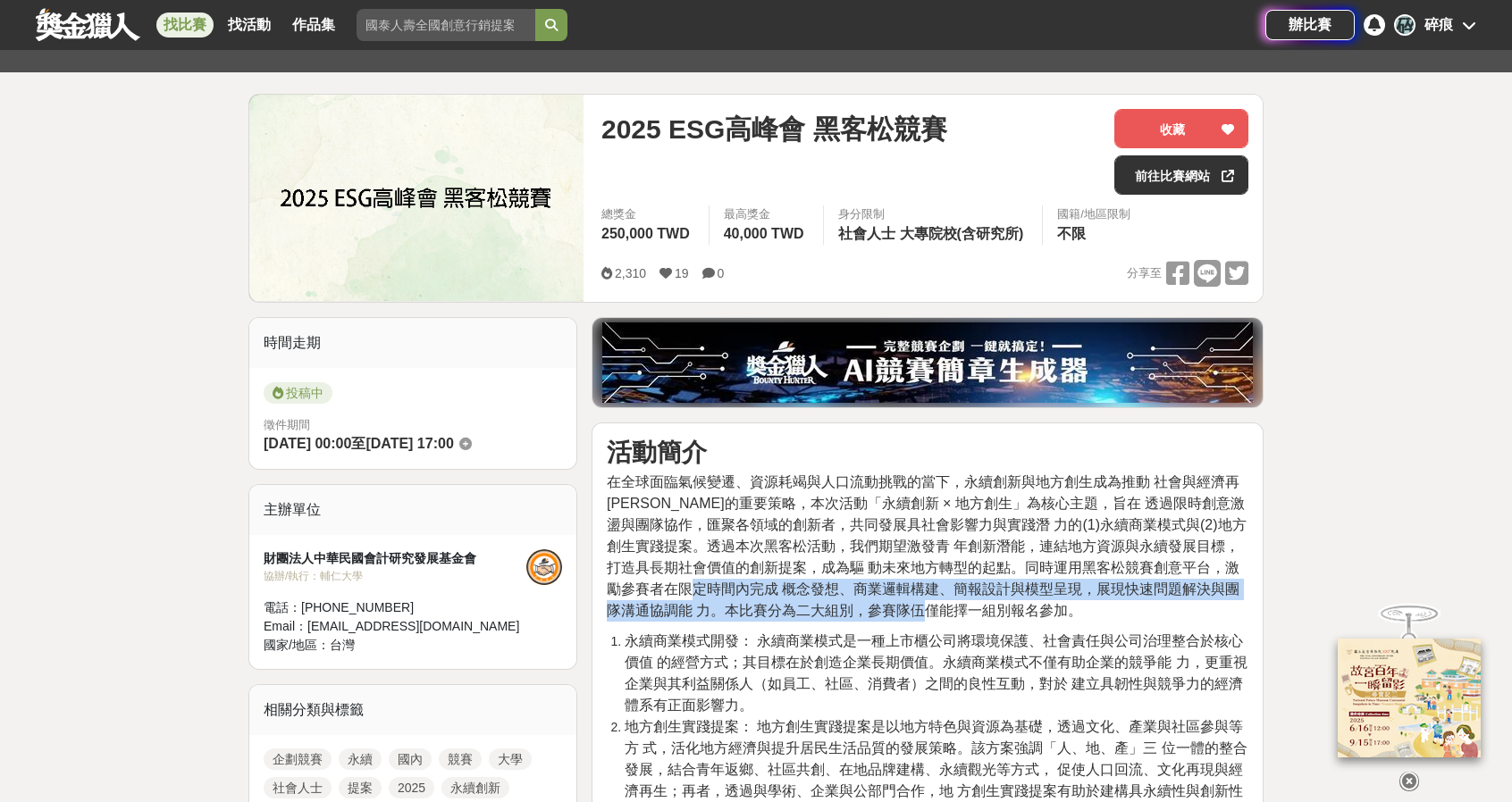 drag, startPoint x: 771, startPoint y: 580, endPoint x: 1017, endPoint y: 613, distance: 248.20355 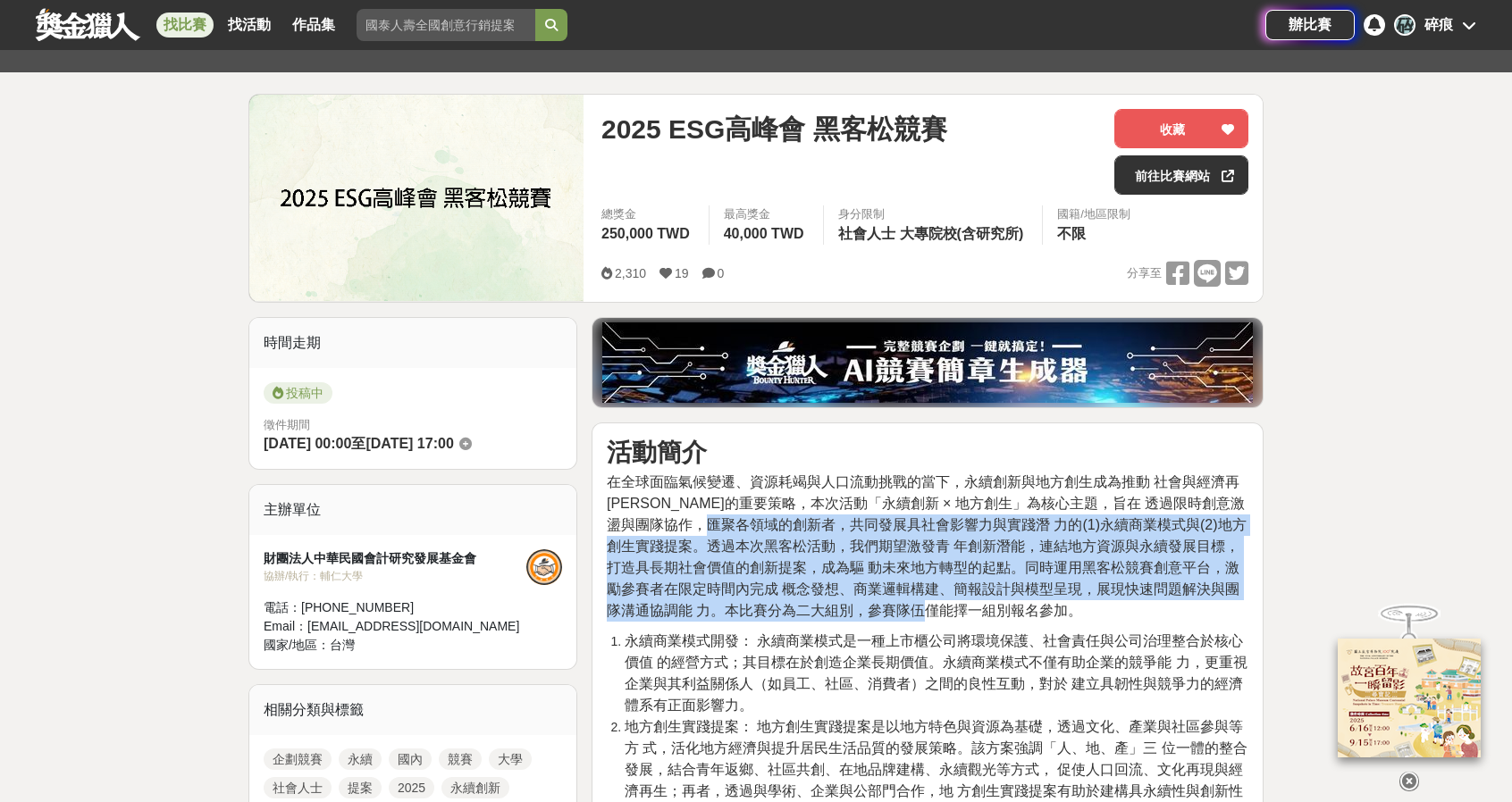 drag, startPoint x: 1037, startPoint y: 607, endPoint x: 822, endPoint y: 518, distance: 233 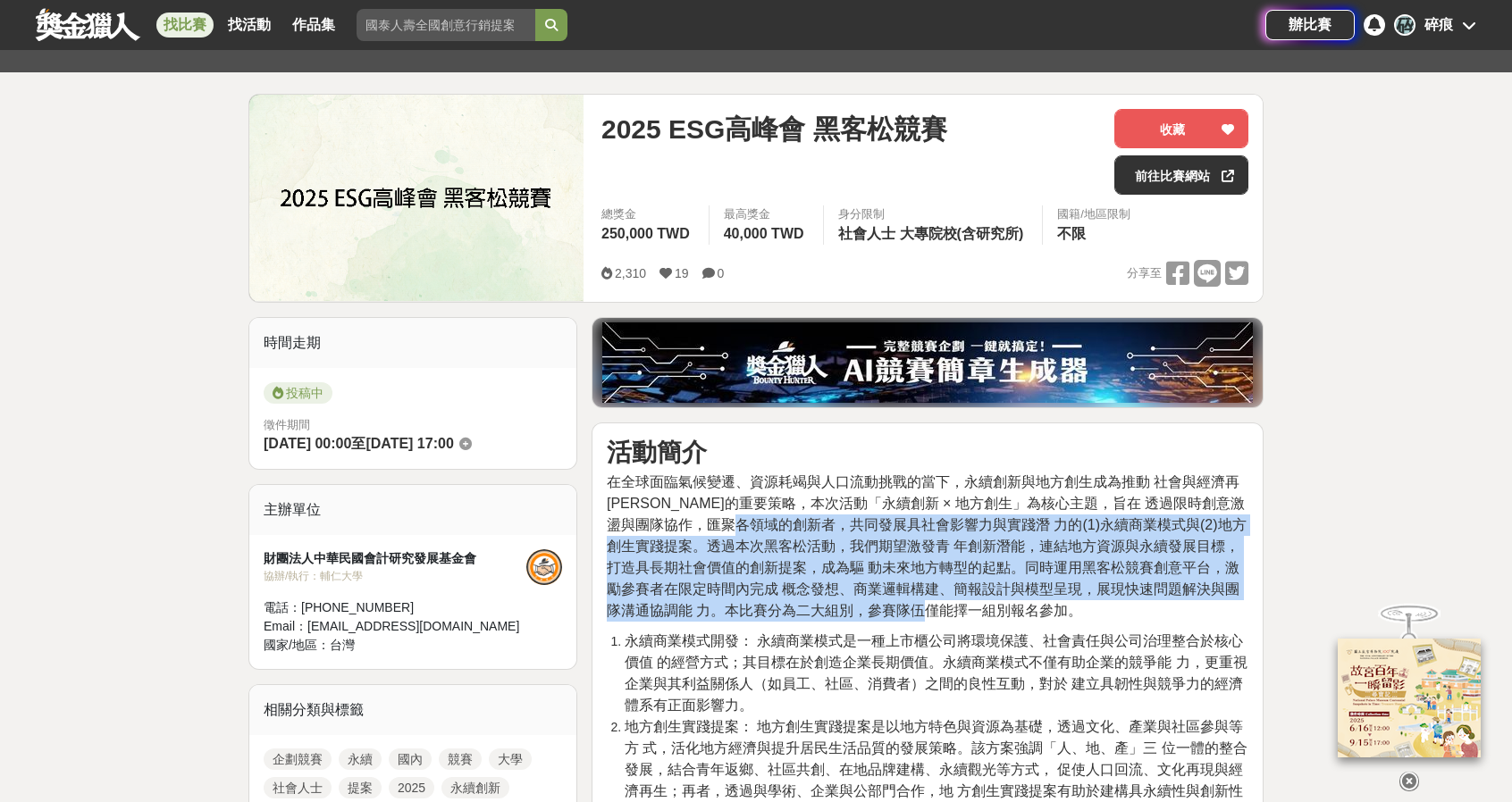click on "在全球面臨氣候變遷、資源耗竭與人口流動挑戰的當下，永續創新與地方創生成為推動 社會與經濟再平衡的重要策略，本次活動「永續創新 × 地方創生」為核心主題，旨在 透過限時創意激盪與團隊協作，匯聚各領域的創新者，共同發展具社會影響力與實踐潛 力的(1)永續商業模式與(2)地方創生實踐提案。透過本次黑客松活動，我們期望激發青 年創新潛能，連結地方資源與永續發展目標，打造具長期社會價值的創新提案，成為驅 動未來地方轉型的起點。同時運用黑客松競賽創意平台，激勵參賽者在限定時間內完成 概念發想、商業邏輯構建、簡報設計與模型呈現，展現快速問題解決與團隊溝通協調能 力。本比賽分為二大組別，參賽隊伍僅能擇一組別報名參加。" at bounding box center (927, 546) 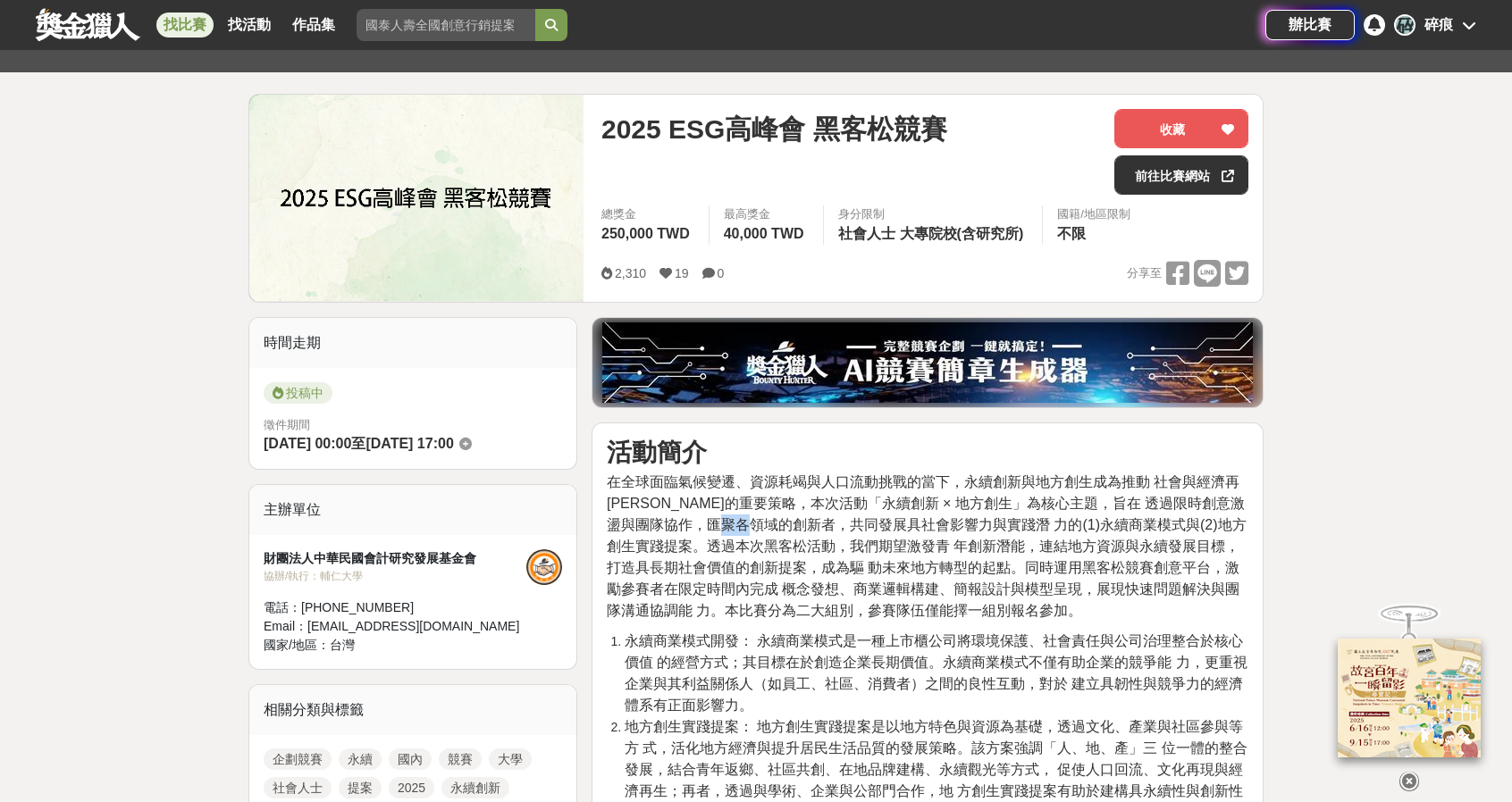 click on "在全球面臨氣候變遷、資源耗竭與人口流動挑戰的當下，永續創新與地方創生成為推動 社會與經濟再平衡的重要策略，本次活動「永續創新 × 地方創生」為核心主題，旨在 透過限時創意激盪與團隊協作，匯聚各領域的創新者，共同發展具社會影響力與實踐潛 力的(1)永續商業模式與(2)地方創生實踐提案。透過本次黑客松活動，我們期望激發青 年創新潛能，連結地方資源與永續發展目標，打造具長期社會價值的創新提案，成為驅 動未來地方轉型的起點。同時運用黑客松競賽創意平台，激勵參賽者在限定時間內完成 概念發想、商業邏輯構建、簡報設計與模型呈現，展現快速問題解決與團隊溝通協調能 力。本比賽分為二大組別，參賽隊伍僅能擇一組別報名參加。" at bounding box center [927, 546] 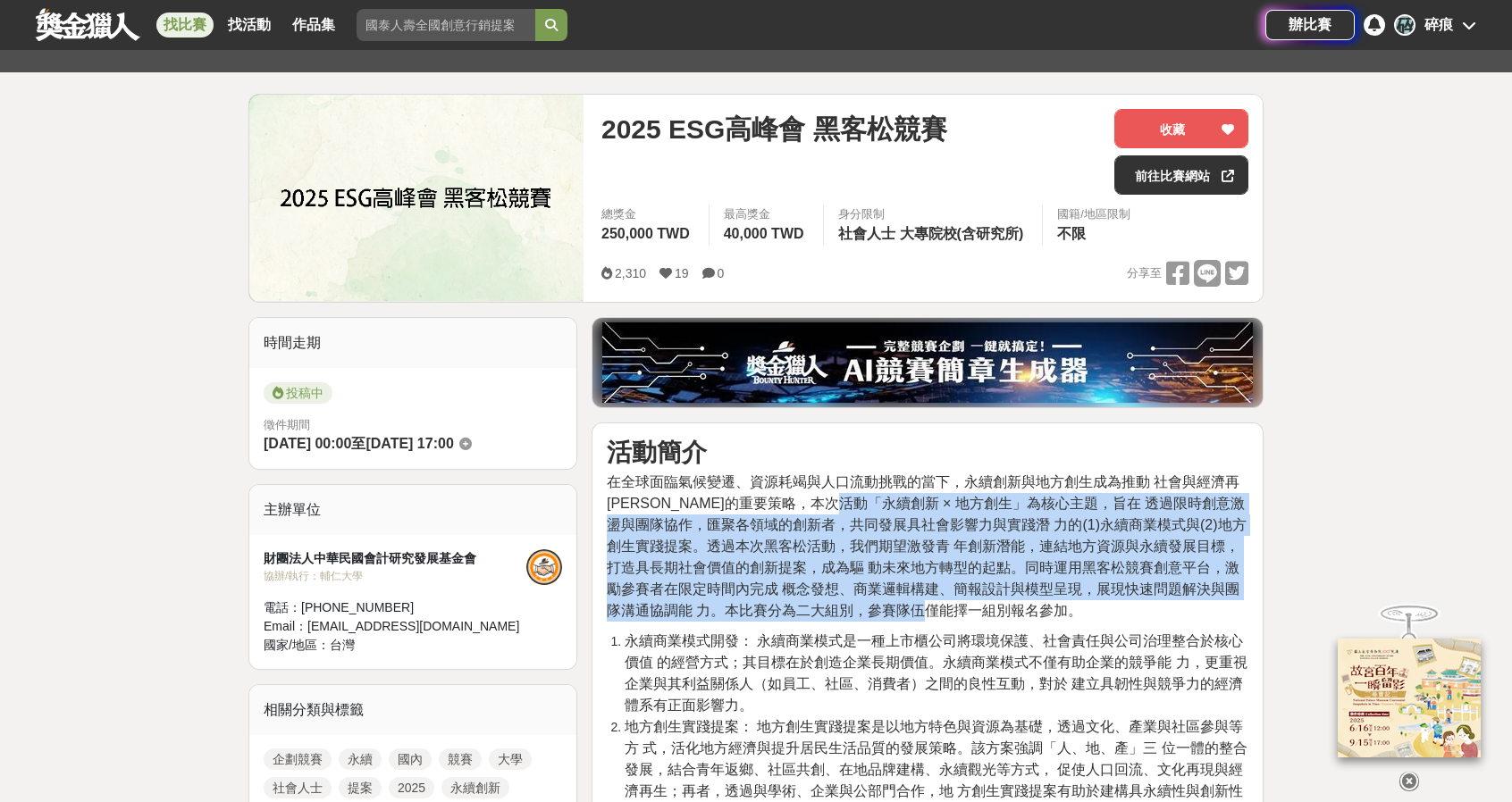 drag, startPoint x: 880, startPoint y: 511, endPoint x: 1172, endPoint y: 619, distance: 311.33262 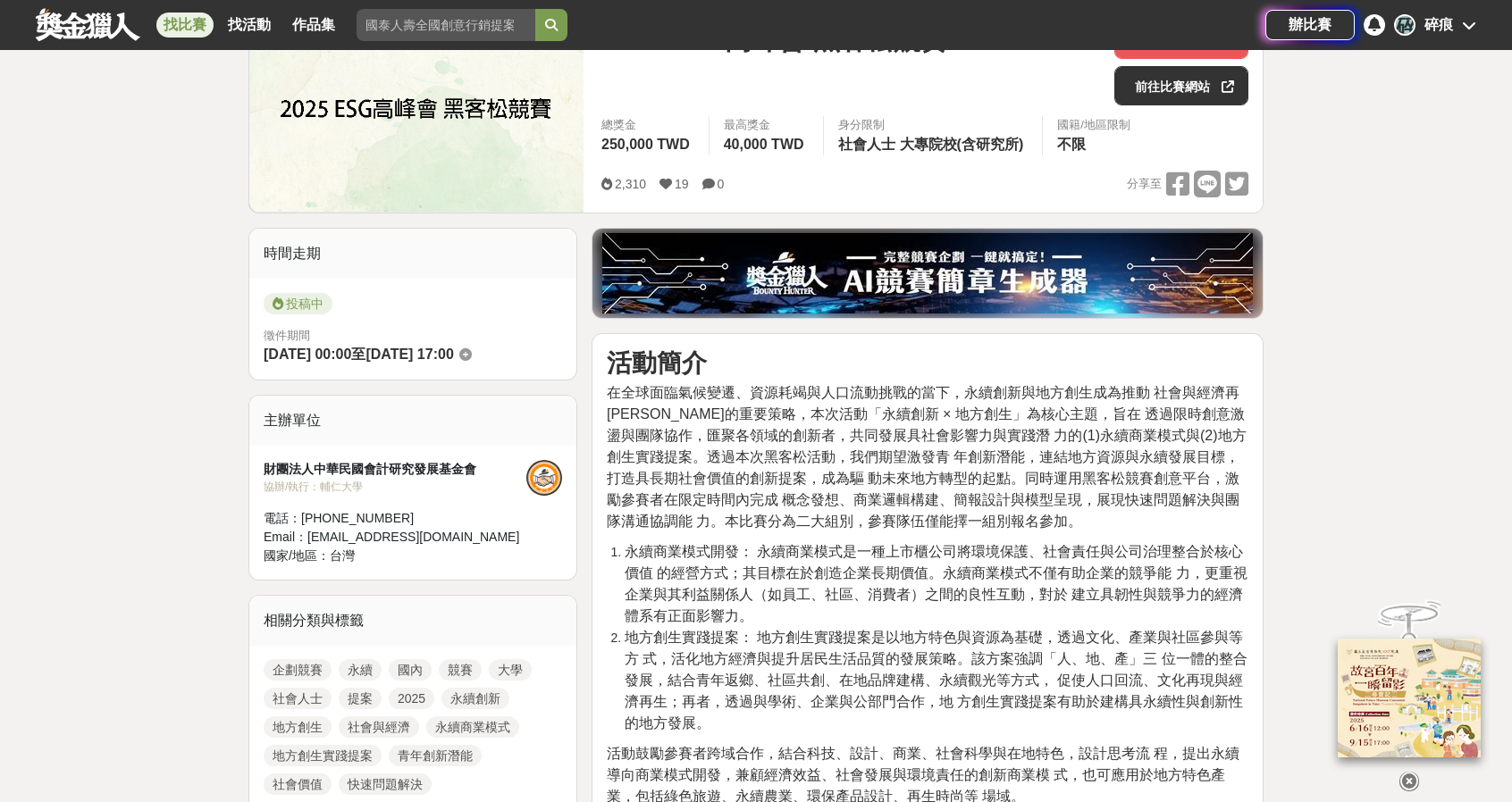 scroll, scrollTop: 357, scrollLeft: 0, axis: vertical 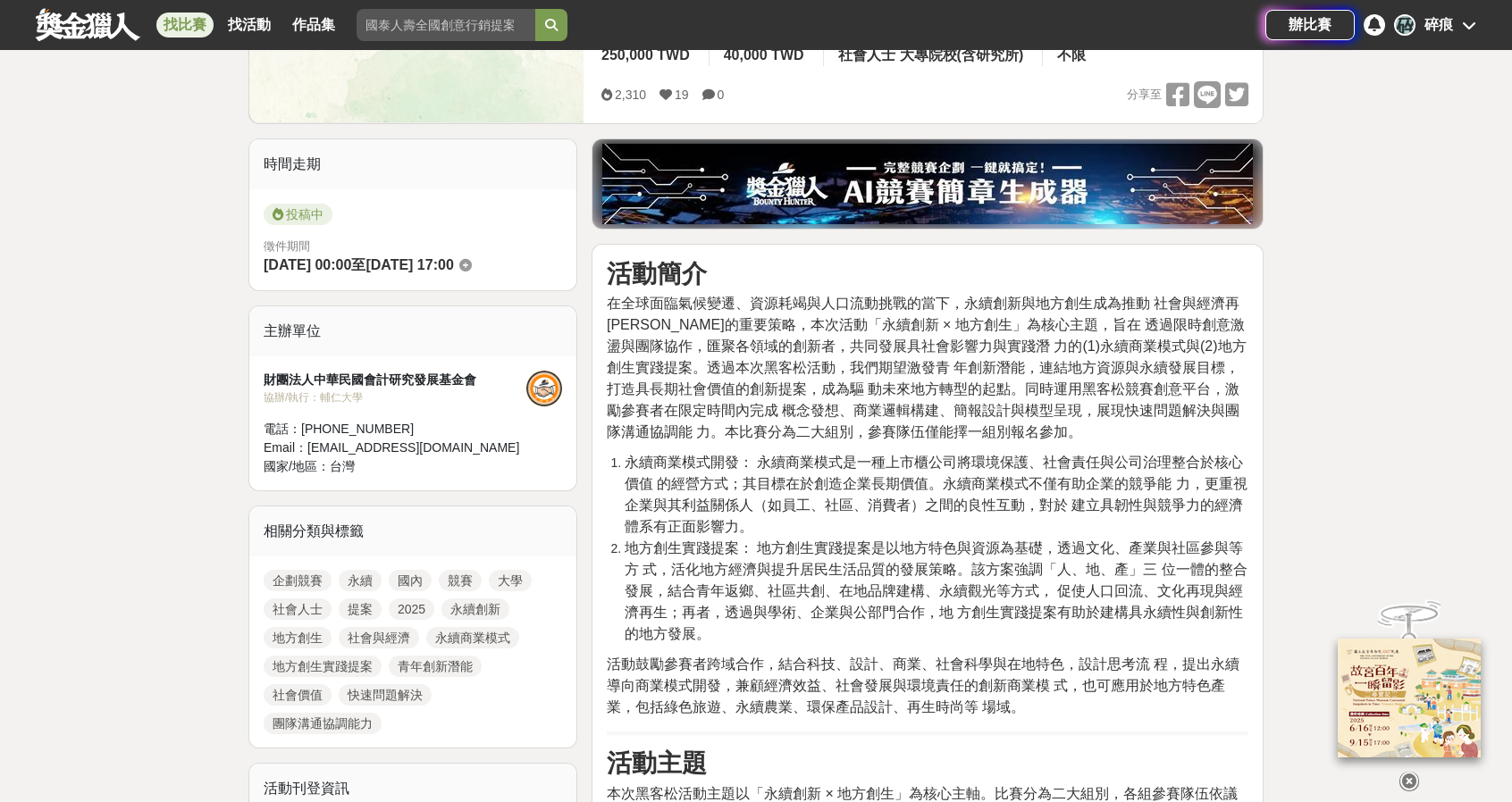 drag, startPoint x: 993, startPoint y: 556, endPoint x: 1131, endPoint y: 656, distance: 170.423 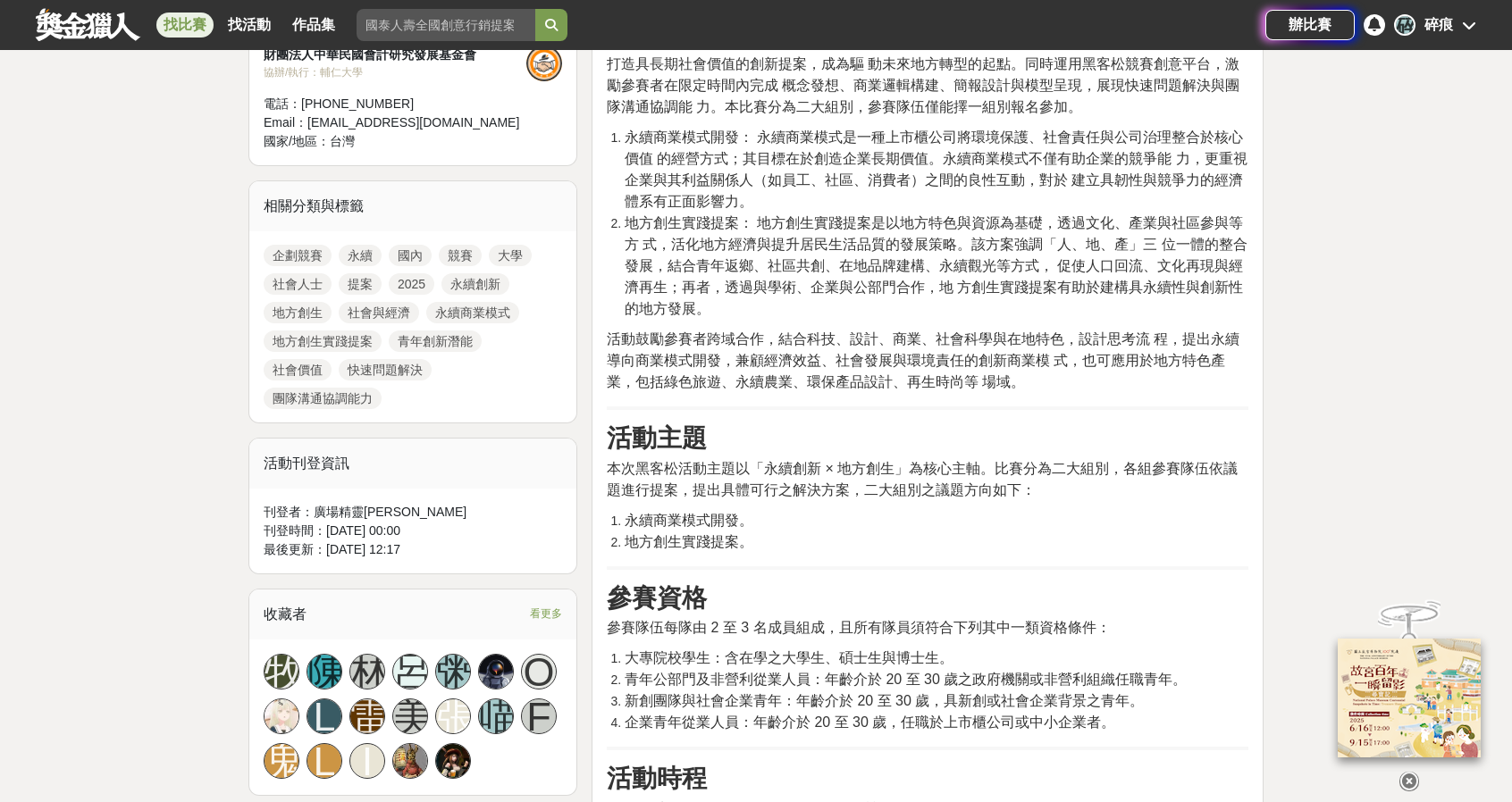scroll, scrollTop: 536, scrollLeft: 0, axis: vertical 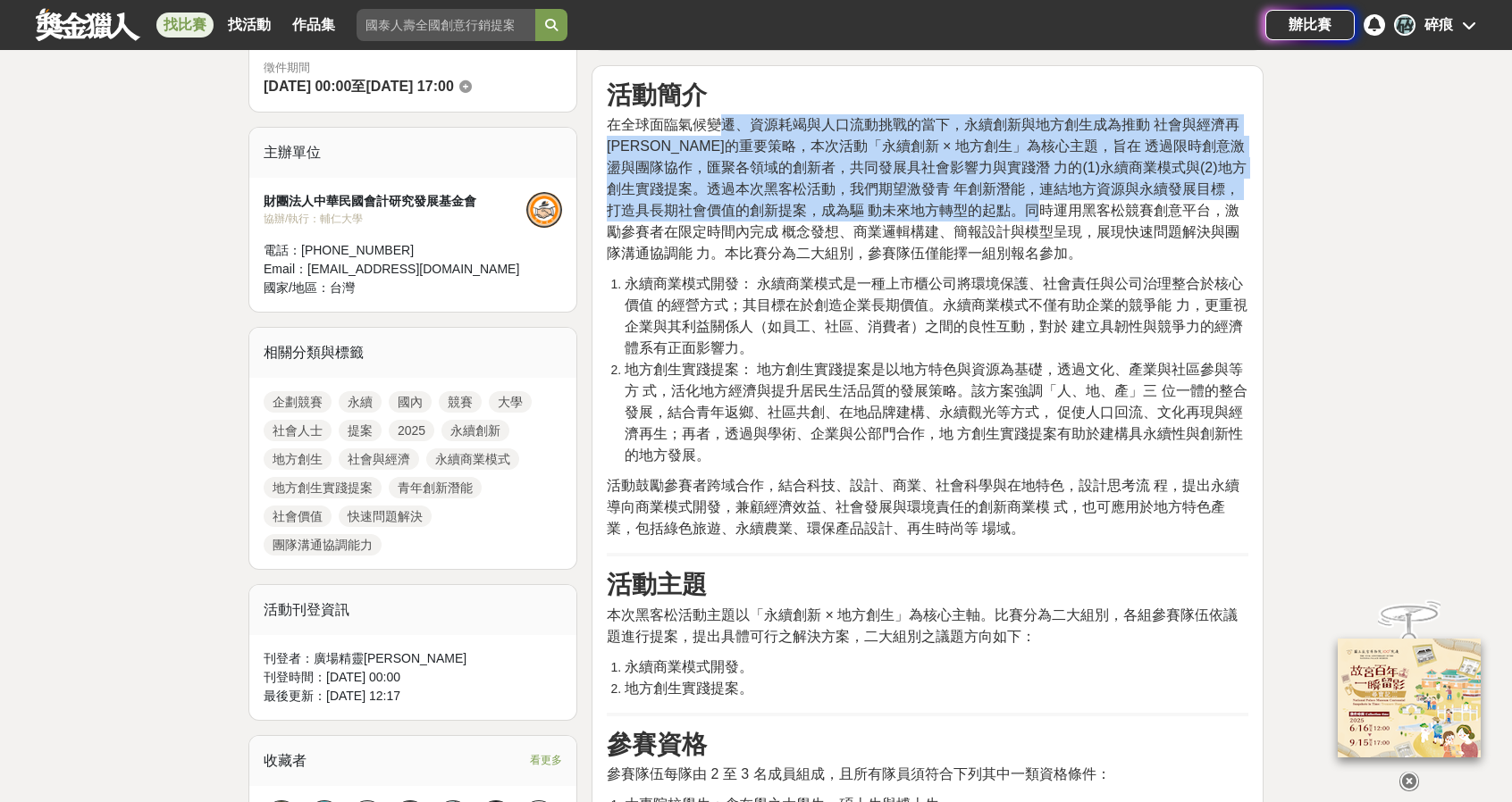 drag, startPoint x: 739, startPoint y: 128, endPoint x: 1126, endPoint y: 215, distance: 396.65854 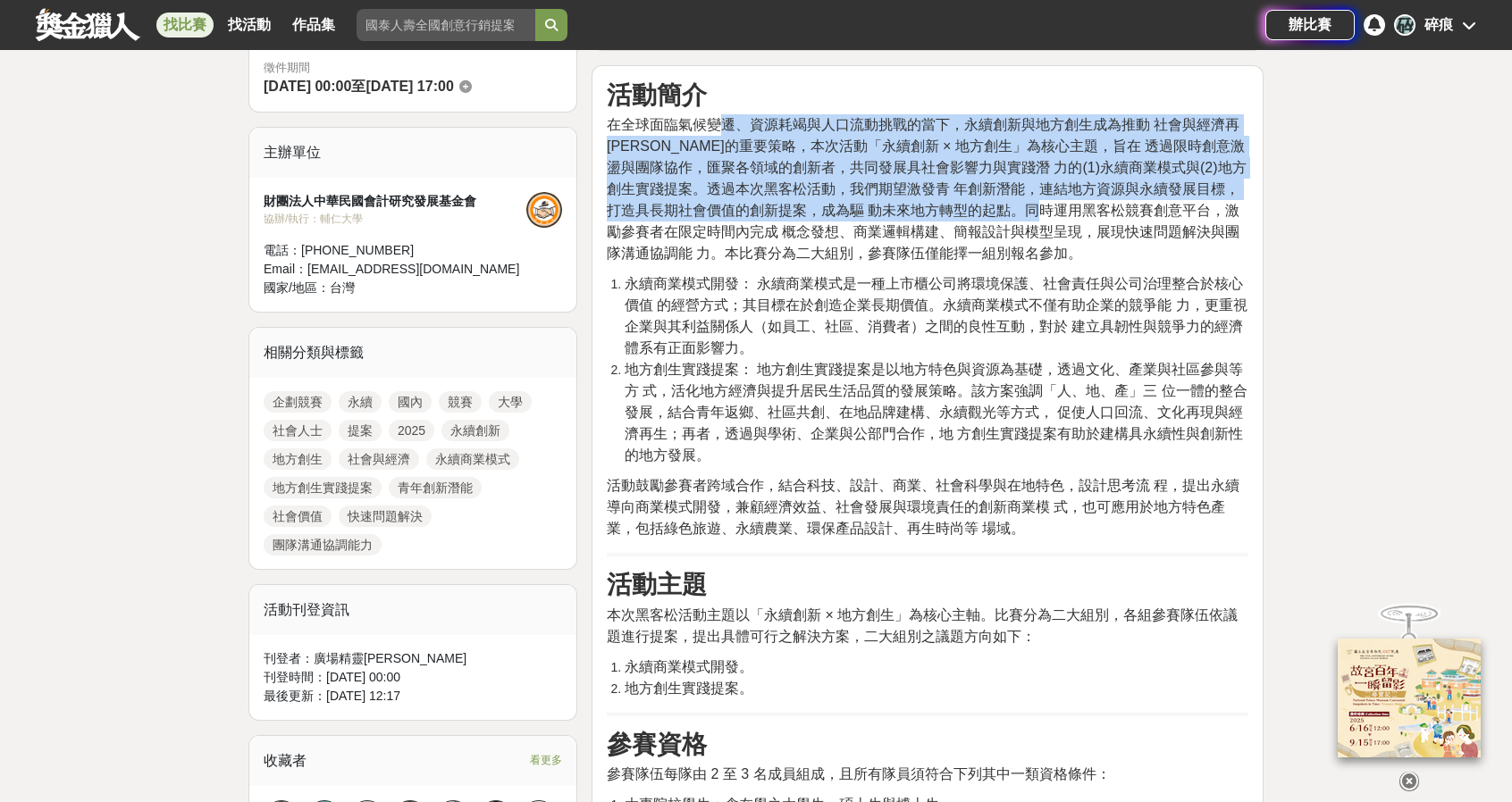click on "在全球面臨氣候變遷、資源耗竭與人口流動挑戰的當下，永續創新與地方創生成為推動 社會與經濟再平衡的重要策略，本次活動「永續創新 × 地方創生」為核心主題，旨在 透過限時創意激盪與團隊協作，匯聚各領域的創新者，共同發展具社會影響力與實踐潛 力的(1)永續商業模式與(2)地方創生實踐提案。透過本次黑客松活動，我們期望激發青 年創新潛能，連結地方資源與永續發展目標，打造具長期社會價值的創新提案，成為驅 動未來地方轉型的起點。同時運用黑客松競賽創意平台，激勵參賽者在限定時間內完成 概念發想、商業邏輯構建、簡報設計與模型呈現，展現快速問題解決與團隊溝通協調能 力。本比賽分為二大組別，參賽隊伍僅能擇一組別報名參加。" at bounding box center (927, 188) 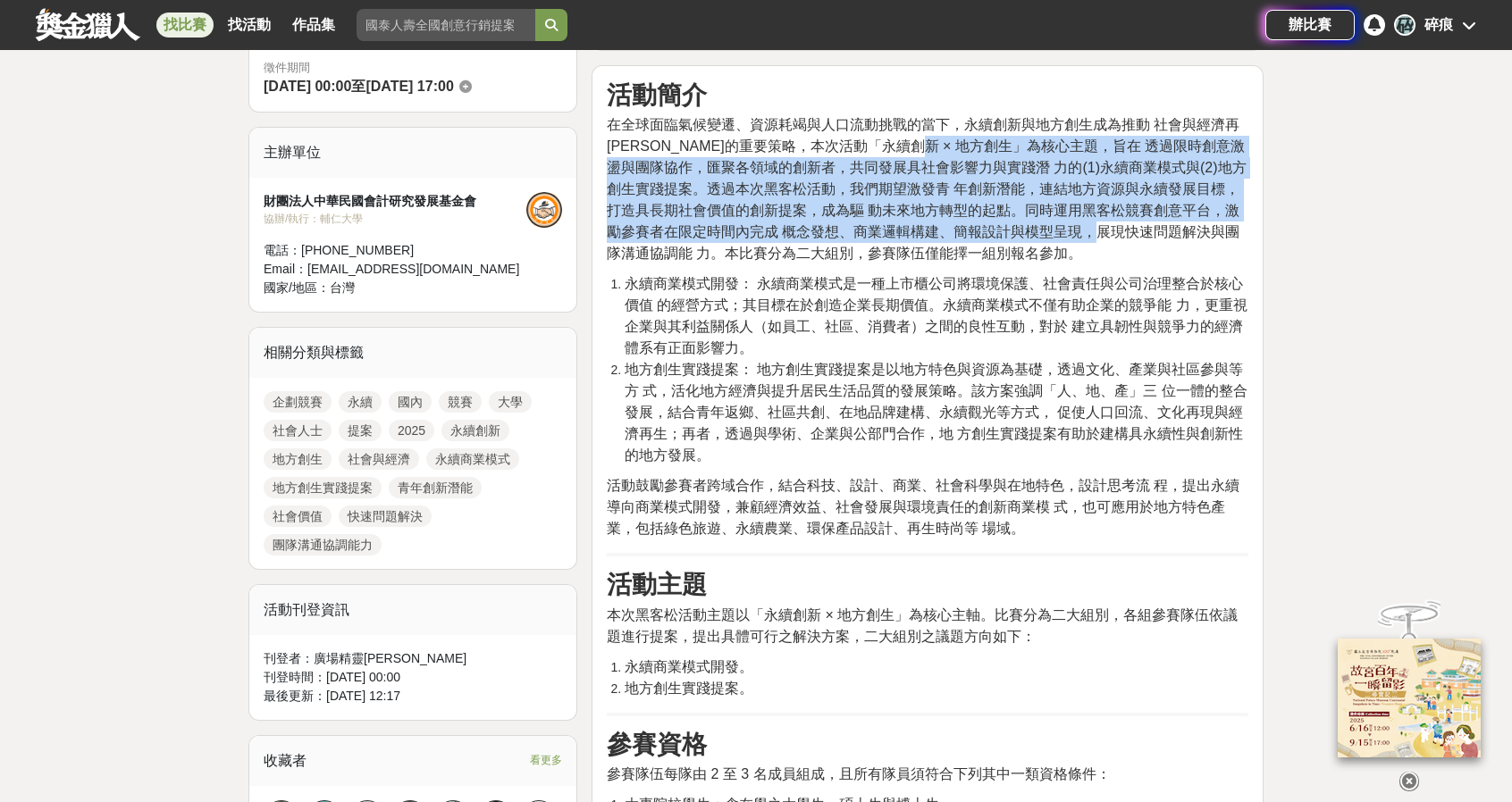 drag, startPoint x: 972, startPoint y: 138, endPoint x: 1176, endPoint y: 227, distance: 222.56909 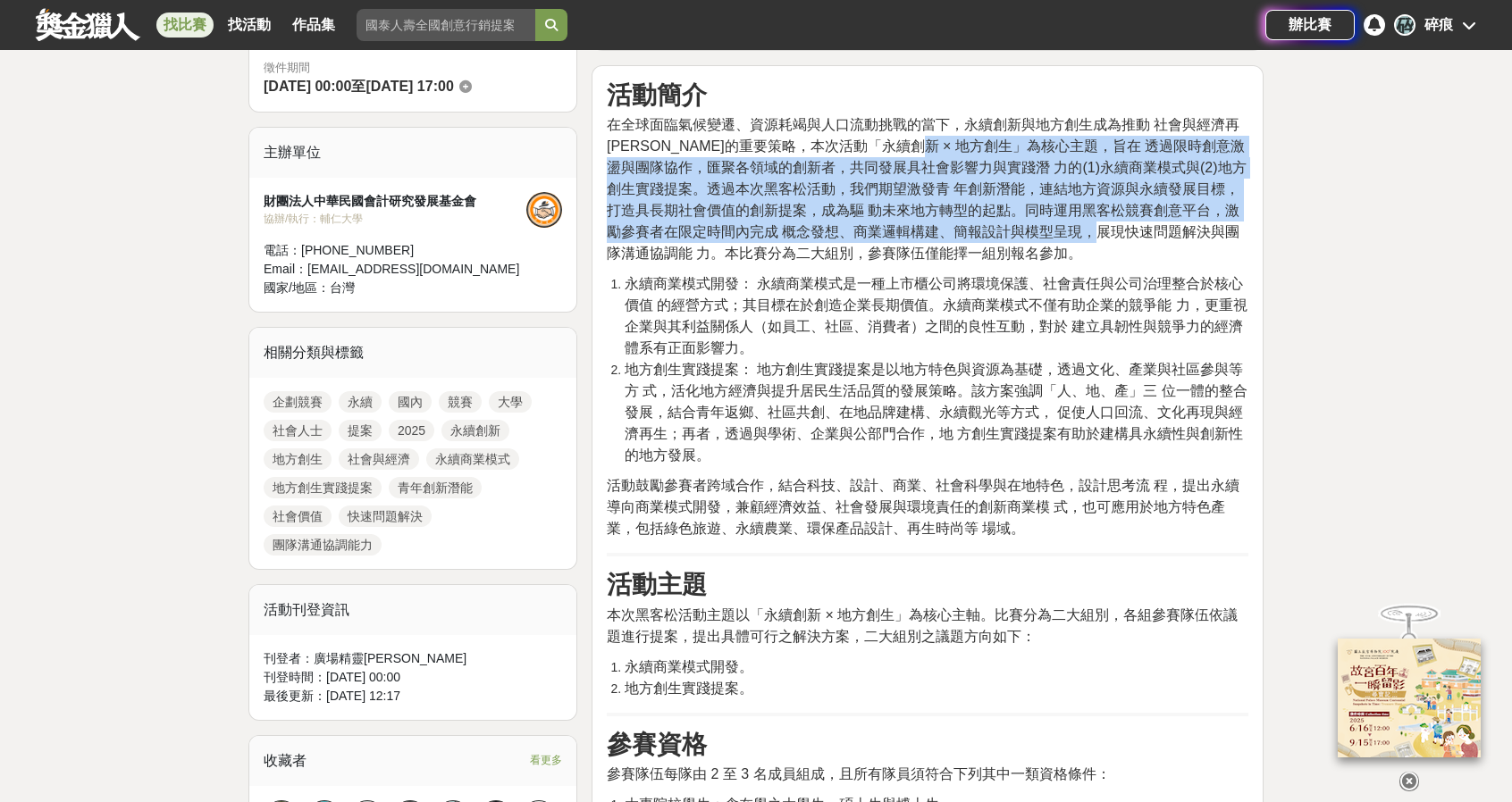 click on "在全球面臨氣候變遷、資源耗竭與人口流動挑戰的當下，永續創新與地方創生成為推動 社會與經濟再平衡的重要策略，本次活動「永續創新 × 地方創生」為核心主題，旨在 透過限時創意激盪與團隊協作，匯聚各領域的創新者，共同發展具社會影響力與實踐潛 力的(1)永續商業模式與(2)地方創生實踐提案。透過本次黑客松活動，我們期望激發青 年創新潛能，連結地方資源與永續發展目標，打造具長期社會價值的創新提案，成為驅 動未來地方轉型的起點。同時運用黑客松競賽創意平台，激勵參賽者在限定時間內完成 概念發想、商業邏輯構建、簡報設計與模型呈現，展現快速問題解決與團隊溝通協調能 力。本比賽分為二大組別，參賽隊伍僅能擇一組別報名參加。" at bounding box center [927, 188] 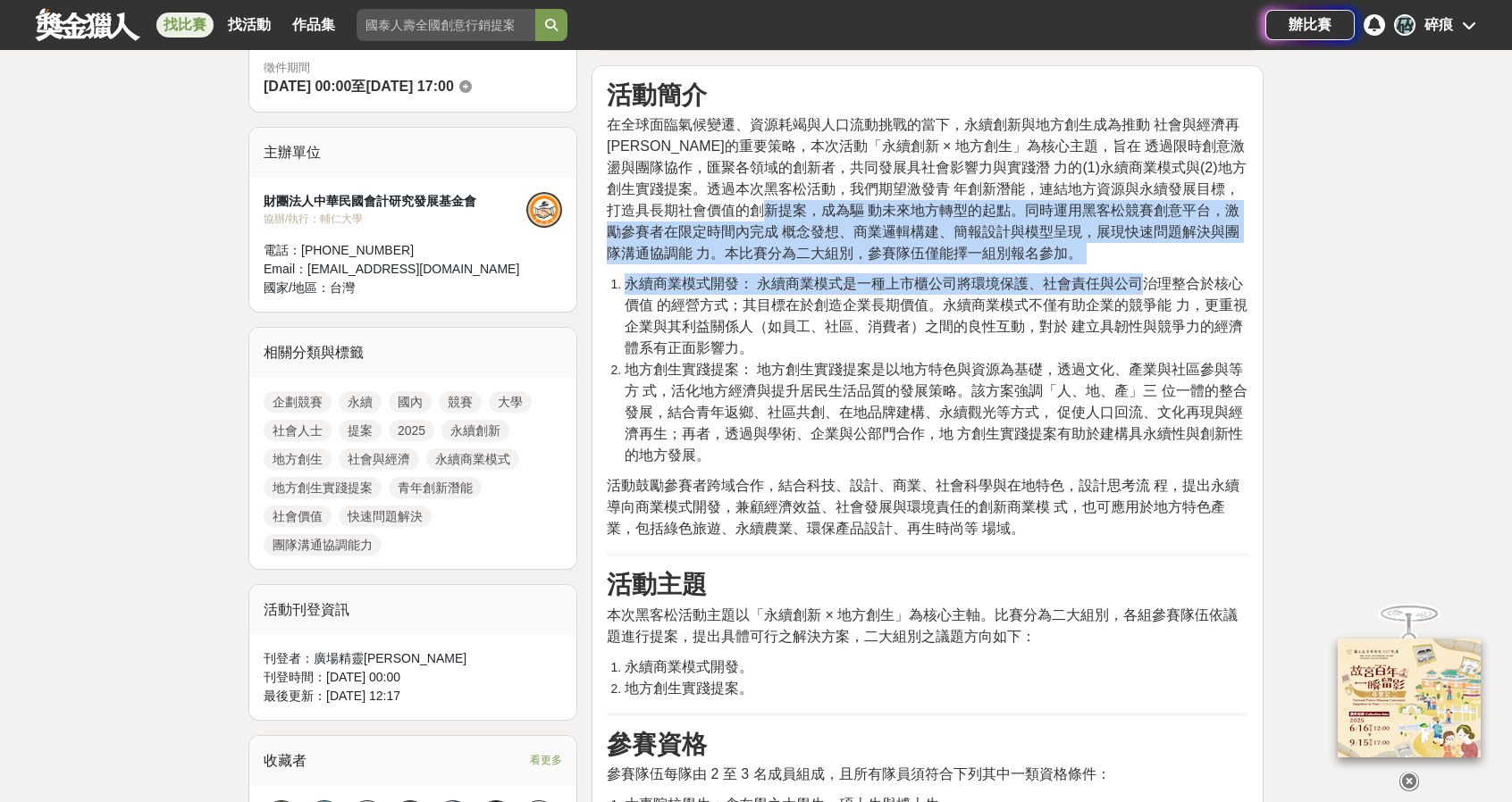 drag, startPoint x: 838, startPoint y: 199, endPoint x: 1146, endPoint y: 269, distance: 315.8544 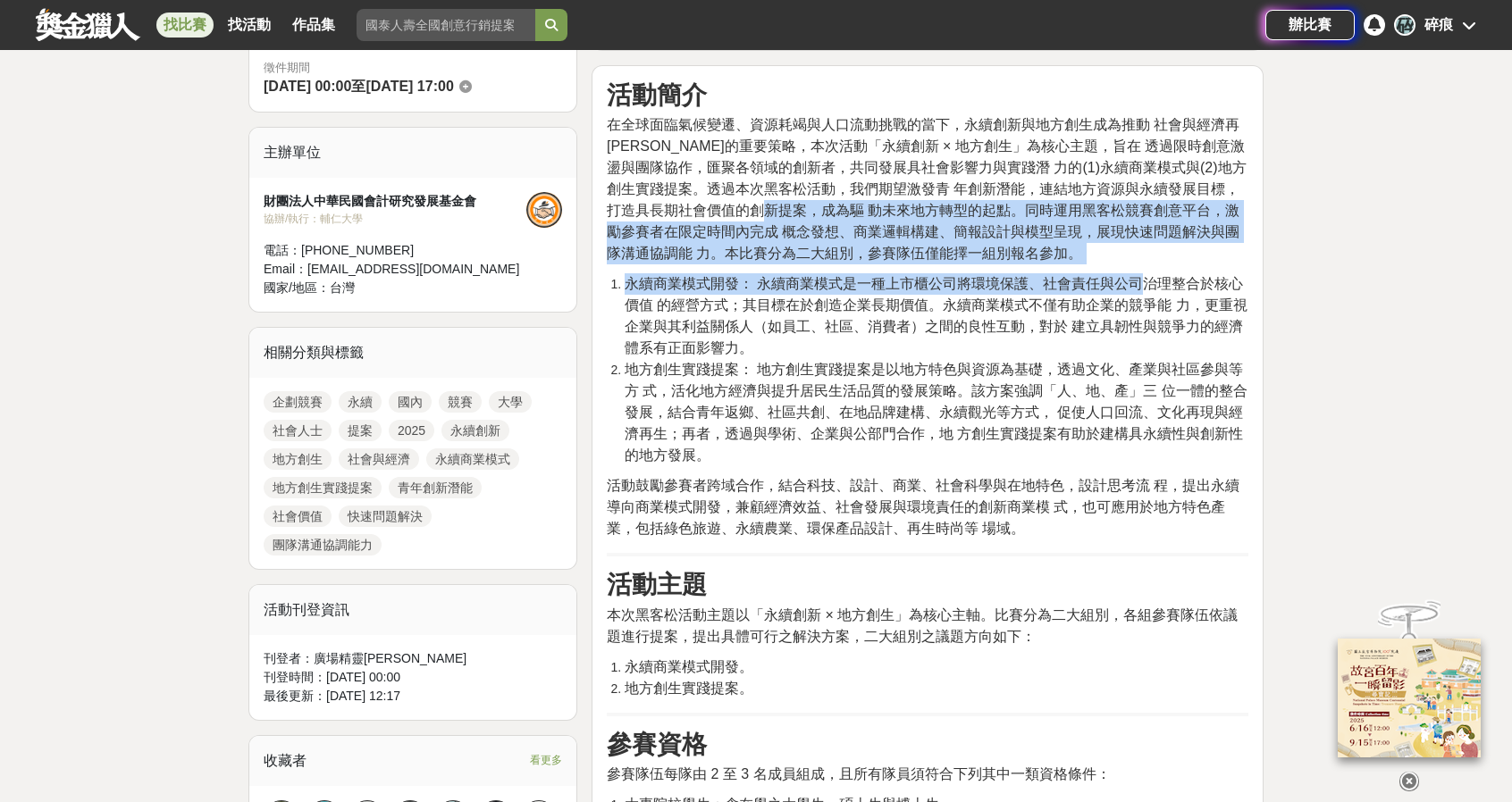 click on "活動簡介 在全球面臨氣候變遷、資源耗竭與人口流動挑戰的當下，永續創新與地方創生成為推動 社會與經濟再平衡的重要策略，本次活動「永續創新 × 地方創生」為核心主題，旨在 透過限時創意激盪與團隊協作，匯聚各領域的創新者，共同發展具社會影響力與實踐潛 力的(1)永續商業模式與(2)地方創生實踐提案。透過本次黑客松活動，我們期望激發青 年創新潛能，連結地方資源與永續發展目標，打造具長期社會價值的創新提案，成為驅 動未來地方轉型的起點。同時運用黑客松競賽創意平台，激勵參賽者在限定時間內完成 概念發想、商業邏輯構建、簡報設計與模型呈現，展現快速問題解決與團隊溝通協調能 力。本比賽分為二大組別，參賽隊伍僅能擇一組別報名參加。 活動主題 永續商業模式開發。 地方創生實踐提案。 參賽資格 活動時程 報名方式 報名方式：" at bounding box center [928, 2321] 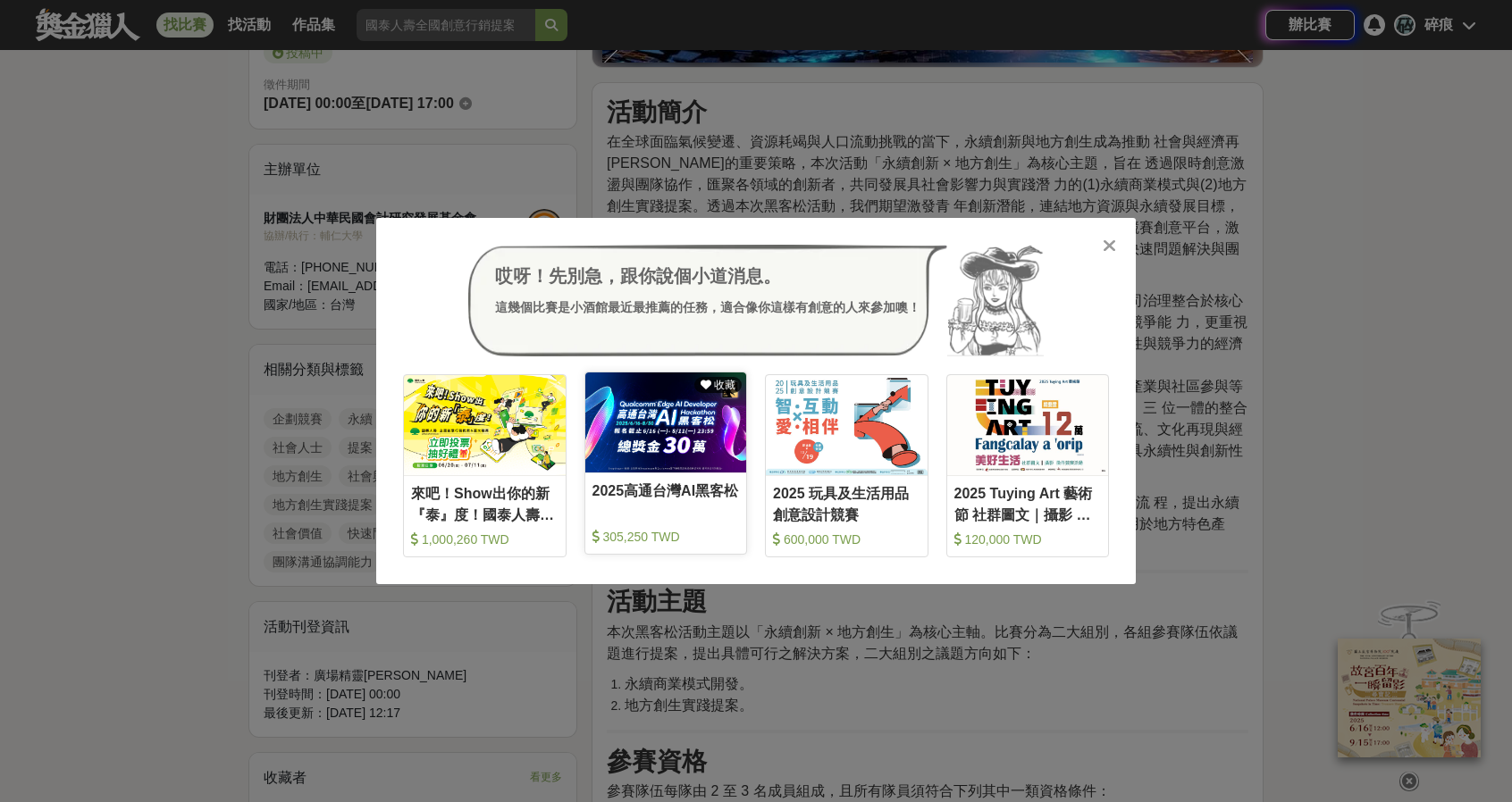 scroll, scrollTop: 89, scrollLeft: 0, axis: vertical 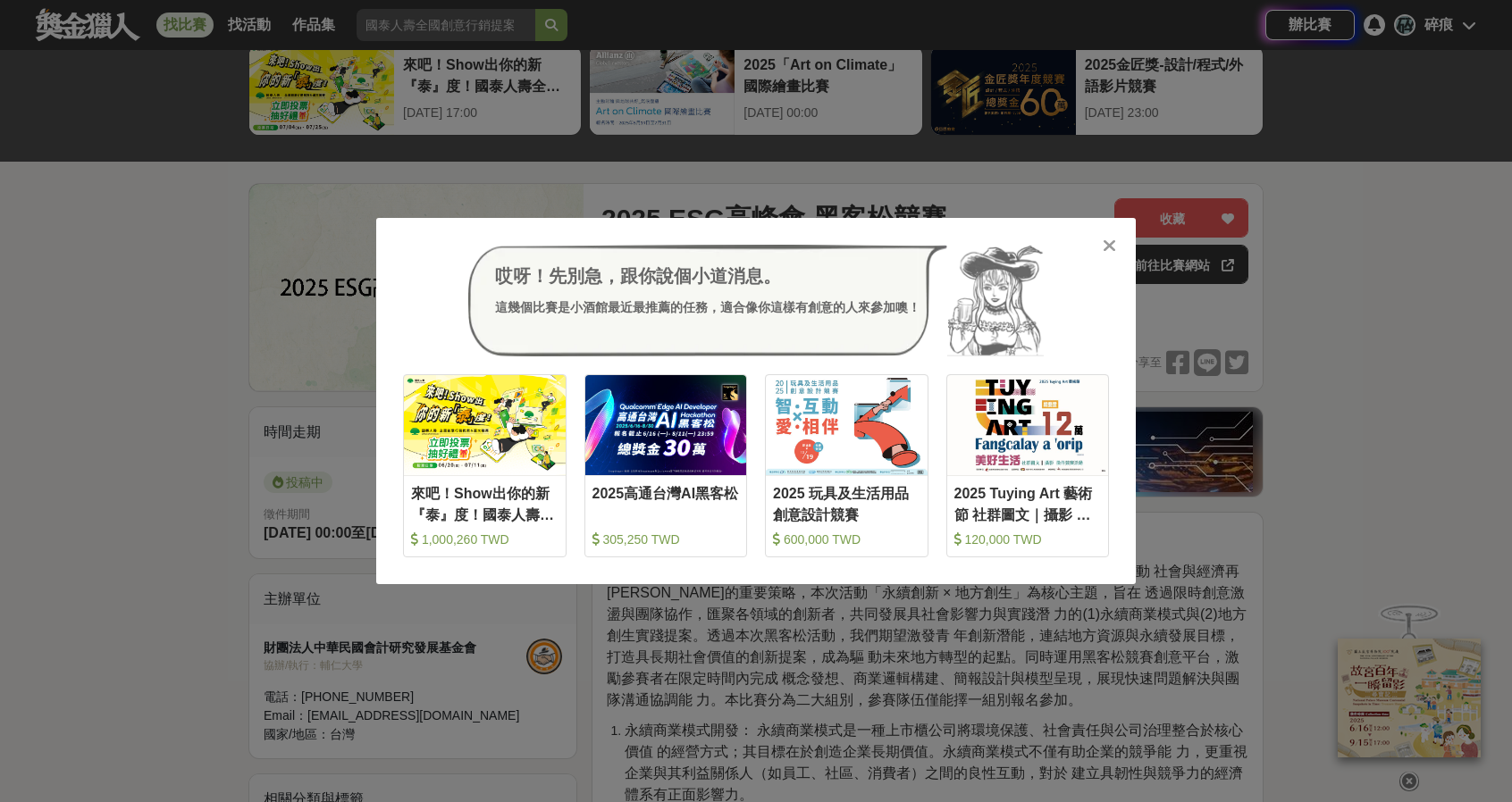 click on "哎呀！先別急，跟你說個小道消息。 這幾個比賽是小酒館最近最推薦的任務，適合像你這樣有創意的人來參加噢！   收藏 來吧！Show出你的新『泰』度！國泰人壽全國創意行銷提案&圖文競賽   1,000,260 TWD   收藏 2025高通台灣AI黑客松   305,250 TWD   收藏 2025 玩具及生活用品創意設計競賽   600,000 TWD   收藏 2025 Tuying Art 藝術節 社群圖文｜攝影 徵件競賽活動   120,000 TWD" at bounding box center (756, 401) 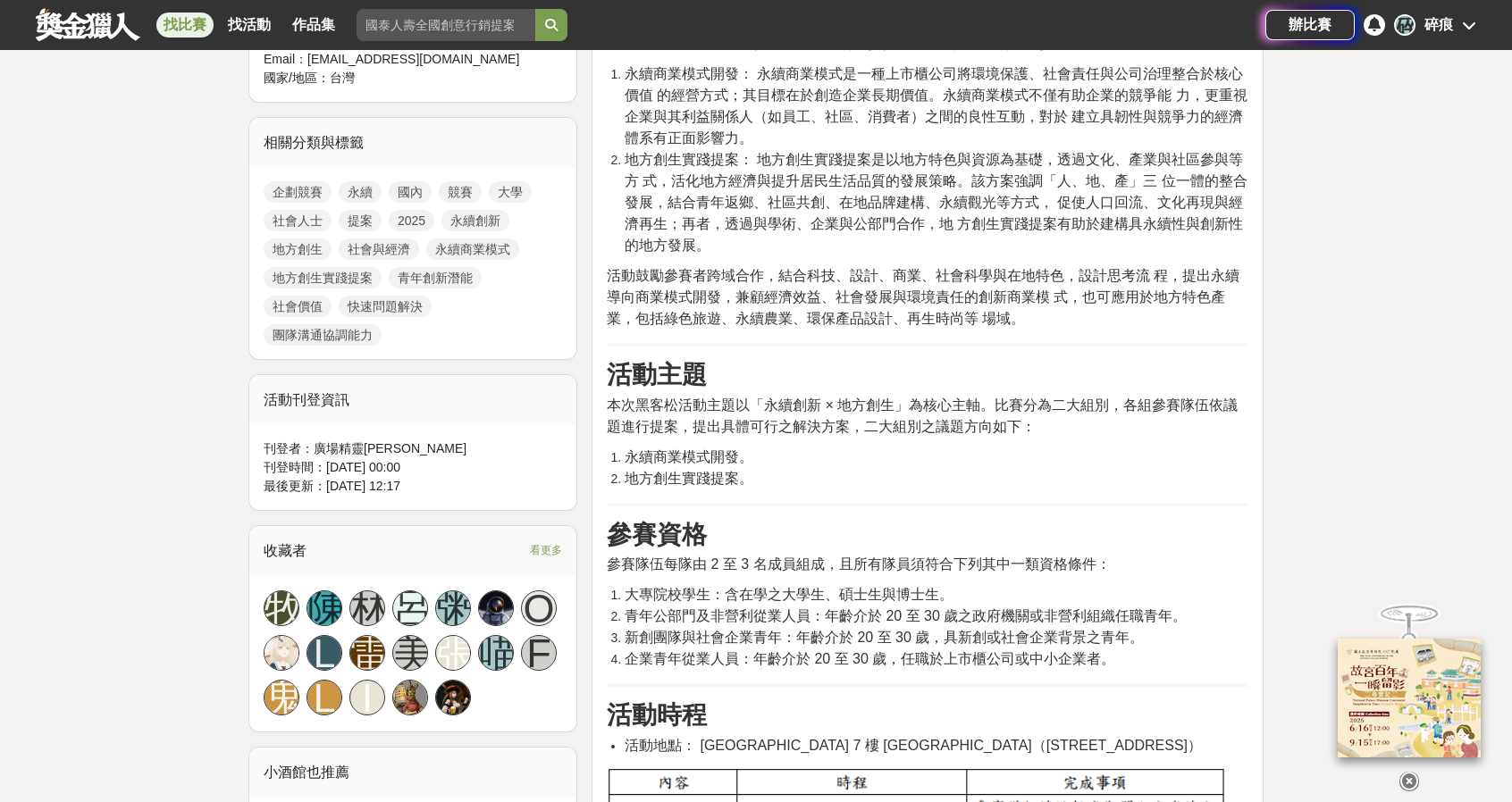 scroll, scrollTop: 893, scrollLeft: 0, axis: vertical 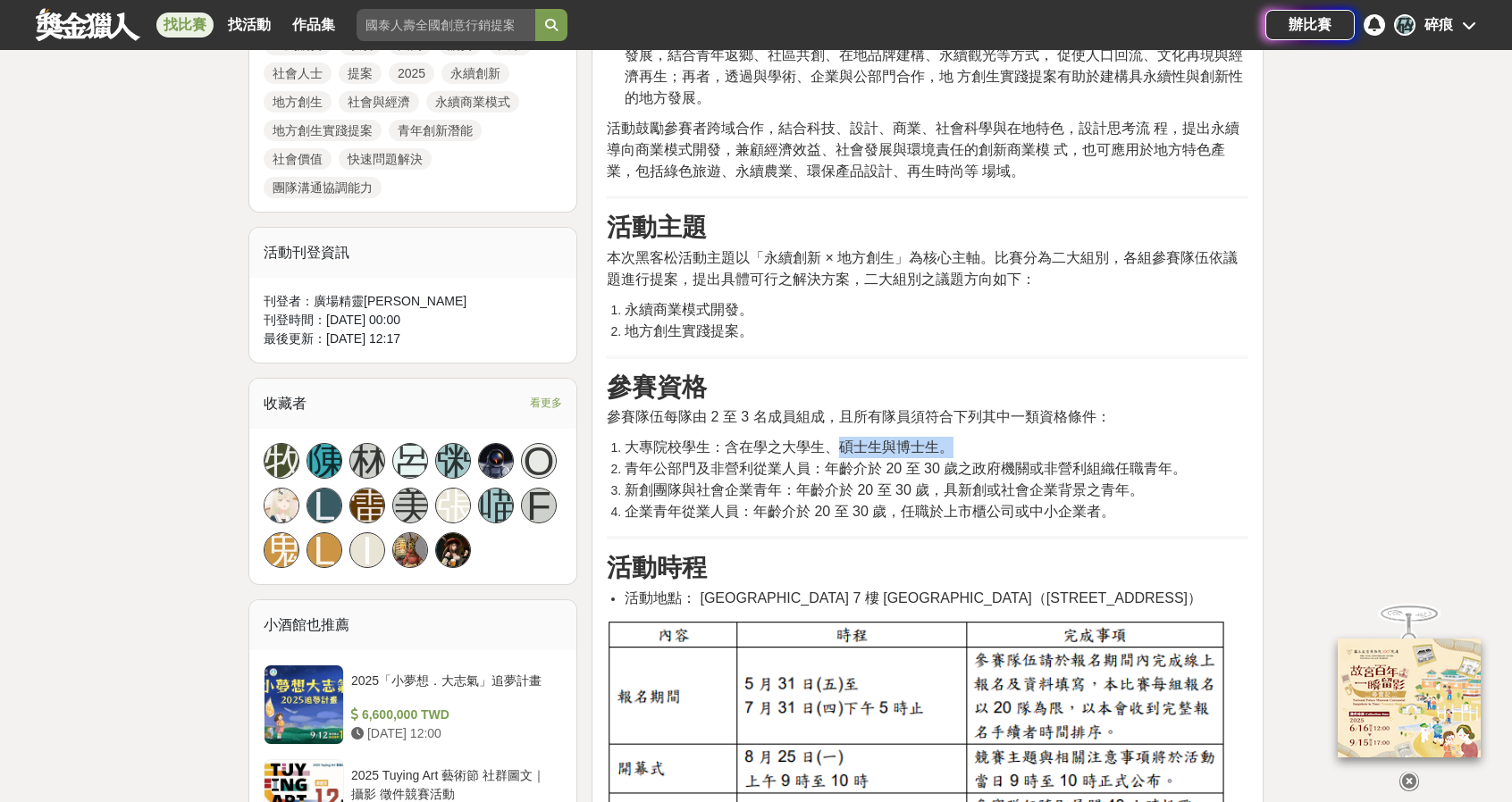 drag, startPoint x: 838, startPoint y: 431, endPoint x: 977, endPoint y: 450, distance: 140.2926 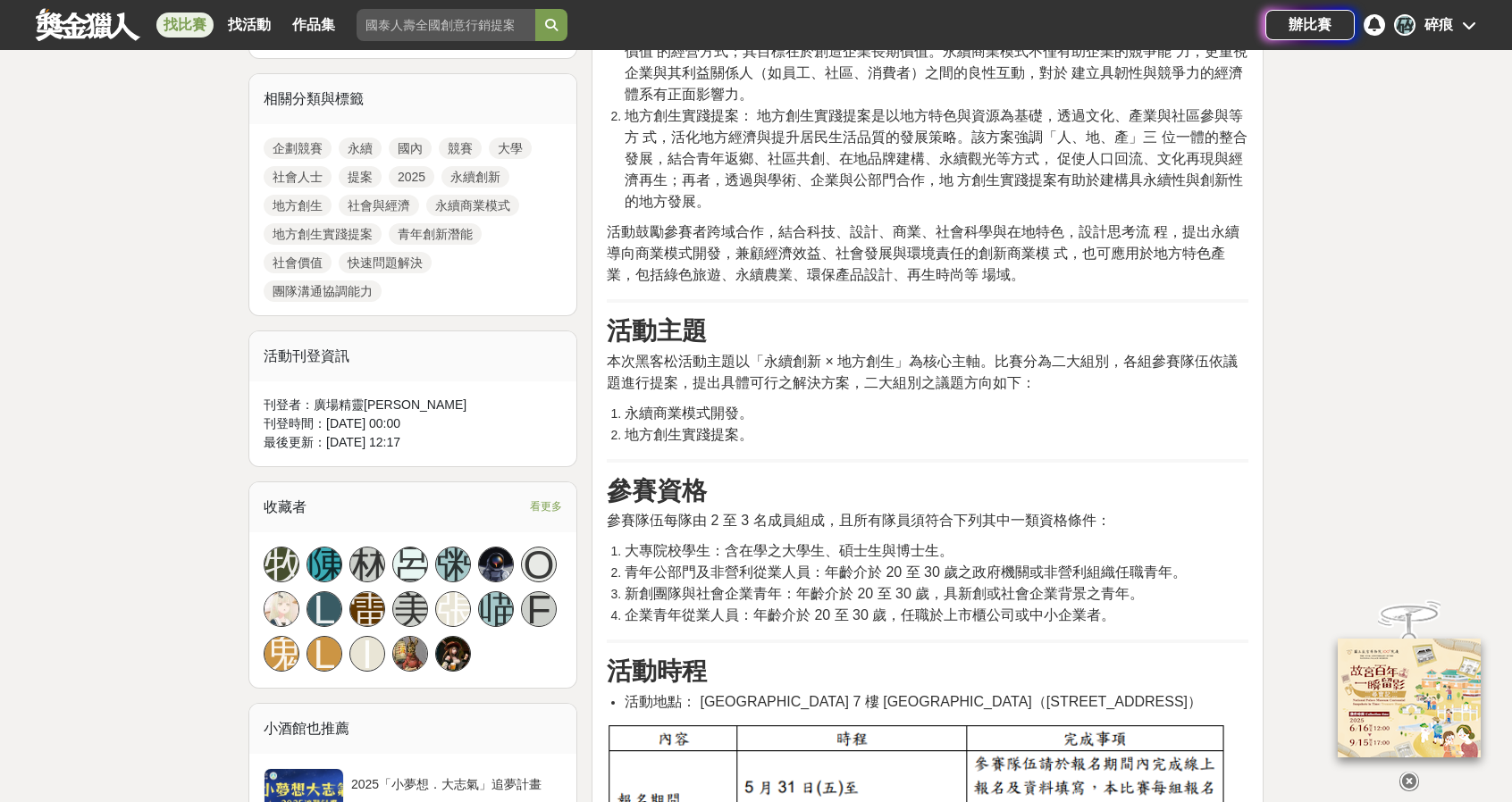 scroll, scrollTop: 625, scrollLeft: 0, axis: vertical 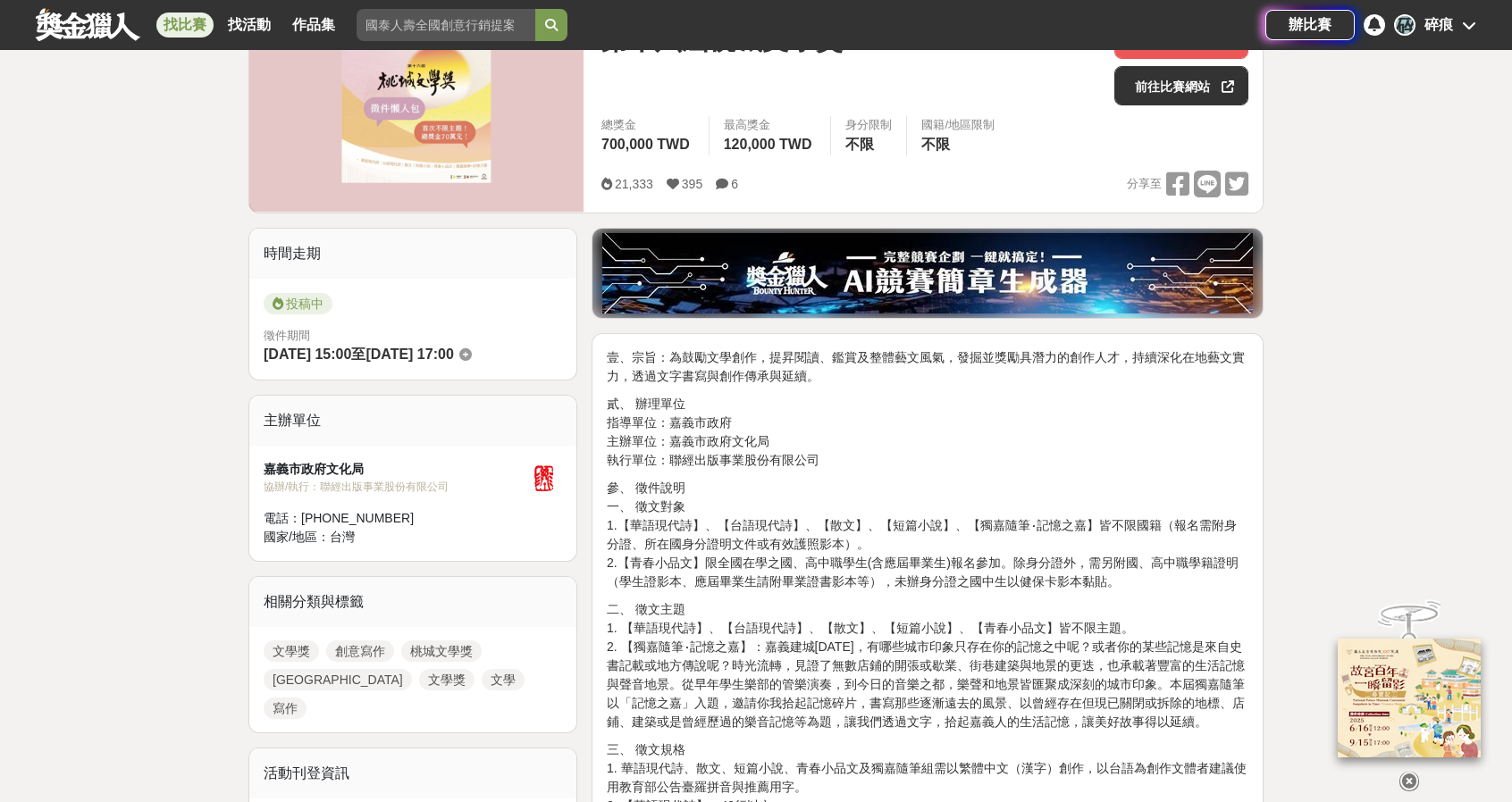 drag, startPoint x: 758, startPoint y: 525, endPoint x: 1050, endPoint y: 539, distance: 292.3354 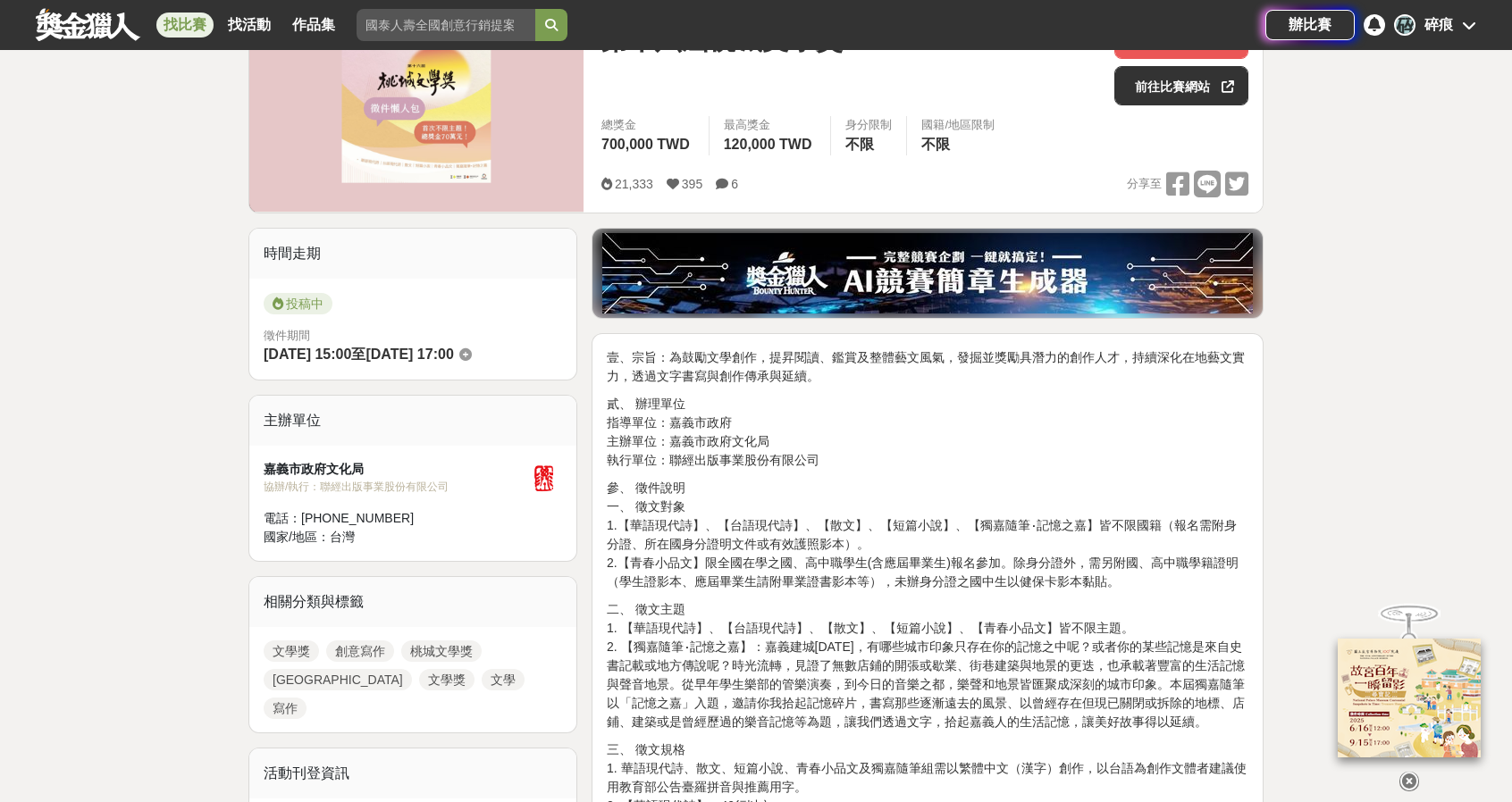 click on "參、 徵件說明 一、 徵文對象  1.【華語現代詩】、【台語現代詩】、【散文】、【短篇小說】、【獨嘉隨筆‧記憶之嘉】皆不限國籍（報名需附身分證、所在國身分證明文件或有效護照影本）。  2.【青春小品文】限全國在學之國、高中職學生(含應屆畢業生)報名參加。除身分證外，需另附國、高中職學籍證明（學生證影本、應屆畢業生請附畢業證書影本等），未辦身分證之國中生以健保卡影本黏貼。" at bounding box center [928, 535] 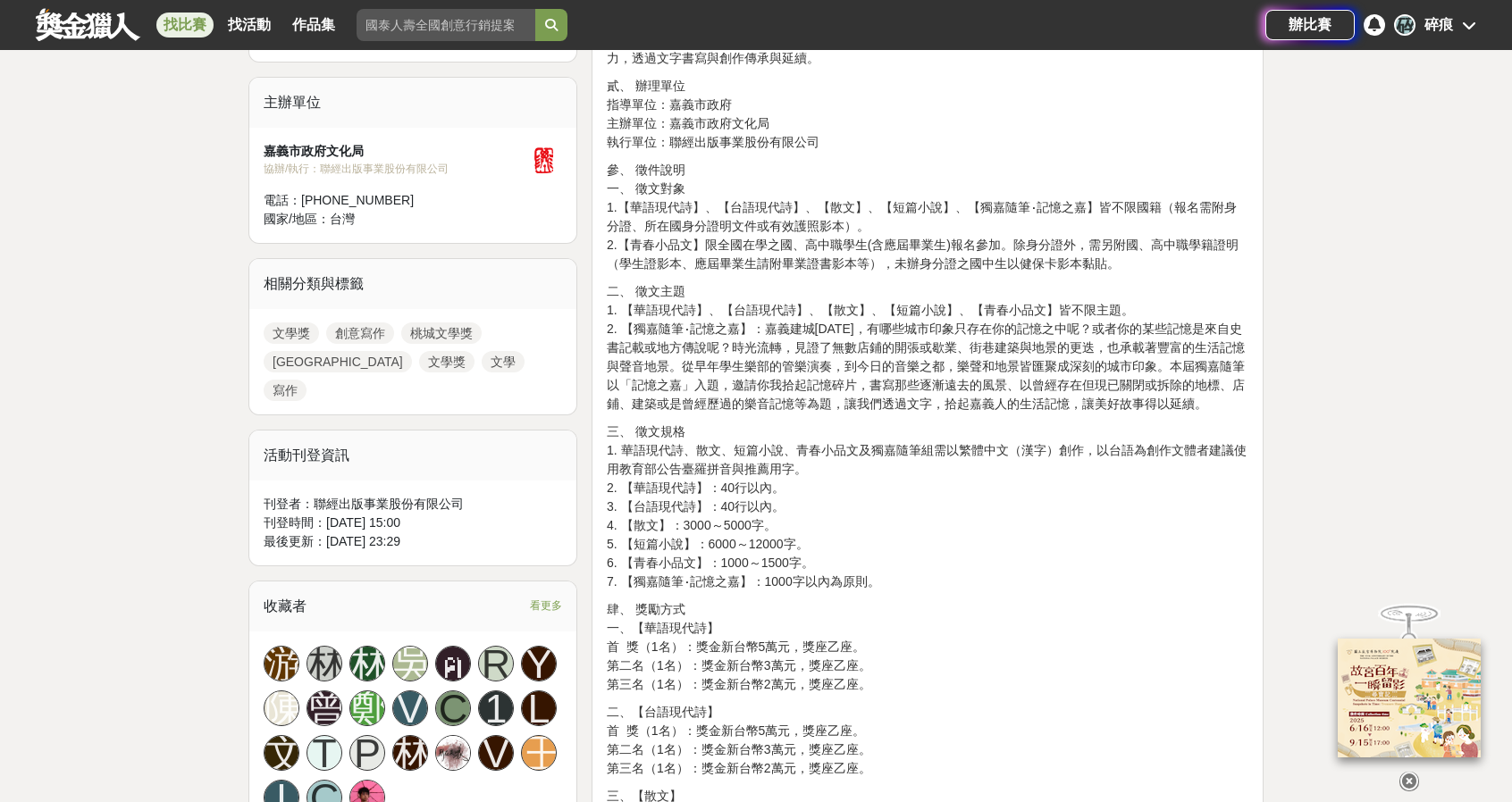 scroll, scrollTop: 447, scrollLeft: 0, axis: vertical 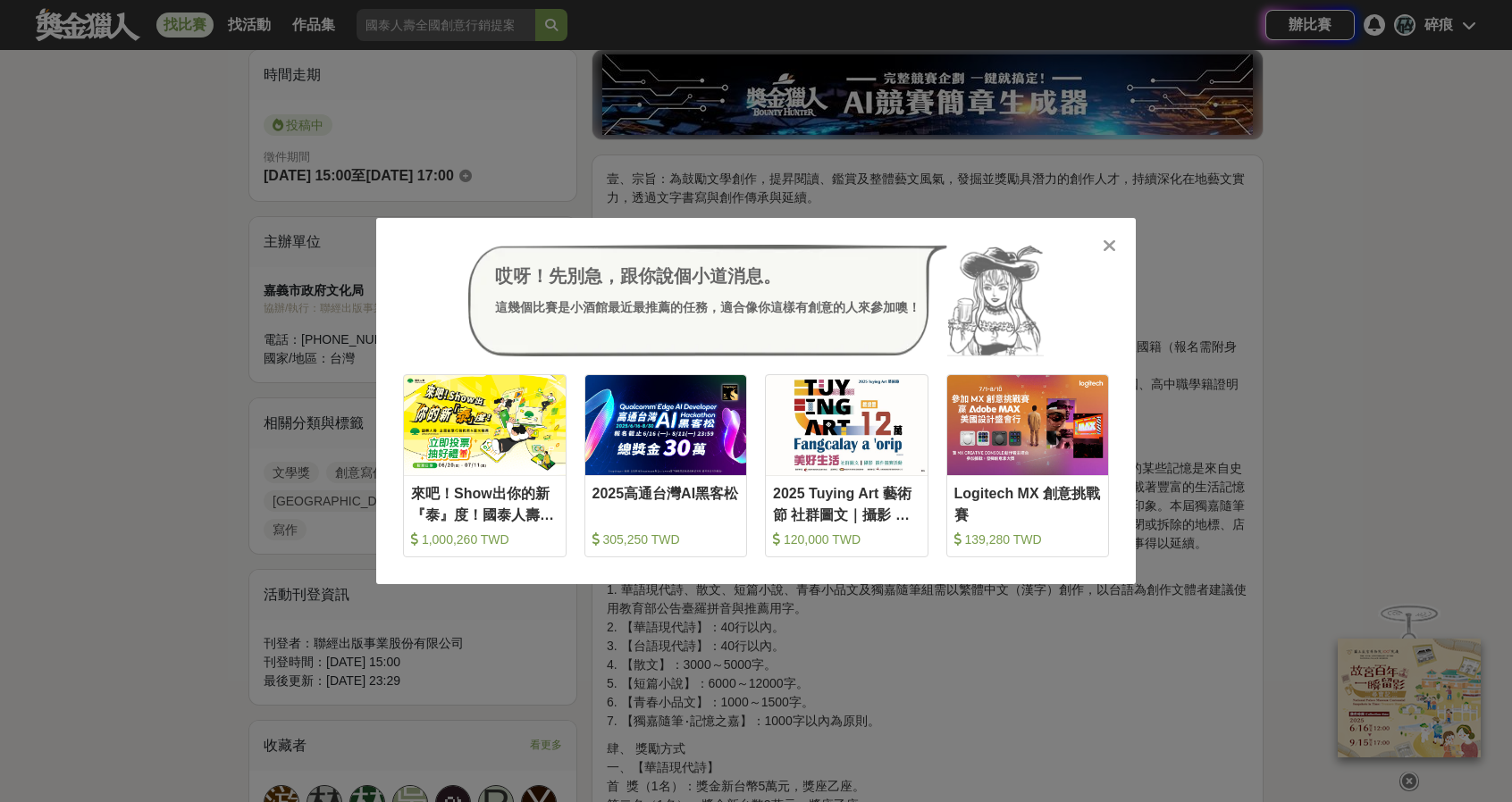 click on "哎呀！先別急，跟你說個小道消息。 這幾個比賽是小酒館最近最推薦的任務，適合像你這樣有創意的人來參加噢！   收藏 來吧！Show出你的新『泰』度！國泰人壽全國創意行銷提案&圖文競賽   1,000,260 TWD   收藏 2025高通台灣AI黑客松   305,250 TWD   收藏 2025 Tuying Art 藝術節 社群圖文｜攝影 徵件競賽活動   120,000 TWD   收藏 Logitech MX 創意挑戰賽   139,280 TWD" at bounding box center (756, 401) 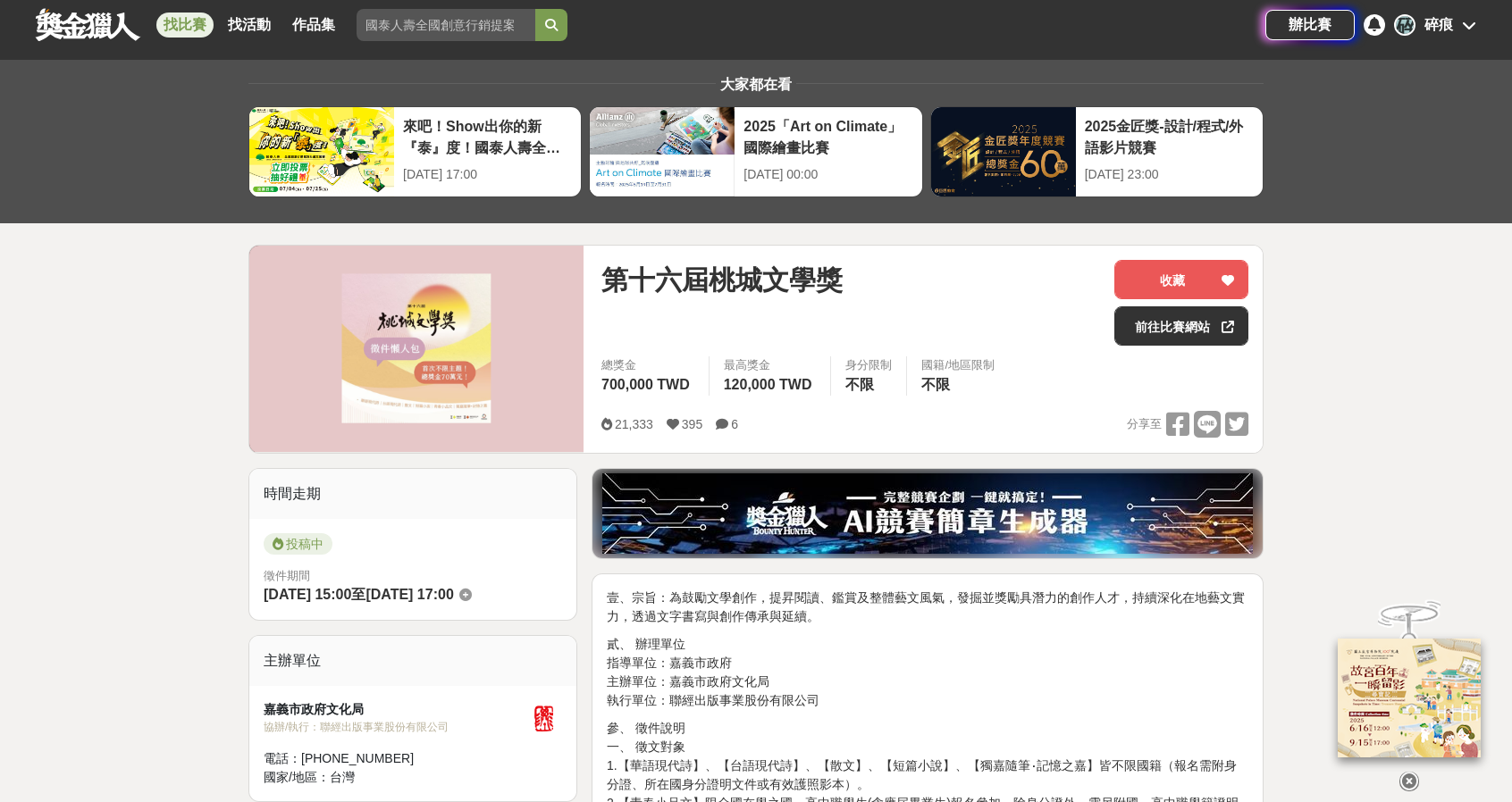 scroll, scrollTop: 0, scrollLeft: 0, axis: both 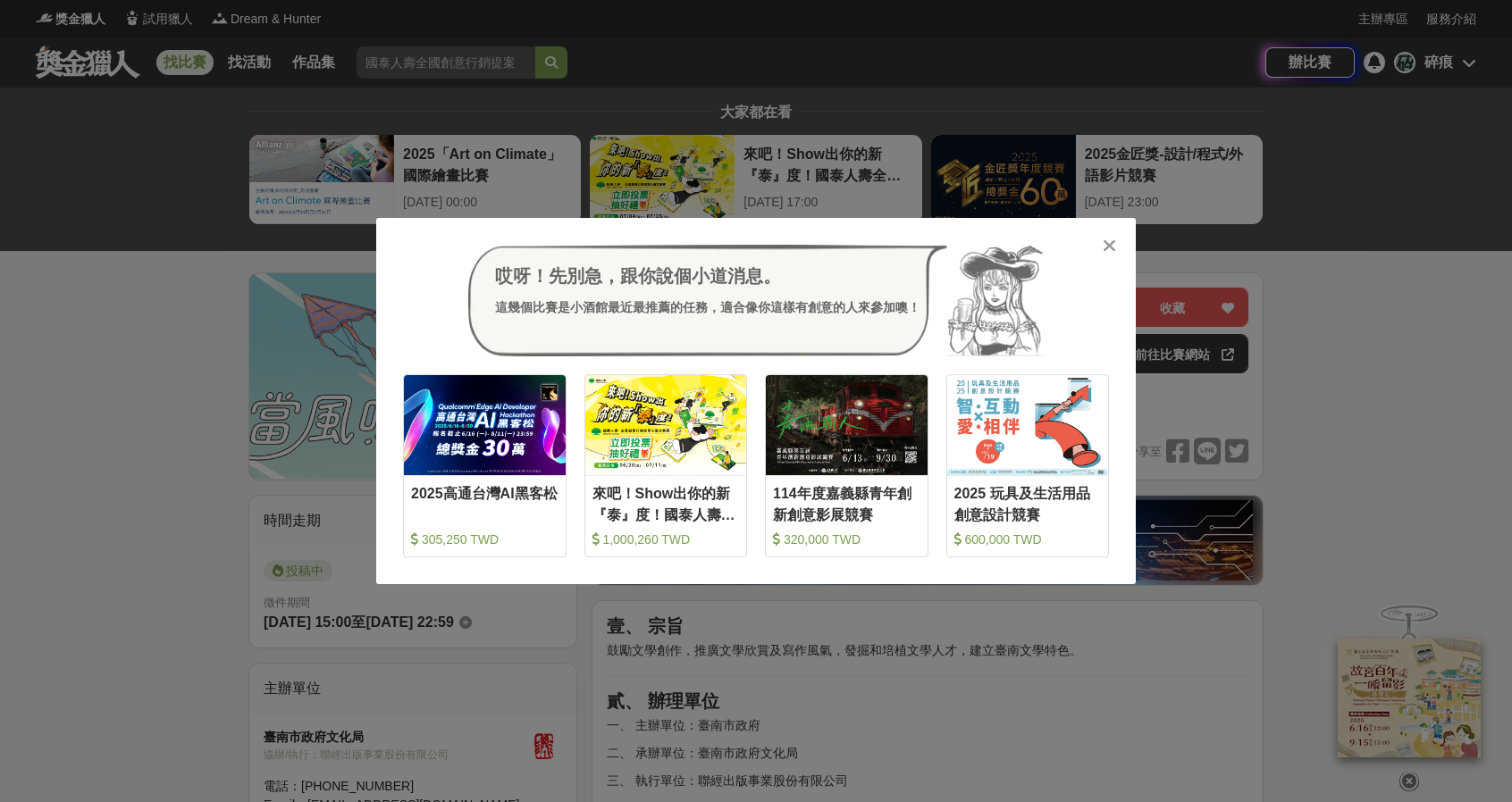 click on "哎呀！先別急，跟你說個小道消息。 這幾個比賽是小酒館最近最推薦的任務，適合像你這樣有創意的人來參加噢！   收藏 2025高通台灣AI黑客松   305,250 TWD   收藏 來吧！Show出你的新『泰』度！國泰人壽全國創意行銷提案&圖文競賽   1,000,260 TWD   收藏 114年度嘉義縣青年創新創意影展競賽   320,000 TWD   收藏 2025 玩具及生活用品創意設計競賽   600,000 TWD" at bounding box center (756, 401) 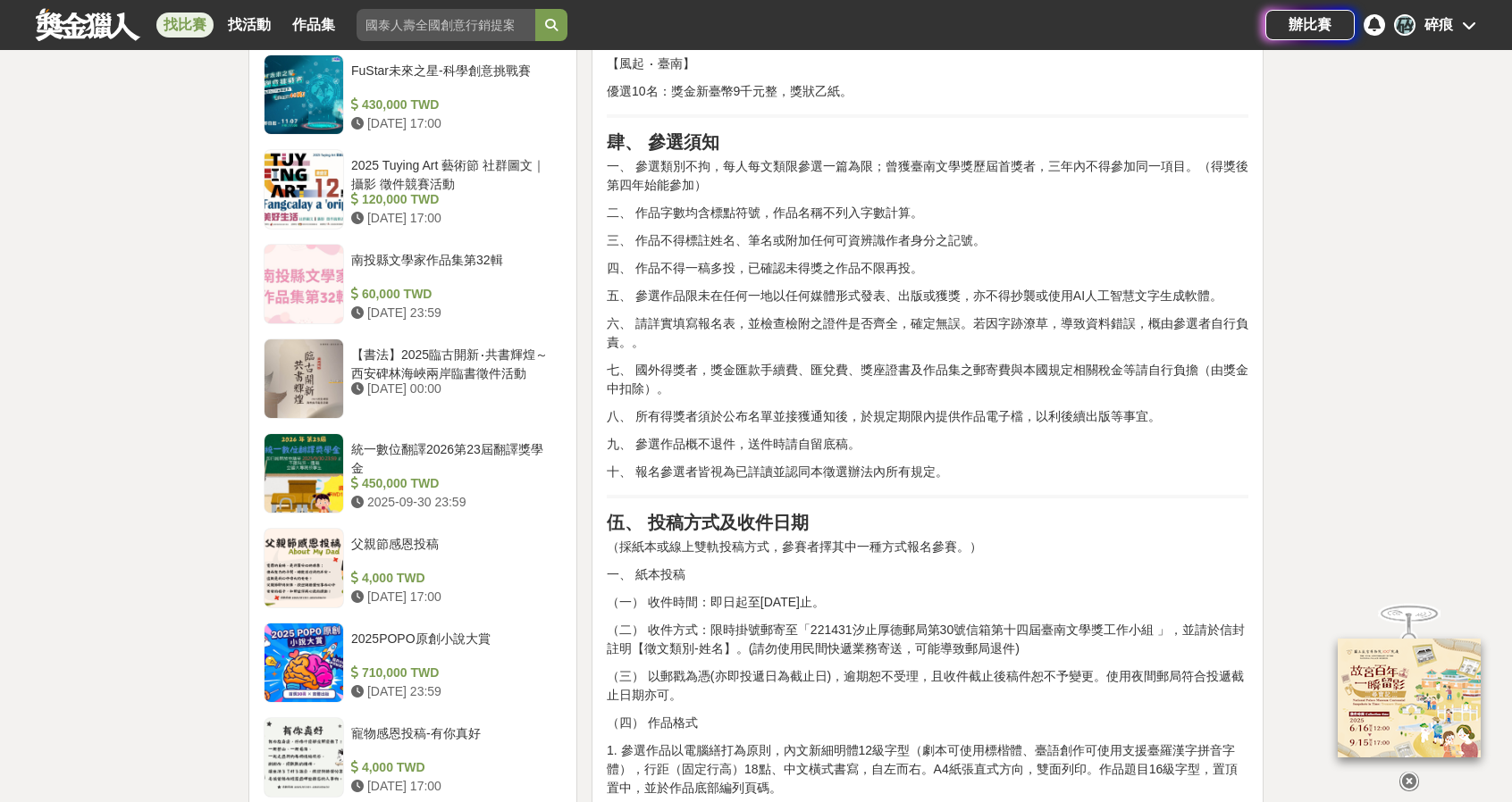 scroll, scrollTop: 2143, scrollLeft: 0, axis: vertical 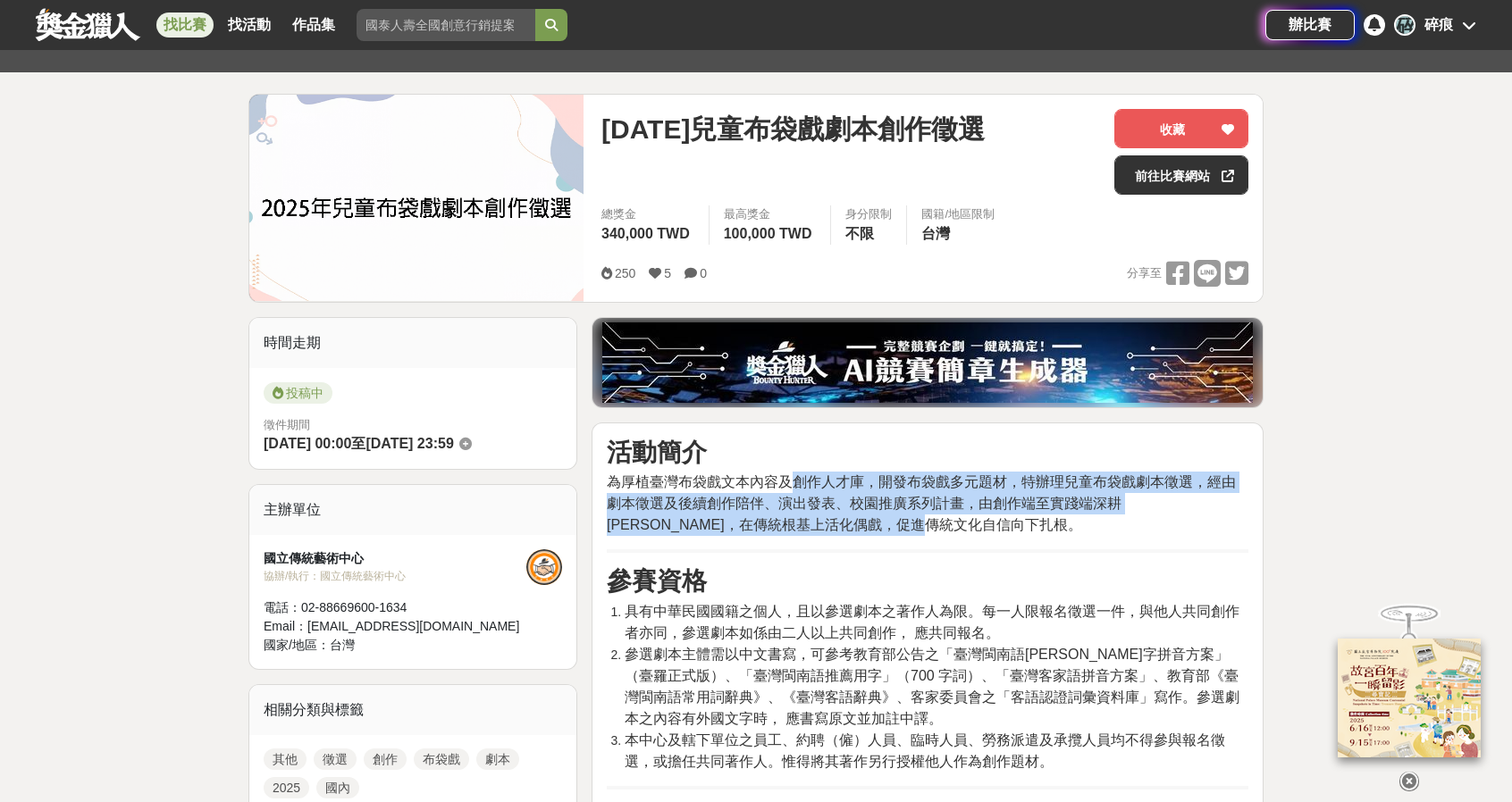 drag, startPoint x: 854, startPoint y: 485, endPoint x: 1062, endPoint y: 522, distance: 211.26524 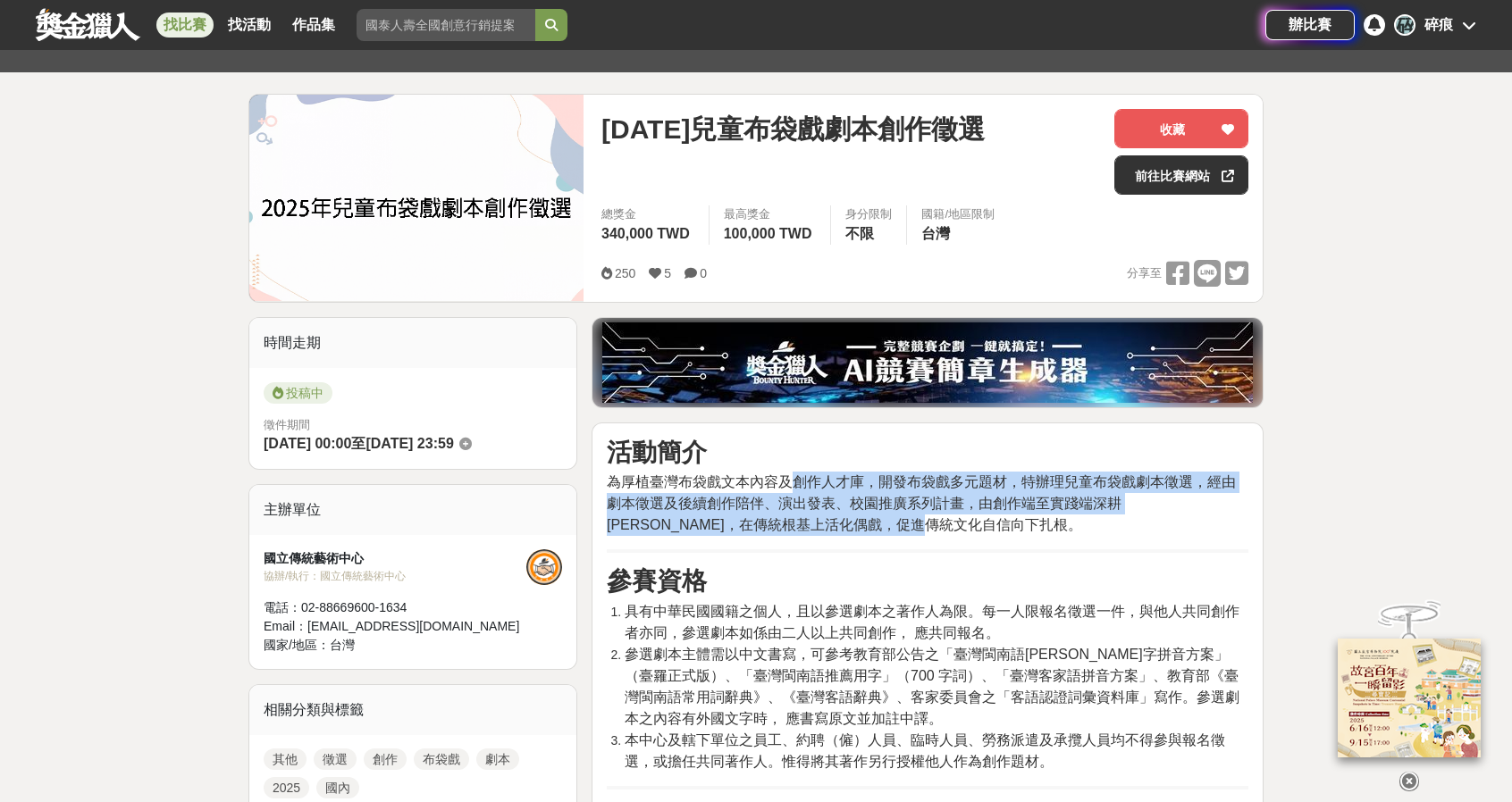 click on "為厚植臺灣布袋戲文本內容及創作人才庫，開發布袋戲多元題材，特辦理兒童布袋戲劇本徵選，經由劇本徵選及後續創作陪伴、演出發表、校園推廣系列計畫，由創作端至實踐端深耕[PERSON_NAME]，在傳統根基上活化偶戲，促進傳統文化自信向下扎根。" at bounding box center [928, 504] 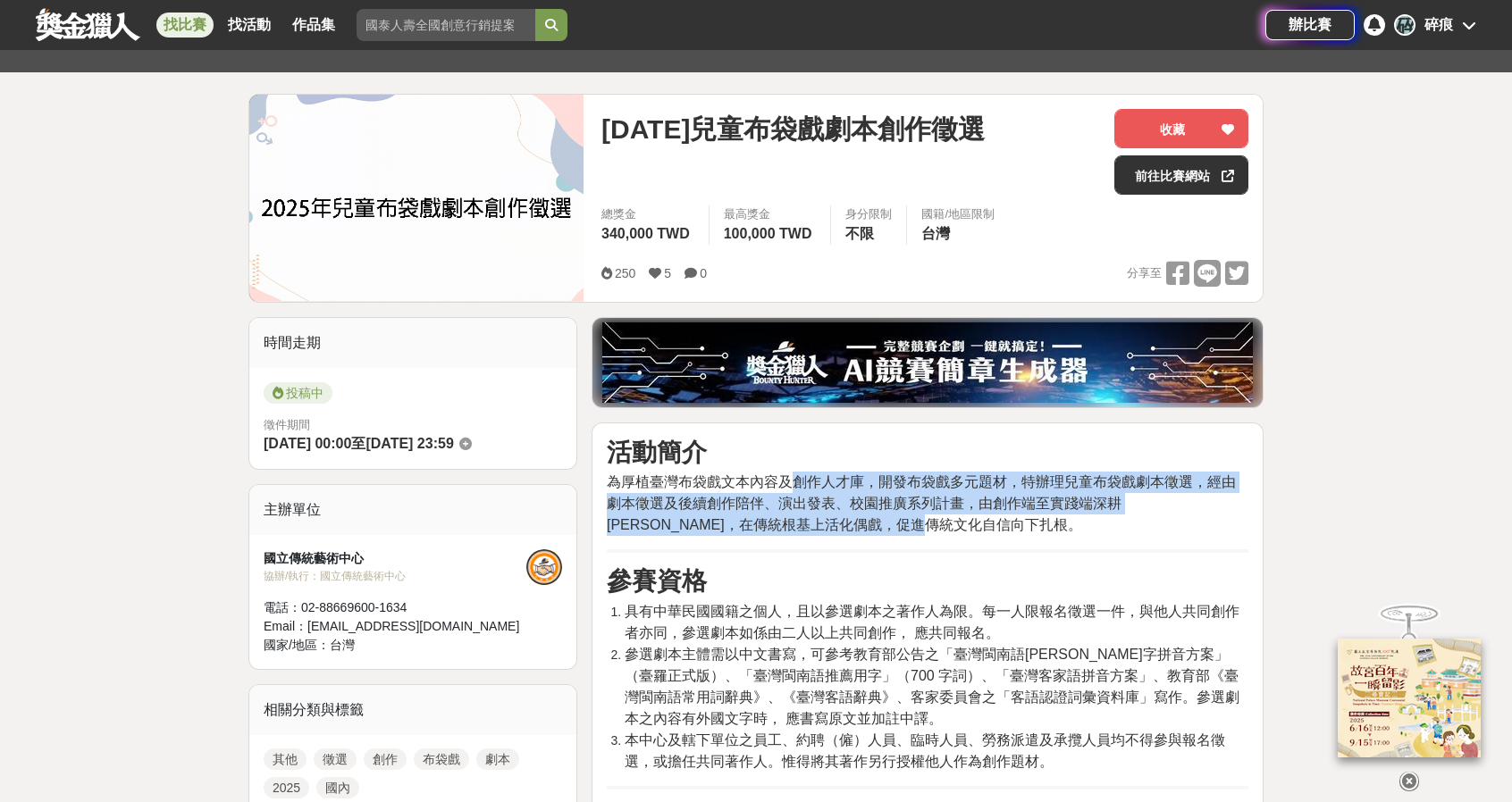 click on "為厚植臺灣布袋戲文本內容及創作人才庫，開發布袋戲多元題材，特辦理兒童布袋戲劇本徵選，經由劇本徵選及後續創作陪伴、演出發表、校園推廣系列計畫，由創作端至實踐端深耕[PERSON_NAME]，在傳統根基上活化偶戲，促進傳統文化自信向下扎根。" at bounding box center [928, 504] 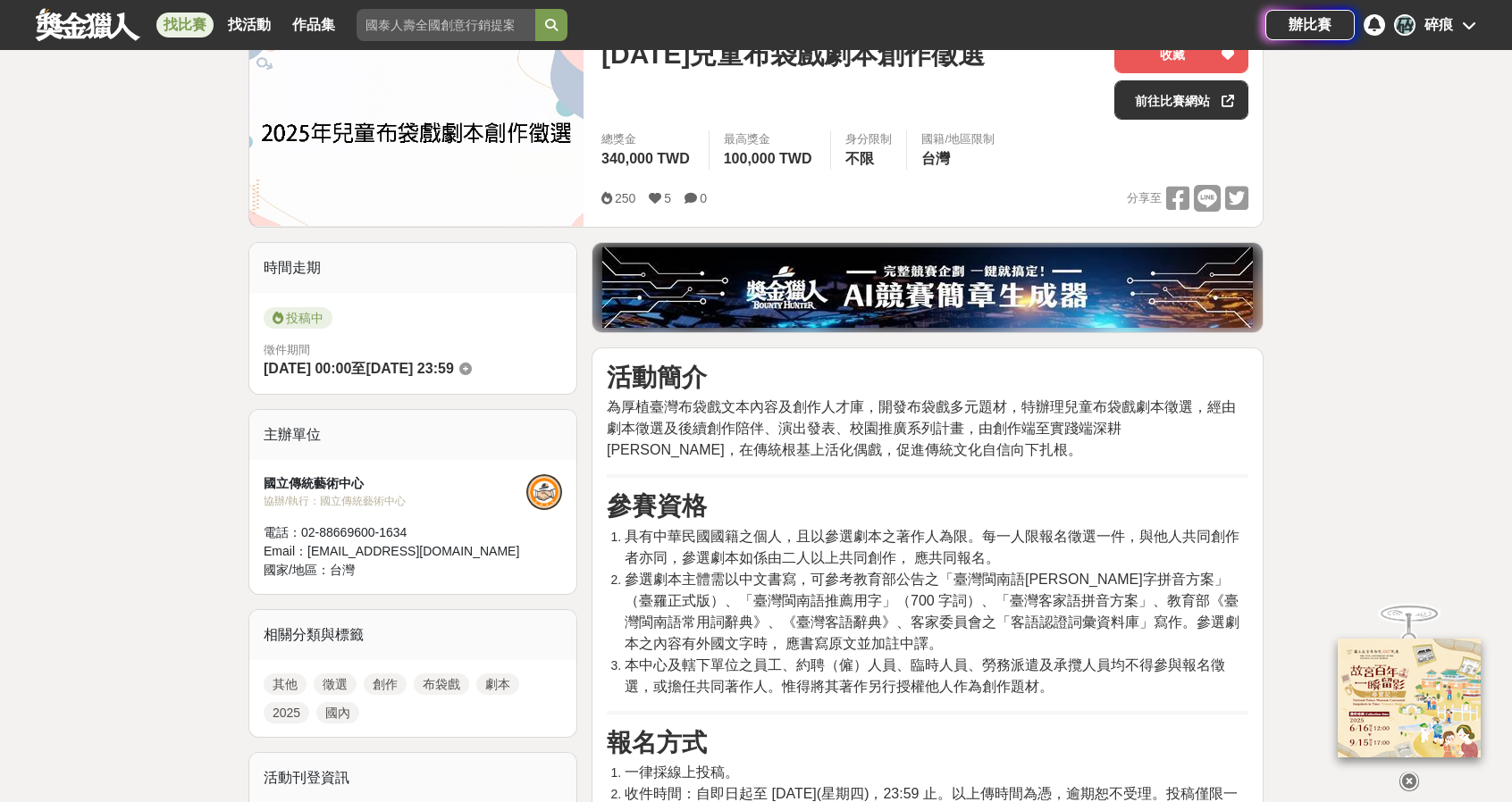 scroll, scrollTop: 357, scrollLeft: 0, axis: vertical 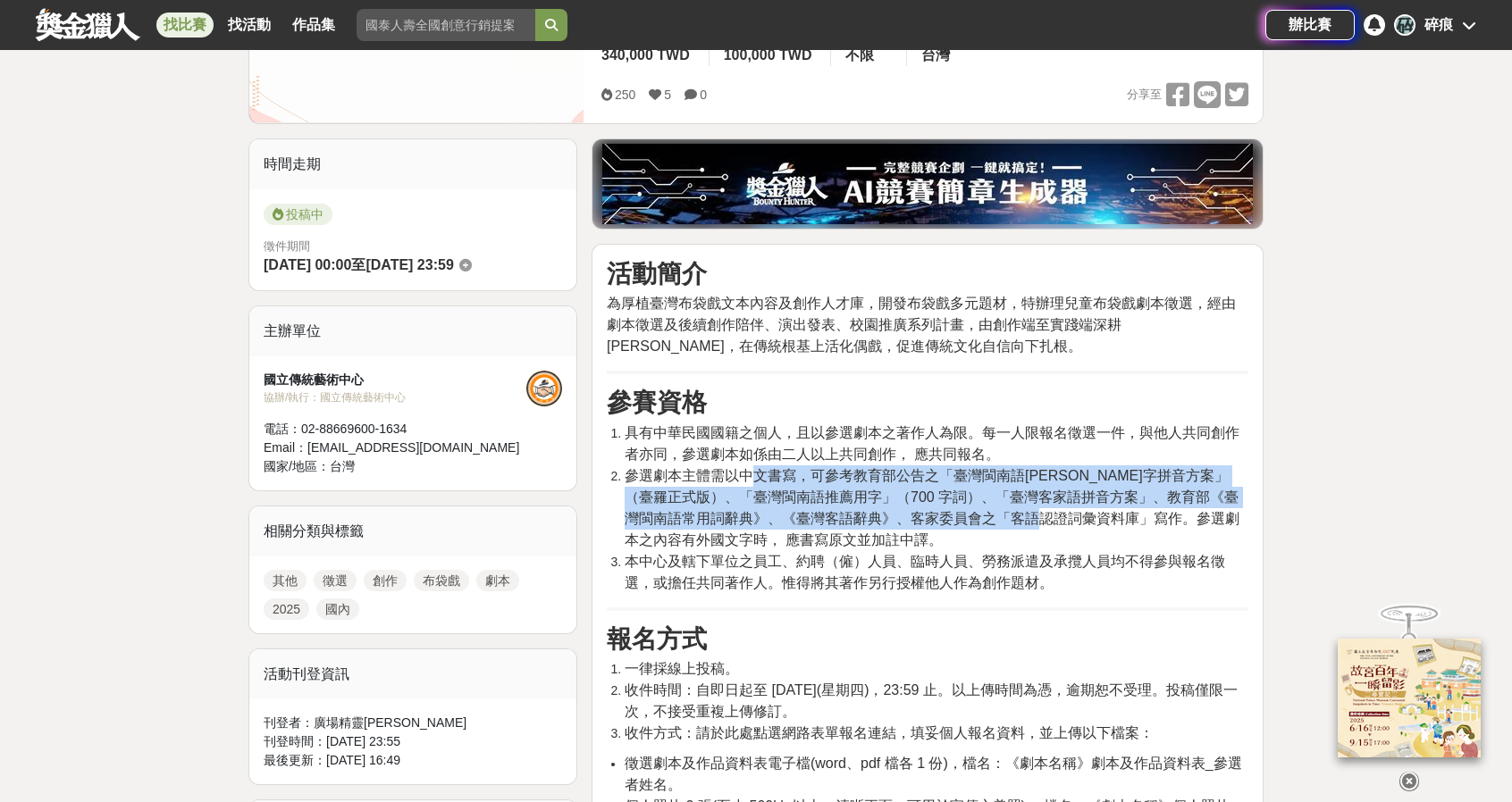 drag, startPoint x: 749, startPoint y: 469, endPoint x: 1031, endPoint y: 512, distance: 285.2595 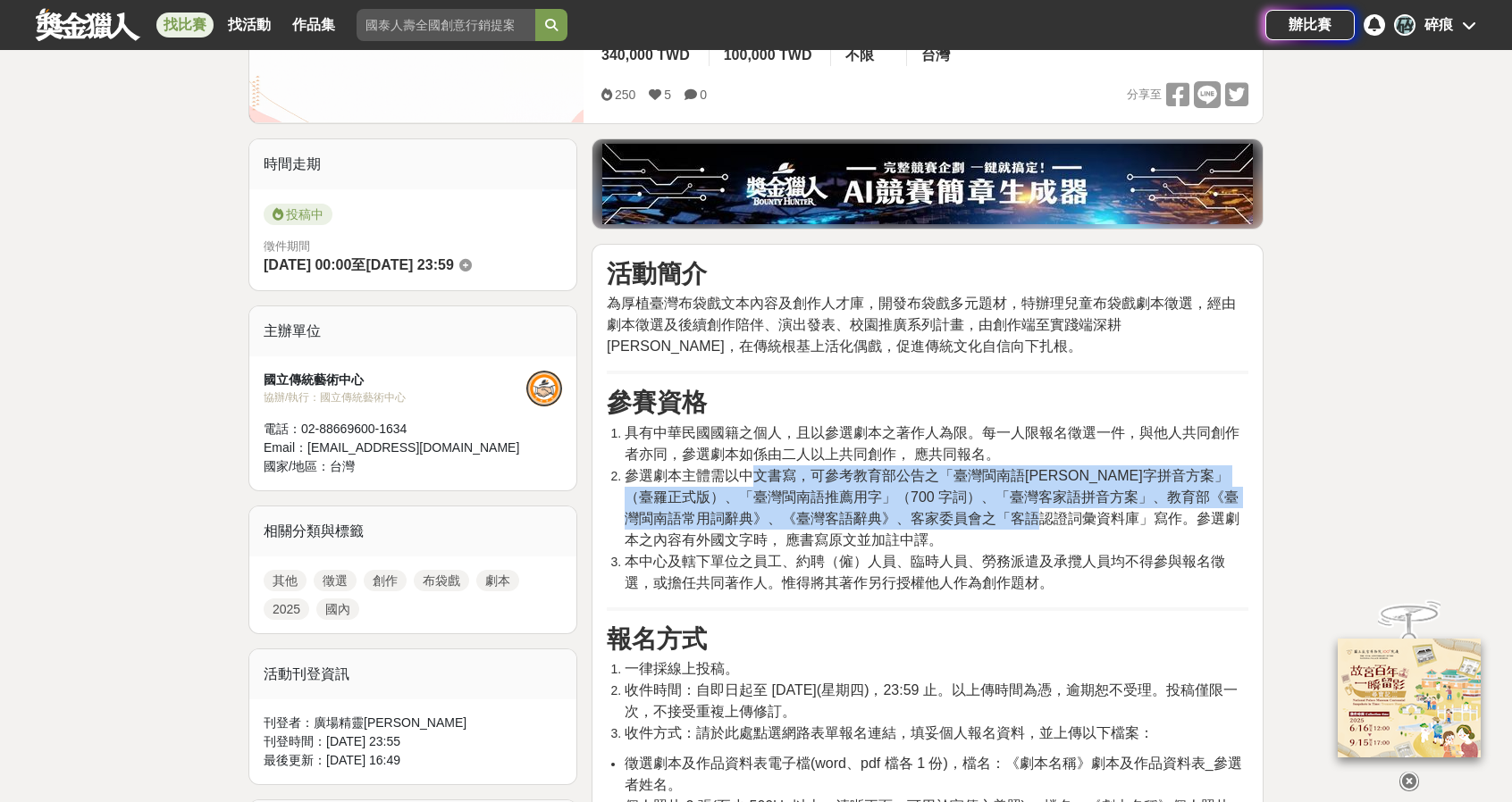 click on "參選劇本主體需以中文書寫，可參考教育部公告之「臺灣閩南語羅馬字拼音方案」（臺羅正式版）、「臺灣閩南語推薦用字」（700 字詞）、「臺灣客家語拼音方案」、教育部《臺灣閩南語常用詞辭典》、《臺灣客語辭典》、客家委員會之「客語認證詞彙資料庫」寫作。參選劇本之內容有外國文字時， 應書寫原文並加註中譯。" at bounding box center [932, 507] 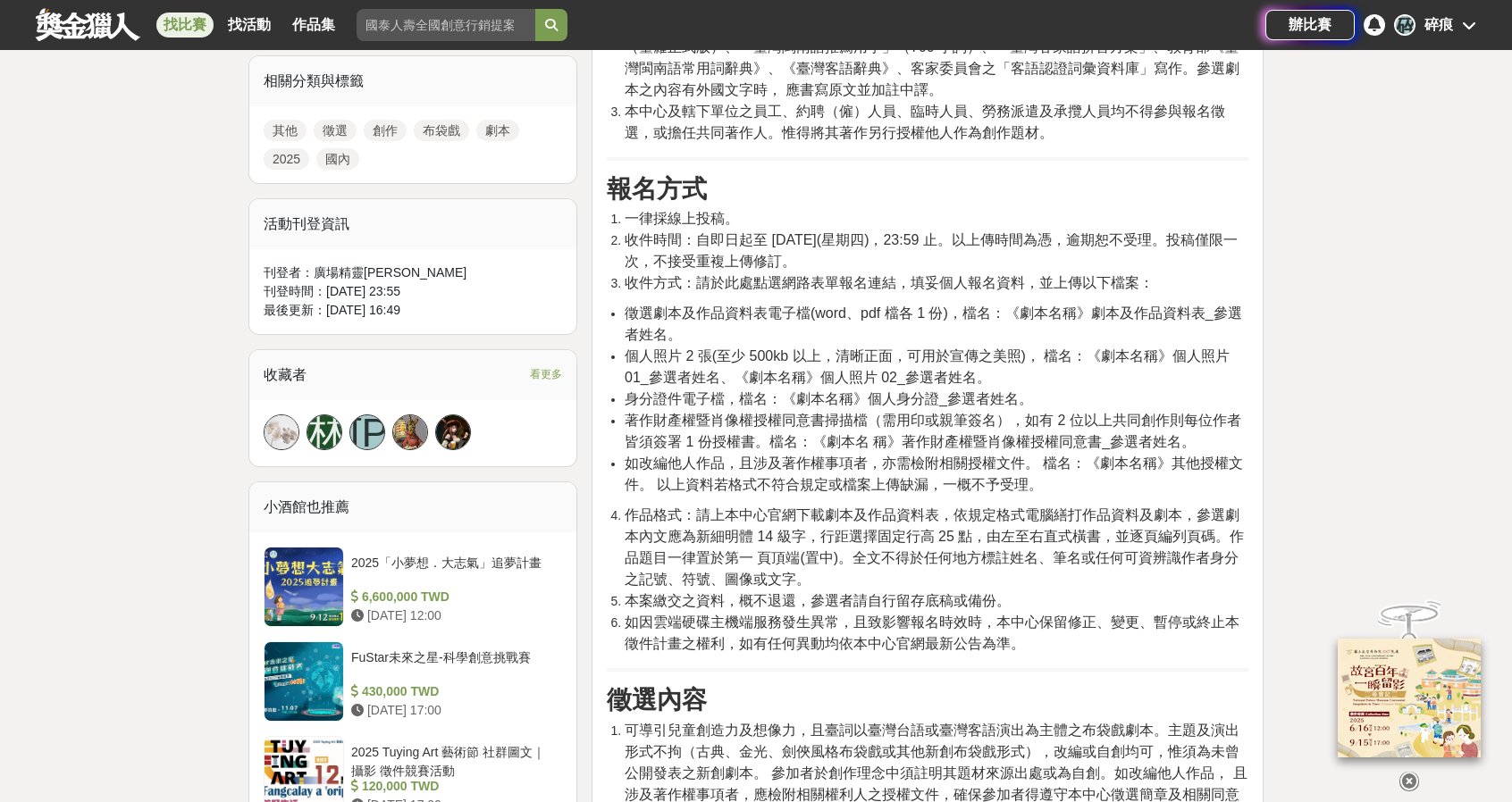 scroll, scrollTop: 893, scrollLeft: 0, axis: vertical 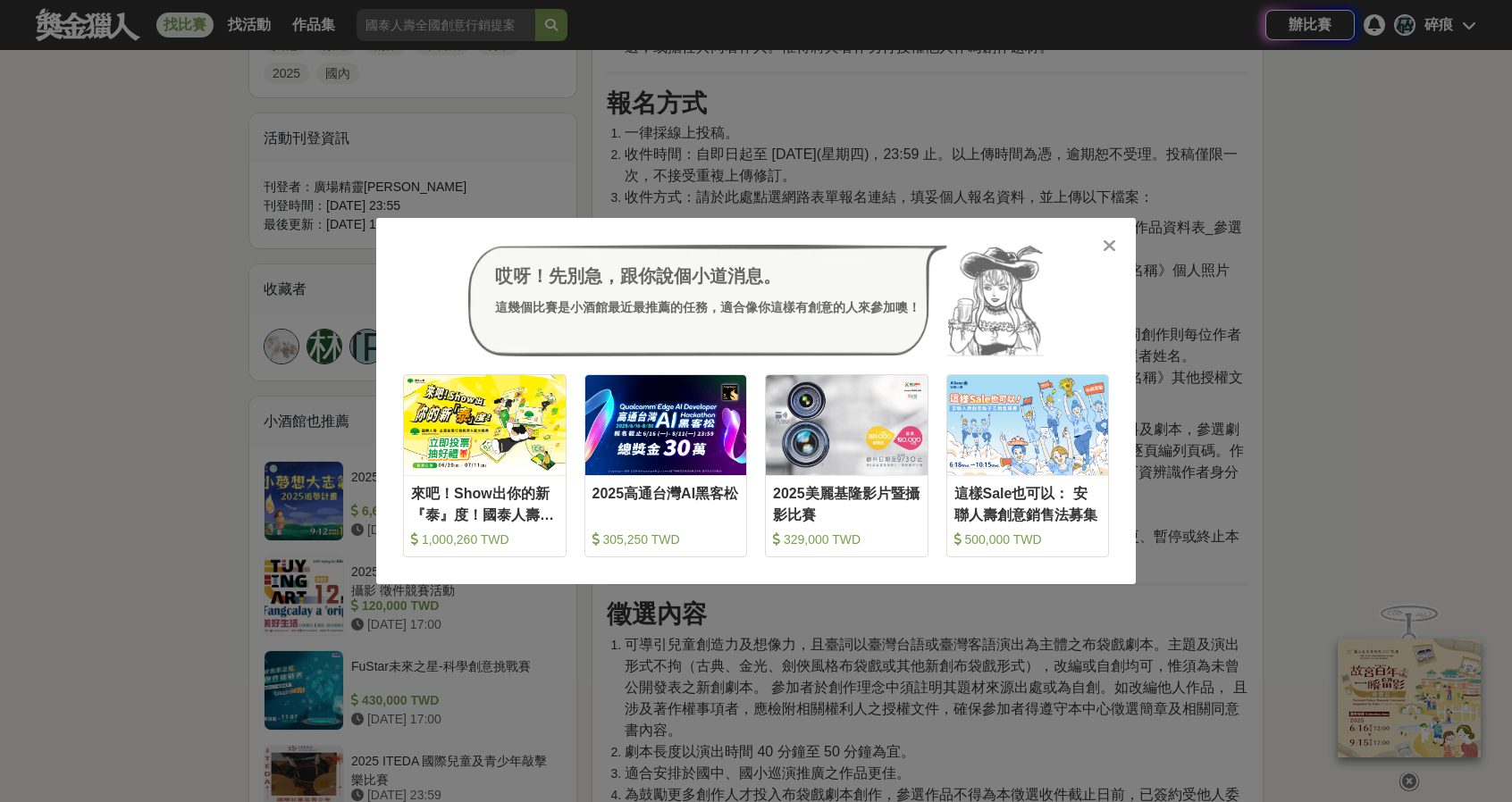 click at bounding box center [1109, 246] 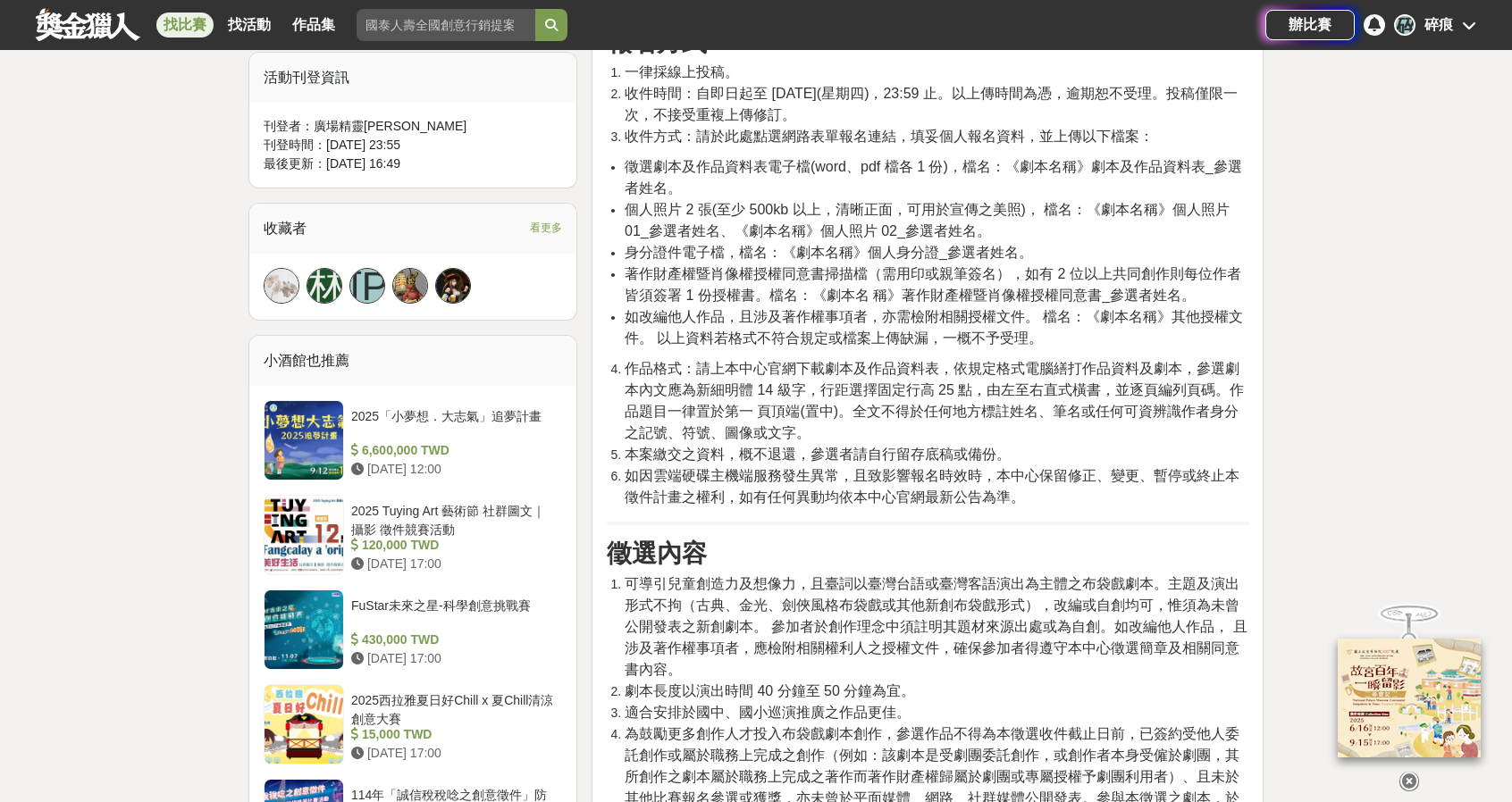 scroll, scrollTop: 982, scrollLeft: 0, axis: vertical 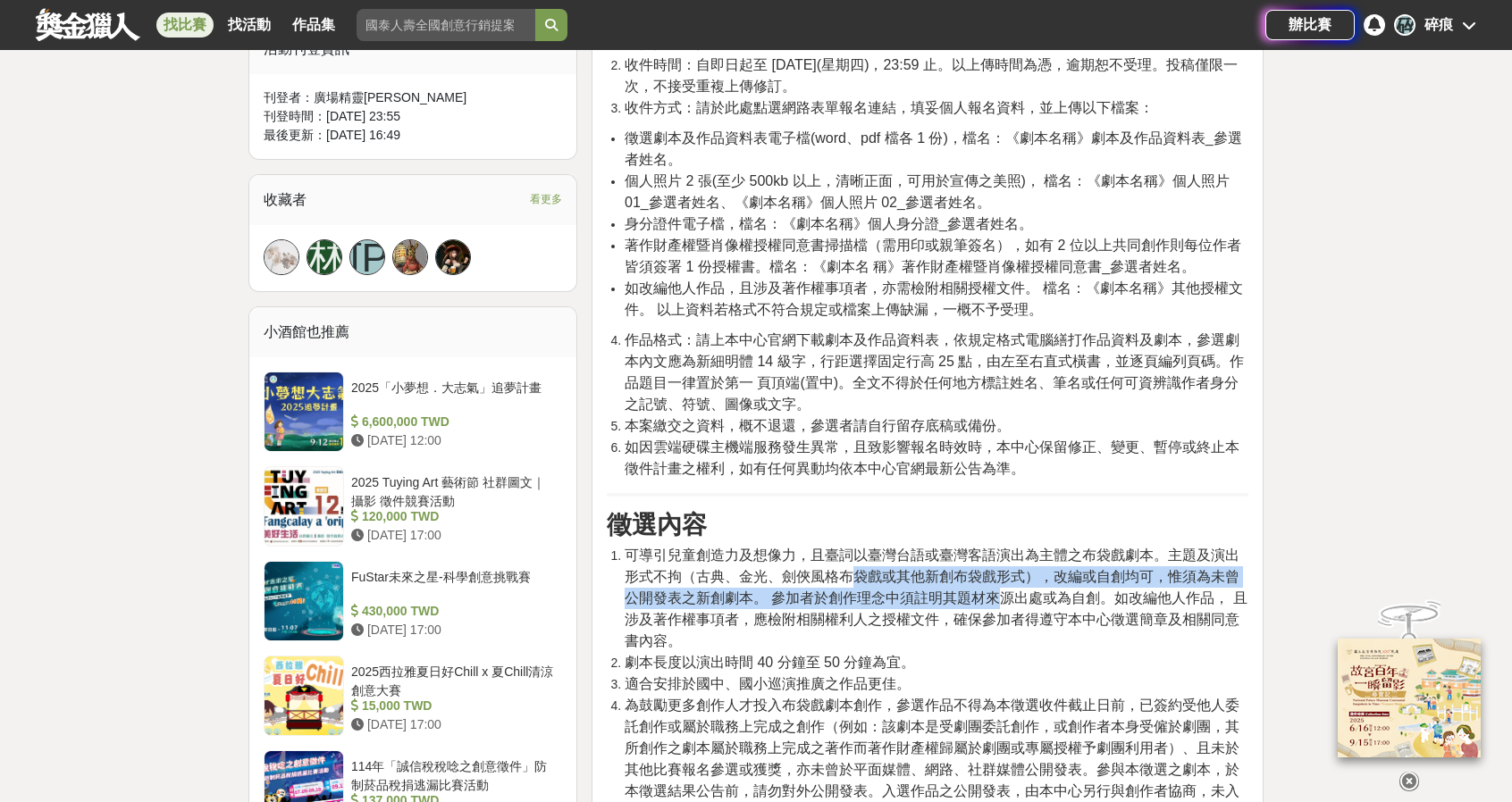 drag, startPoint x: 860, startPoint y: 578, endPoint x: 985, endPoint y: 605, distance: 127.8828 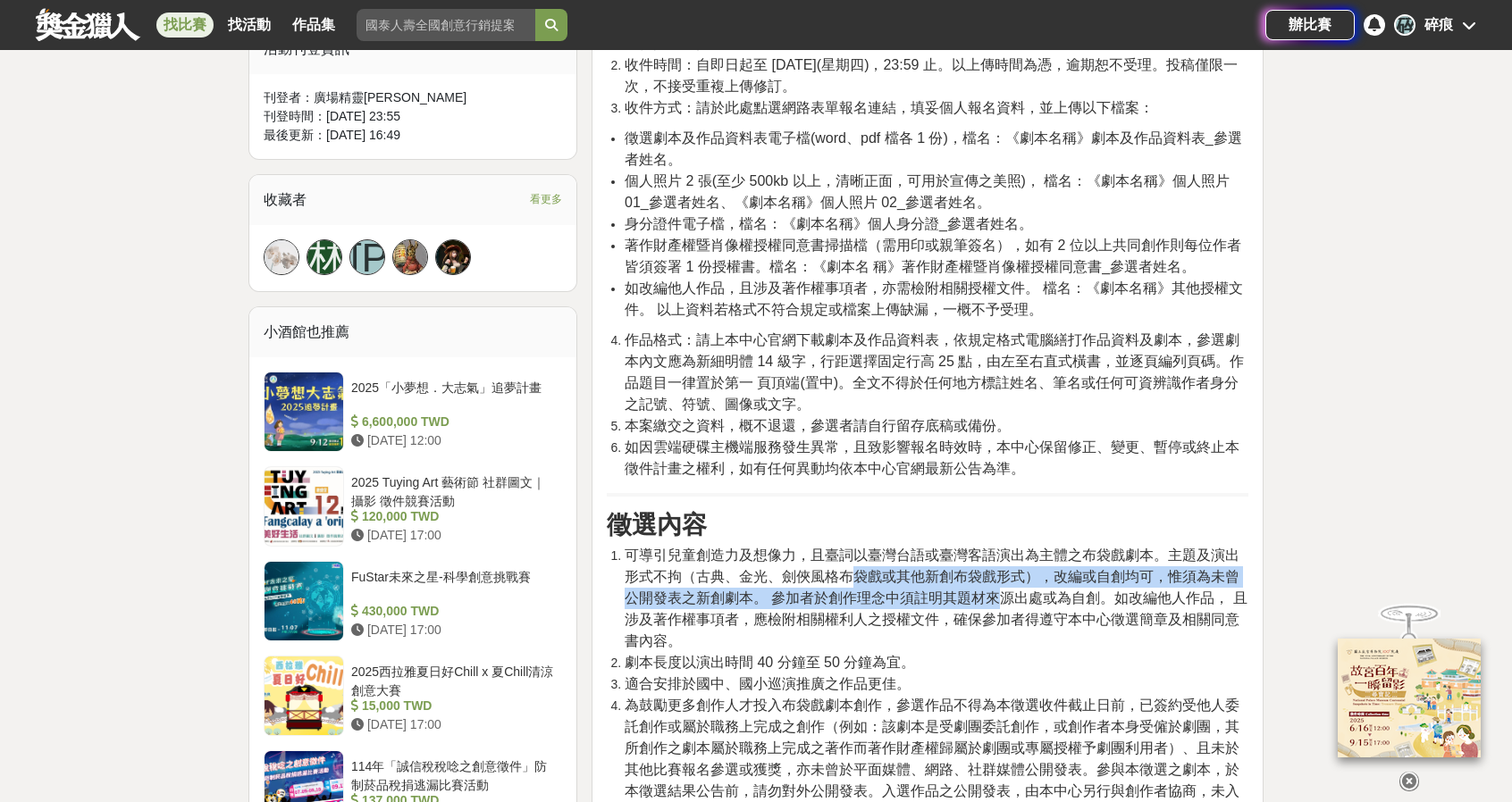 click on "可導引兒童創造力及想像力，且臺詞以臺灣台語或臺灣客語演出為主體之布袋戲劇本。主題及演出形式不拘（古典、金光、劍俠風格布袋戲或其他新創布袋戲形式），改編或自創均可，惟須為未曾公開發表之新創劇本。 參加者於創作理念中須註明其題材來源出處或為自創。如改編他人作品， 且涉及著作權事項者，應檢附相關權利人之授權文件，確保參加者得遵守本中心徵選簡章及相關同意書內容。" at bounding box center (936, 597) 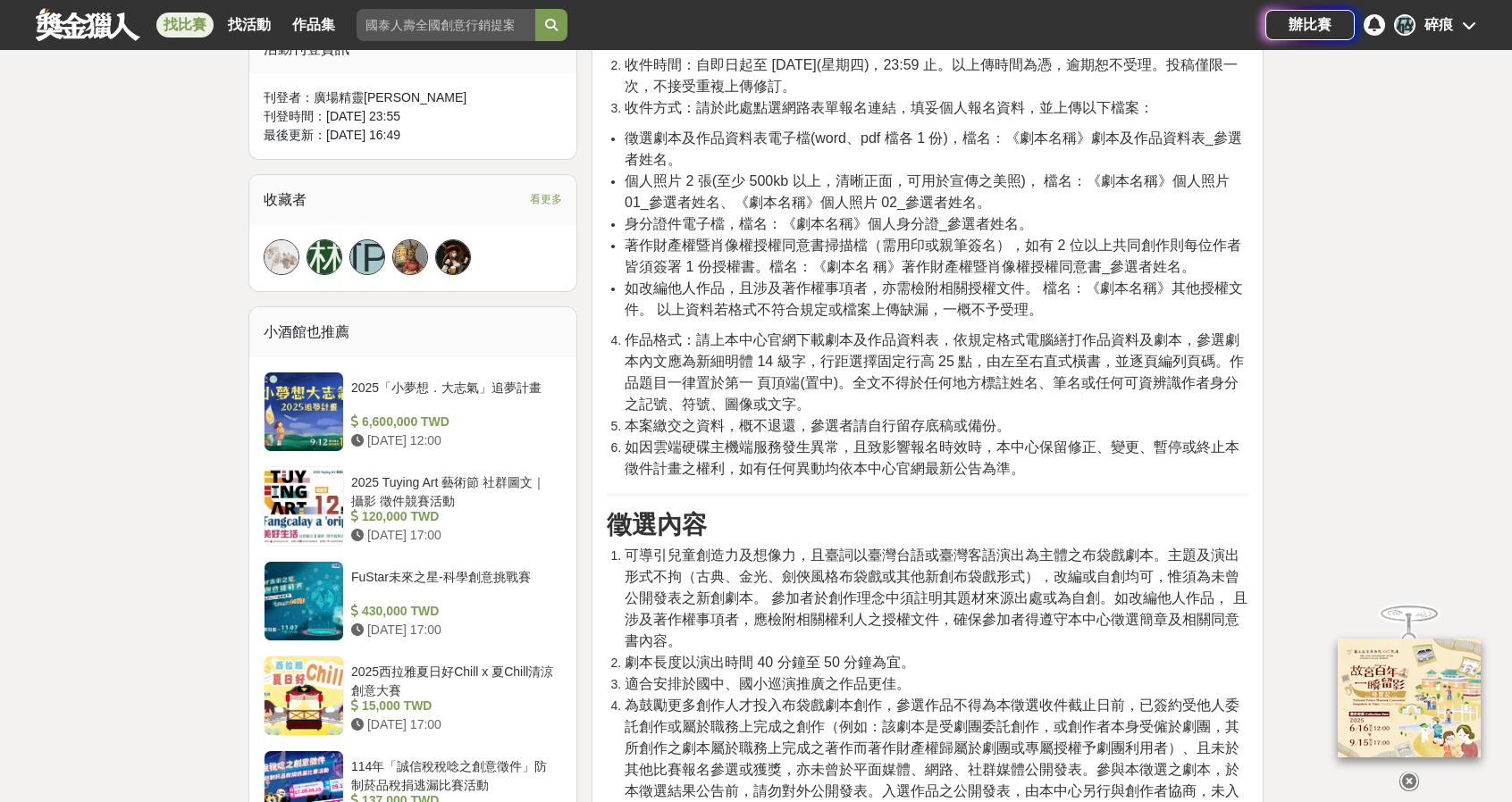 drag, startPoint x: 979, startPoint y: 576, endPoint x: 1068, endPoint y: 632, distance: 105.15227 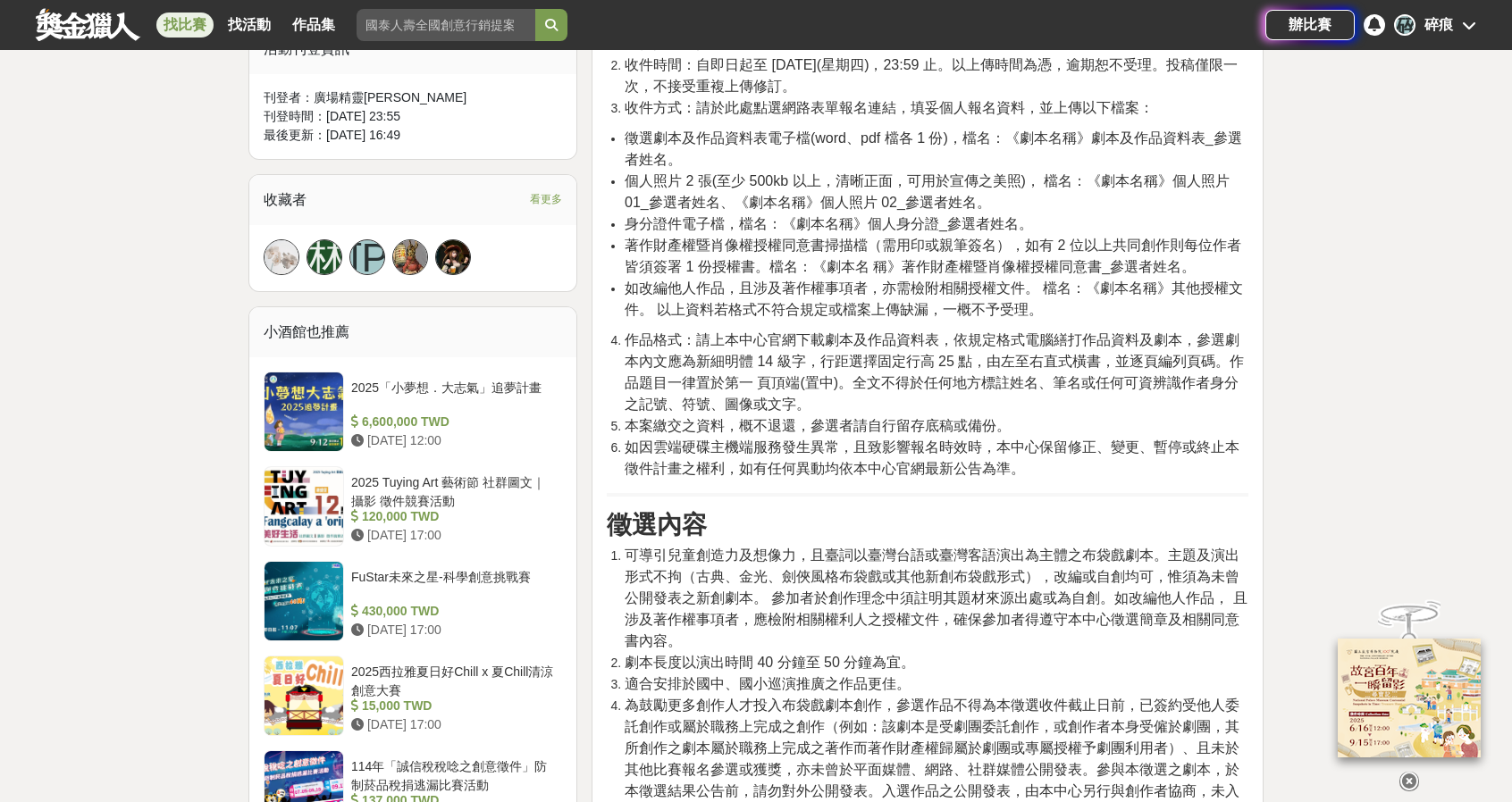 click on "可導引兒童創造力及想像力，且臺詞以臺灣台語或臺灣客語演出為主體之布袋戲劇本。主題及演出形式不拘（古典、金光、劍俠風格布袋戲或其他新創布袋戲形式），改編或自創均可，惟須為未曾公開發表之新創劇本。 參加者於創作理念中須註明其題材來源出處或為自創。如改編他人作品， 且涉及著作權事項者，應檢附相關權利人之授權文件，確保參加者得遵守本中心徵選簡章及相關同意書內容。" at bounding box center [937, 598] 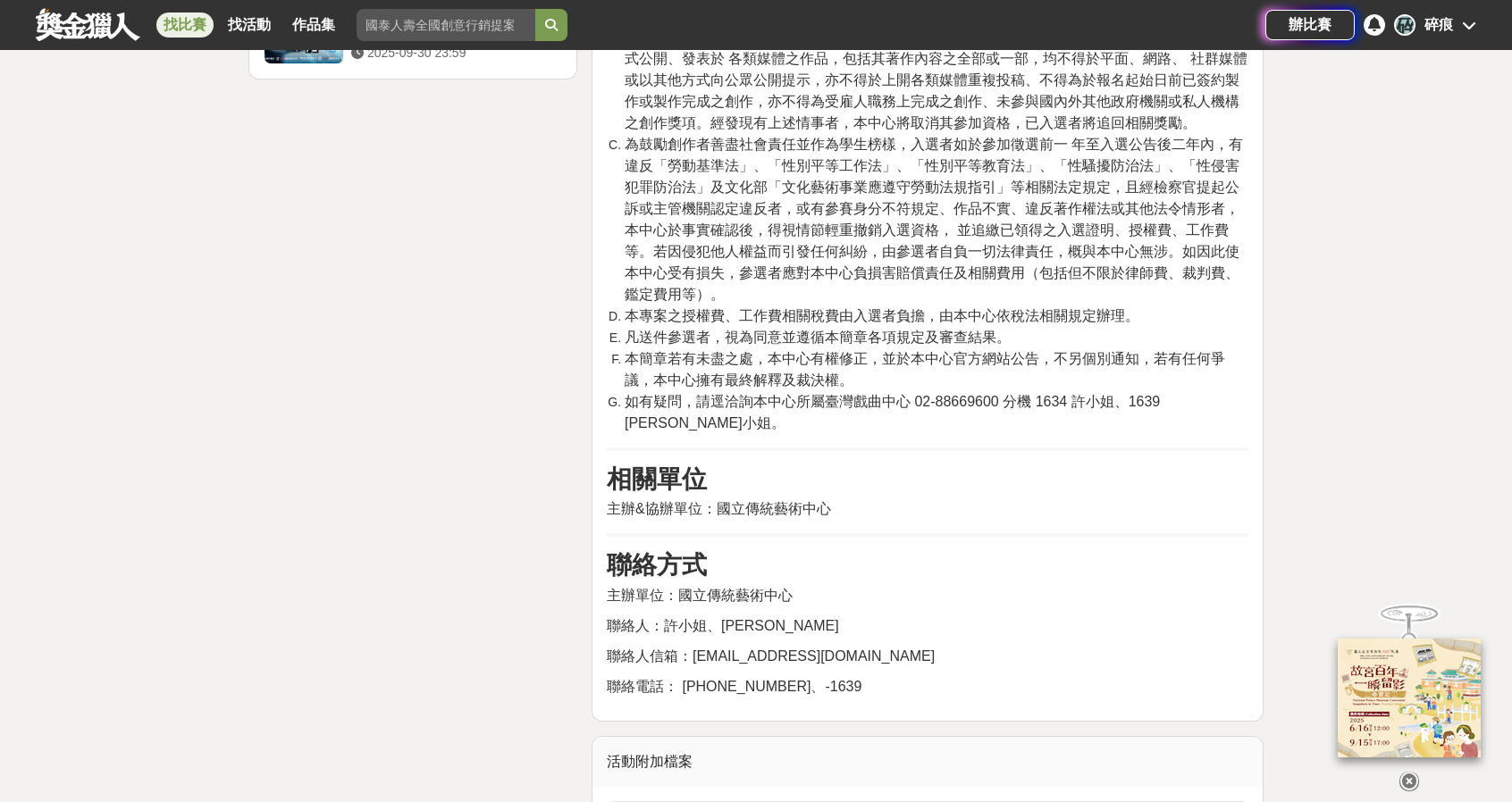 scroll, scrollTop: 2143, scrollLeft: 0, axis: vertical 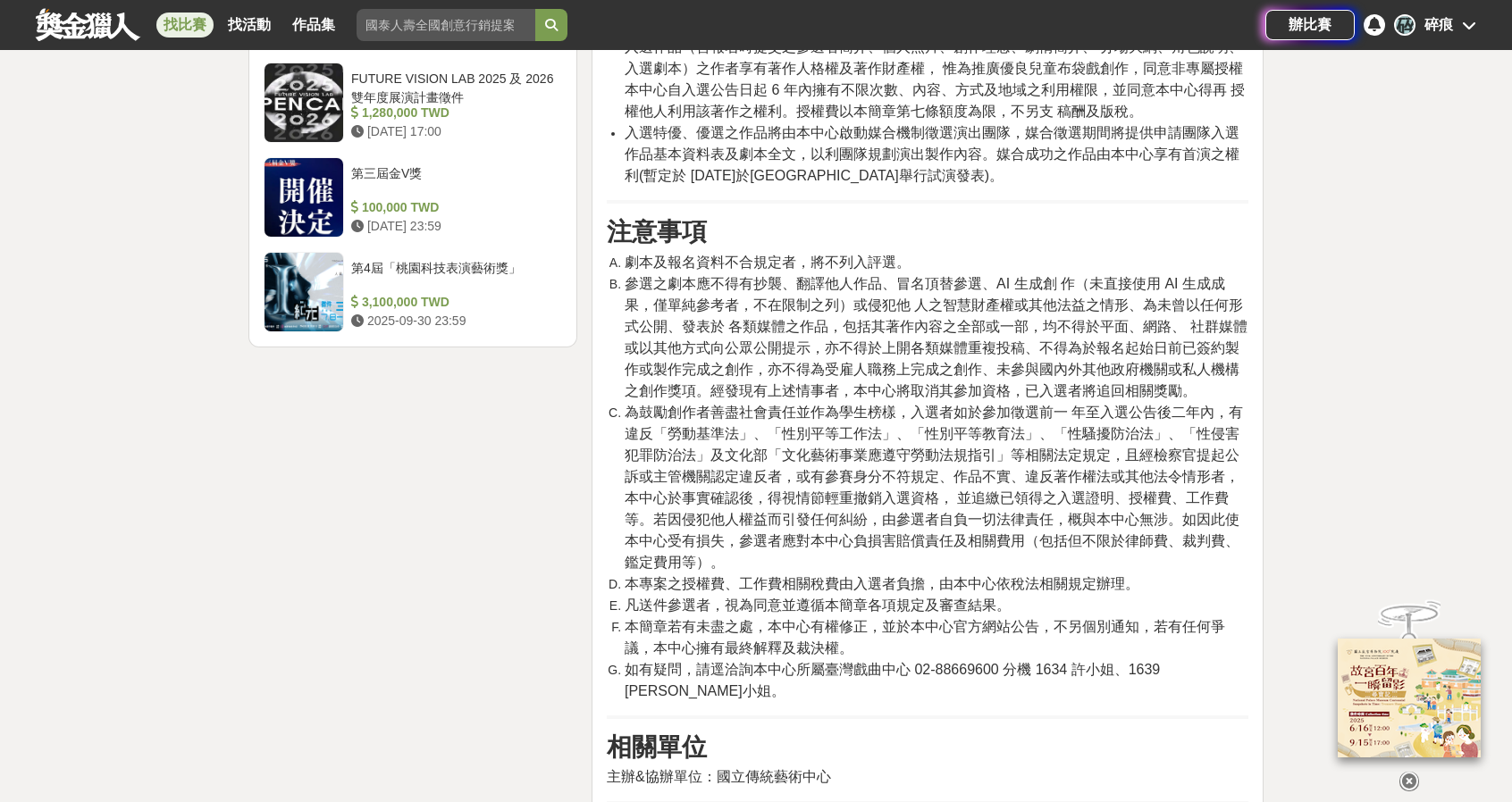 drag, startPoint x: 781, startPoint y: 327, endPoint x: 838, endPoint y: 345, distance: 59.774577 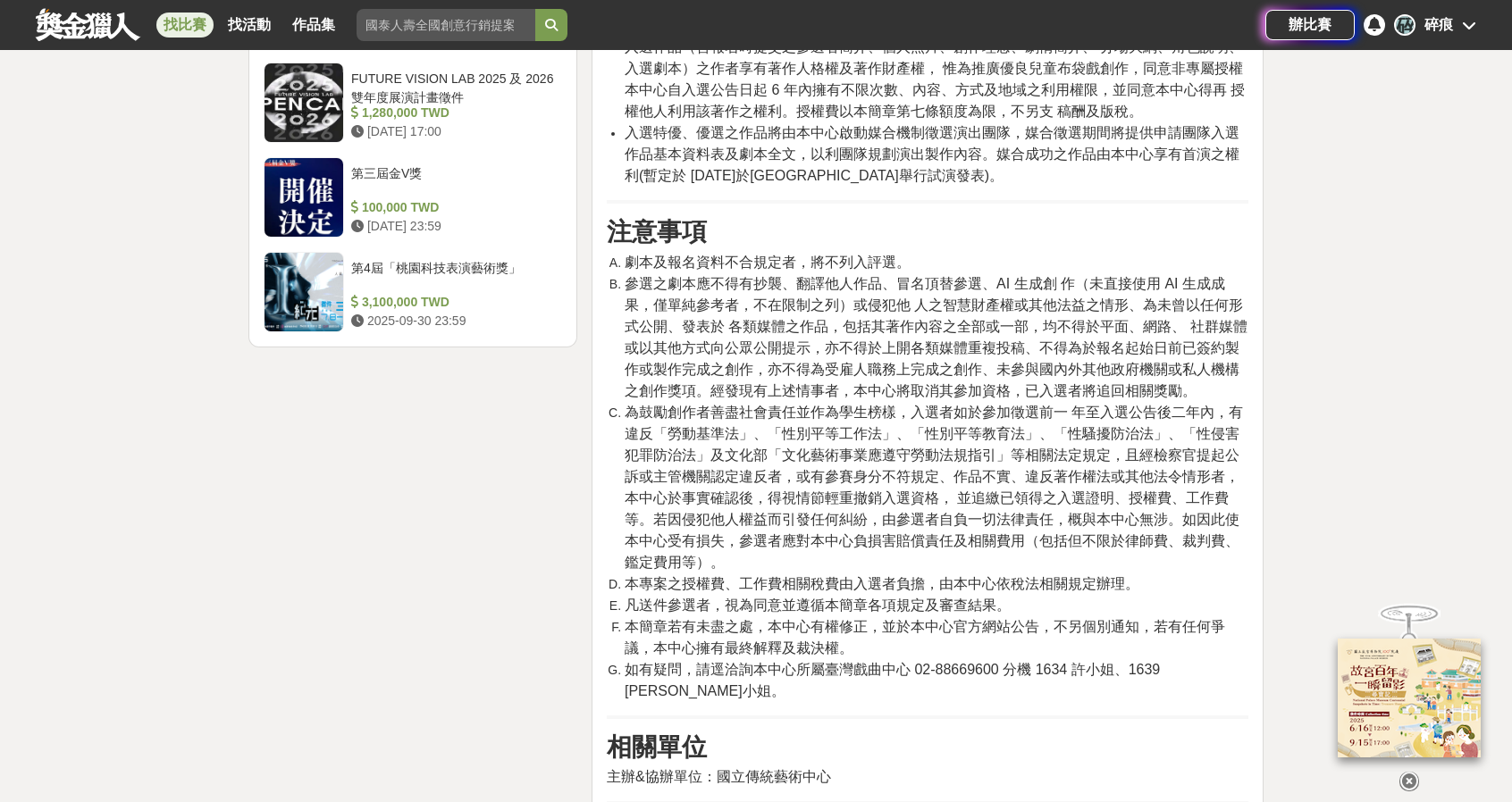 click on "參選之劇本應不得有抄襲、翻譯他人作品、冒名頂替參選、AI 生成創 作（未直接使用 AI 生成成果，僅單純參考者，不在限制之列）或侵犯他 人之智慧財產權或其他法益之情形、為未曾以任何形式公開、發表於 各類媒體之作品，包括其著作內容之全部或一部，均不得於平面、網路、 社群媒體或以其他方式向公眾公開提示，亦不得於上開各類媒體重複投稿、不得為於報名起始日前已簽約製作或製作完成之創作，亦不得為受雇人職務上完成之創作、未參與國內外其他政府機關或私人機構之創作獎項。經發現有上述情事者，本中心將取消其參加資格，已入選者將追回相關獎勵。" at bounding box center [936, 337] 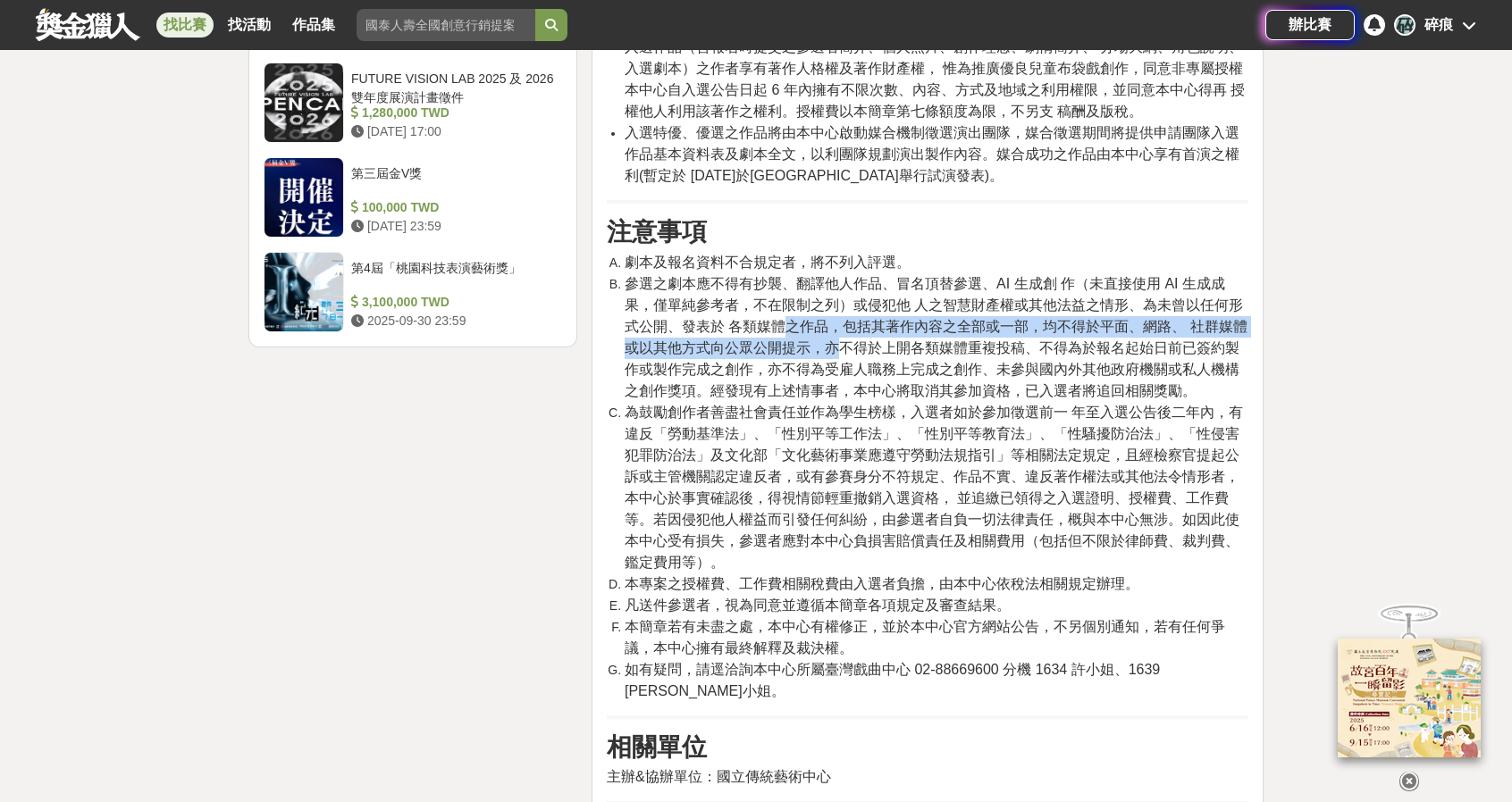 click on "參選之劇本應不得有抄襲、翻譯他人作品、冒名頂替參選、AI 生成創 作（未直接使用 AI 生成成果，僅單純參考者，不在限制之列）或侵犯他 人之智慧財產權或其他法益之情形、為未曾以任何形式公開、發表於 各類媒體之作品，包括其著作內容之全部或一部，均不得於平面、網路、 社群媒體或以其他方式向公眾公開提示，亦不得於上開各類媒體重複投稿、不得為於報名起始日前已簽約製作或製作完成之創作，亦不得為受雇人職務上完成之創作、未參與國內外其他政府機關或私人機構之創作獎項。經發現有上述情事者，本中心將取消其參加資格，已入選者將追回相關獎勵。" at bounding box center (936, 337) 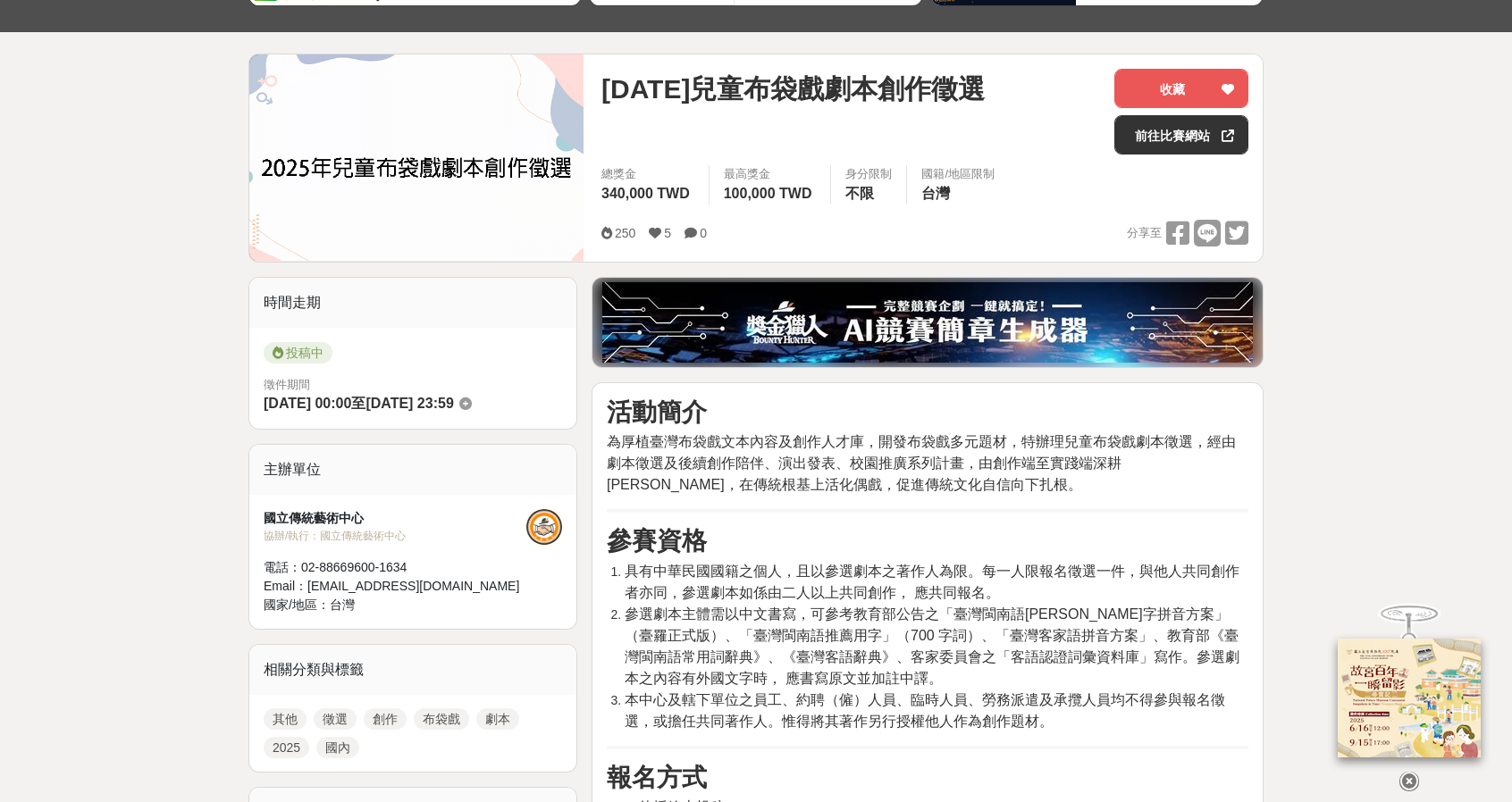 scroll, scrollTop: 0, scrollLeft: 0, axis: both 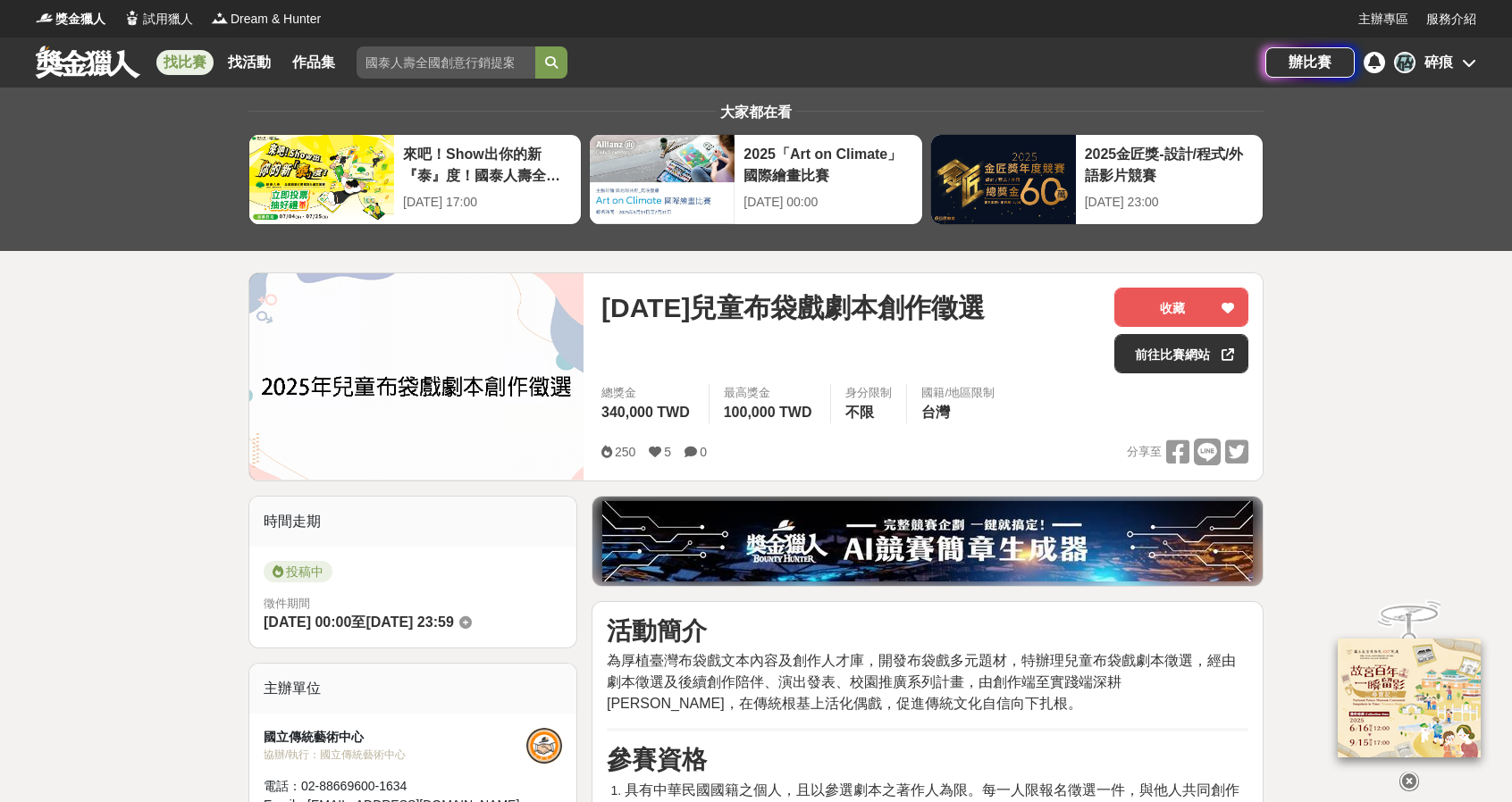 click on "2025年兒童布袋戲劇本創作徵選" at bounding box center [793, 307] 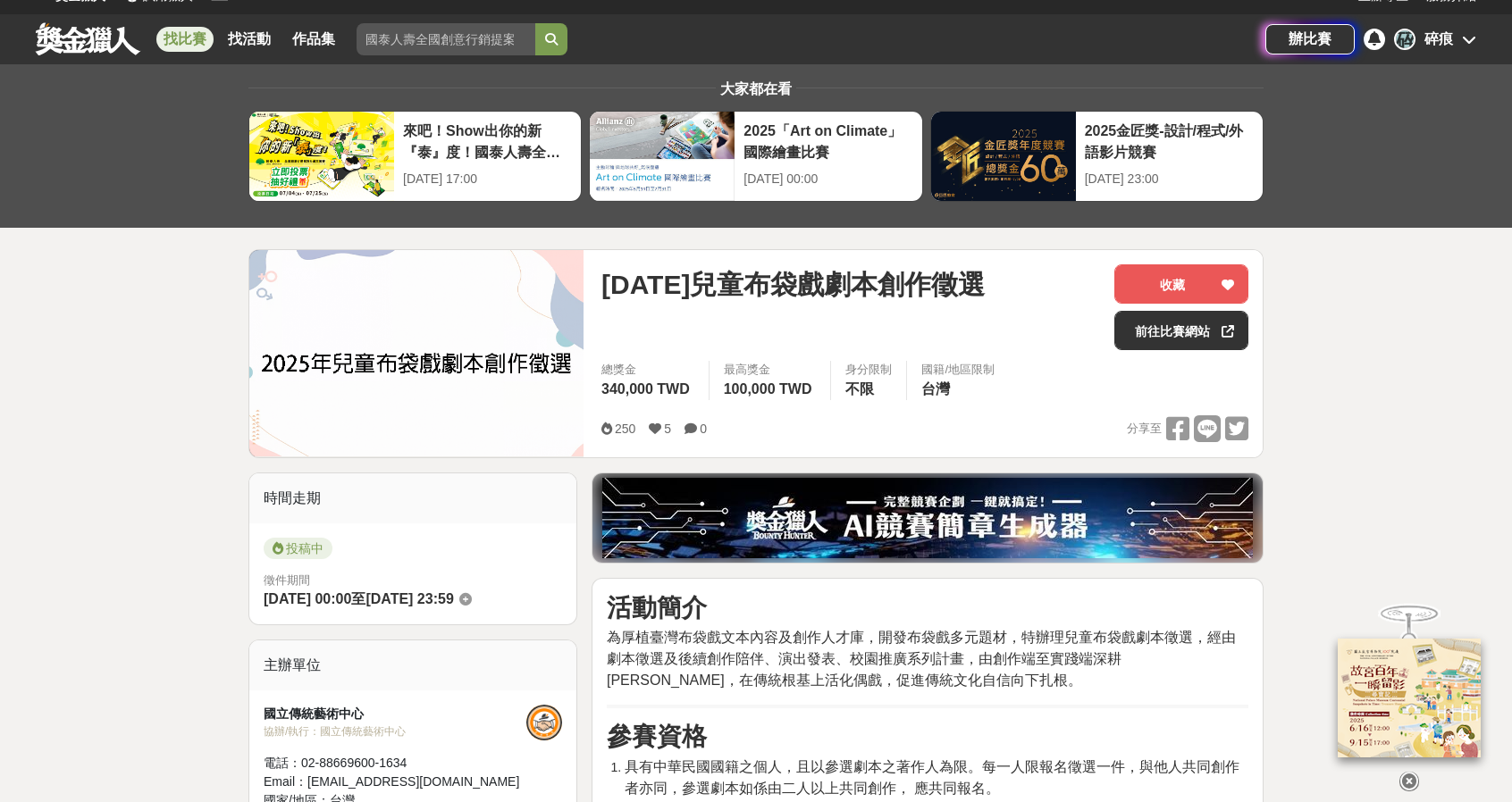 scroll, scrollTop: 0, scrollLeft: 0, axis: both 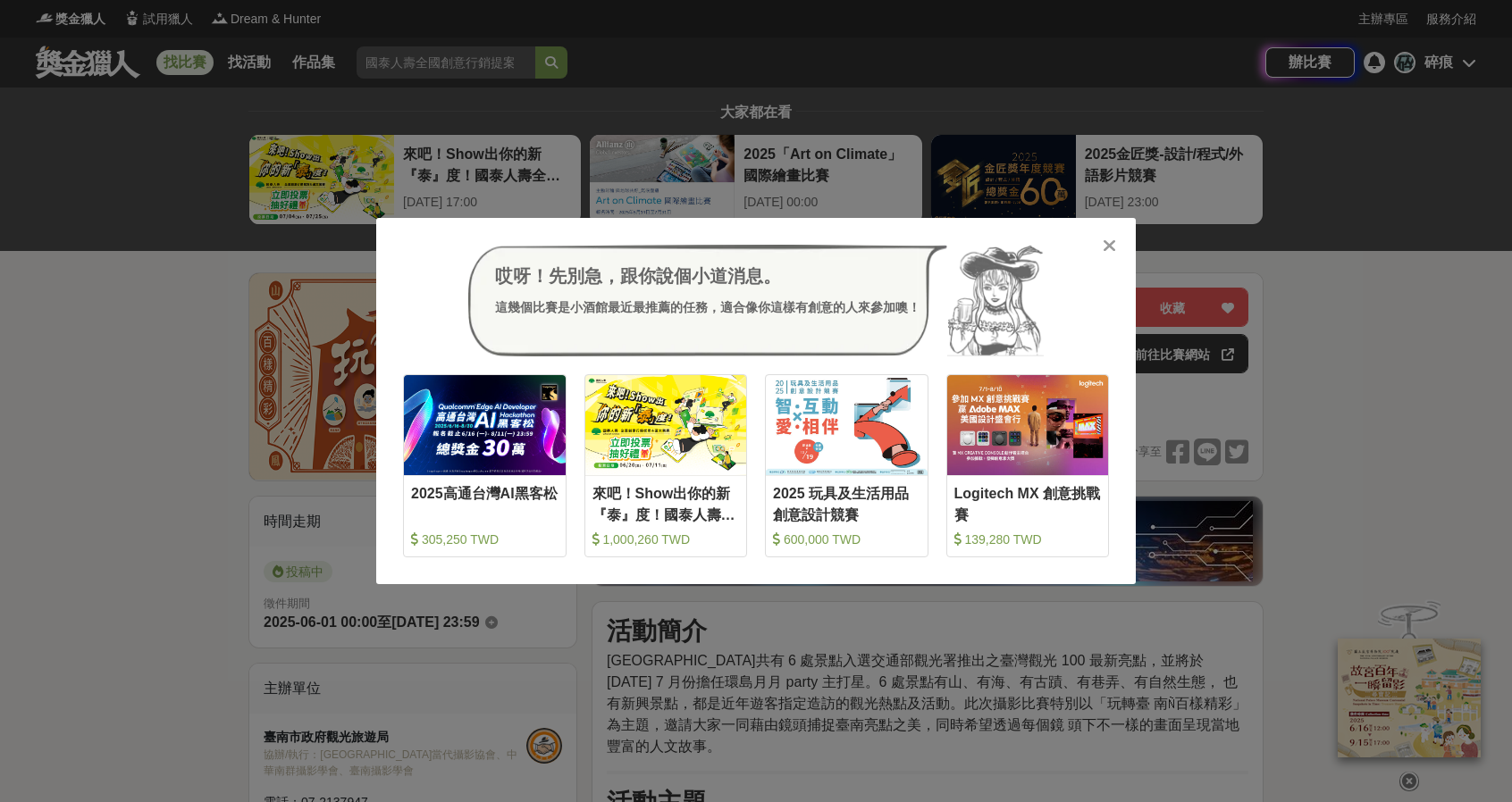 click on "哎呀！先別急，跟你說個小道消息。 這幾個比賽是小酒館最近最推薦的任務，適合像你這樣有創意的人來參加噢！   收藏 2025高通台灣AI黑客松   305,250 TWD   收藏 來吧！Show出你的新『泰』度！國泰人壽全國創意行銷提案&圖文競賽   1,000,260 TWD   收藏 2025 玩具及生活用品創意設計競賽   600,000 TWD   收藏 Logitech MX 創意挑戰賽   139,280 TWD" at bounding box center (756, 401) 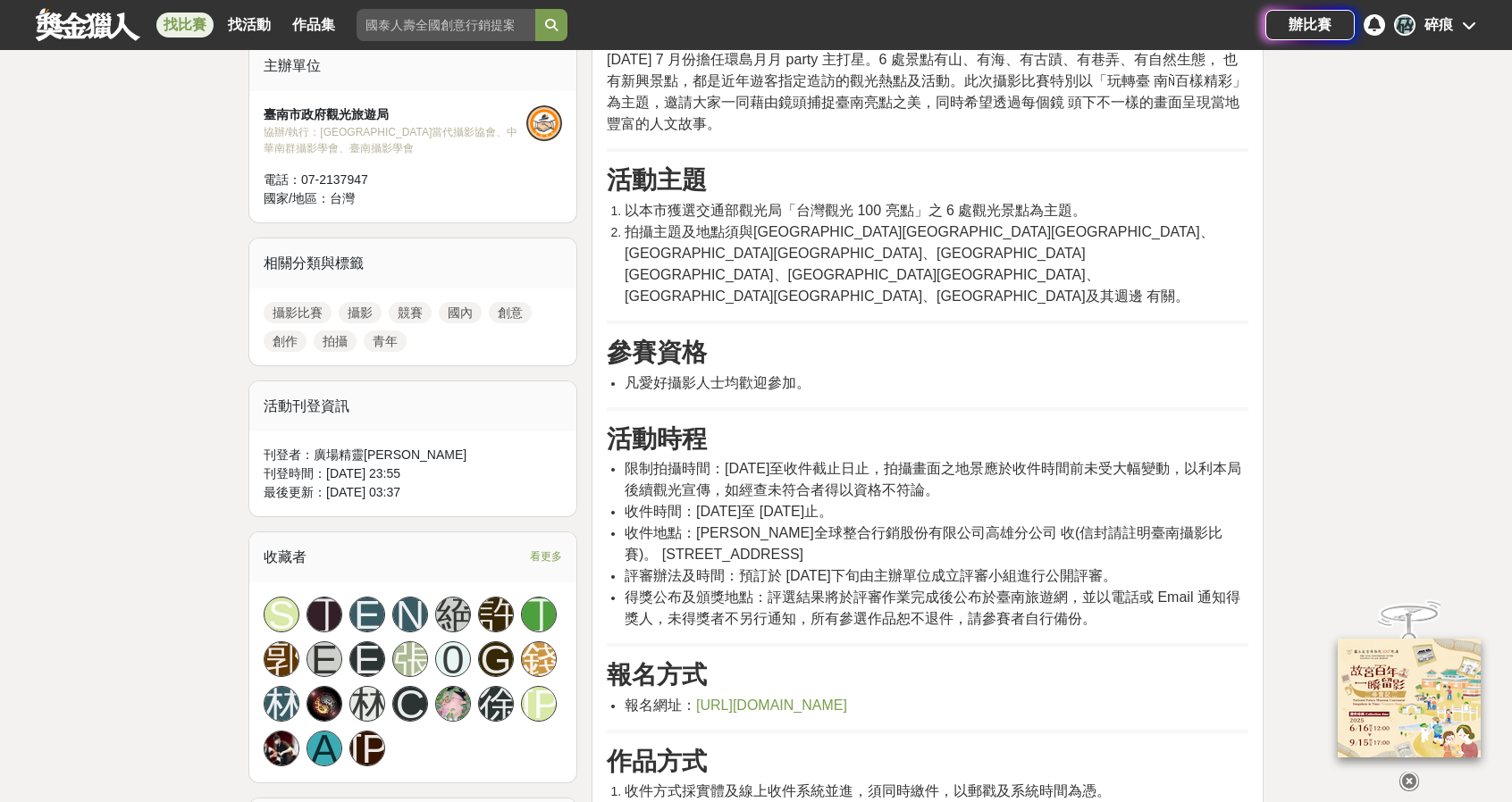scroll, scrollTop: 625, scrollLeft: 0, axis: vertical 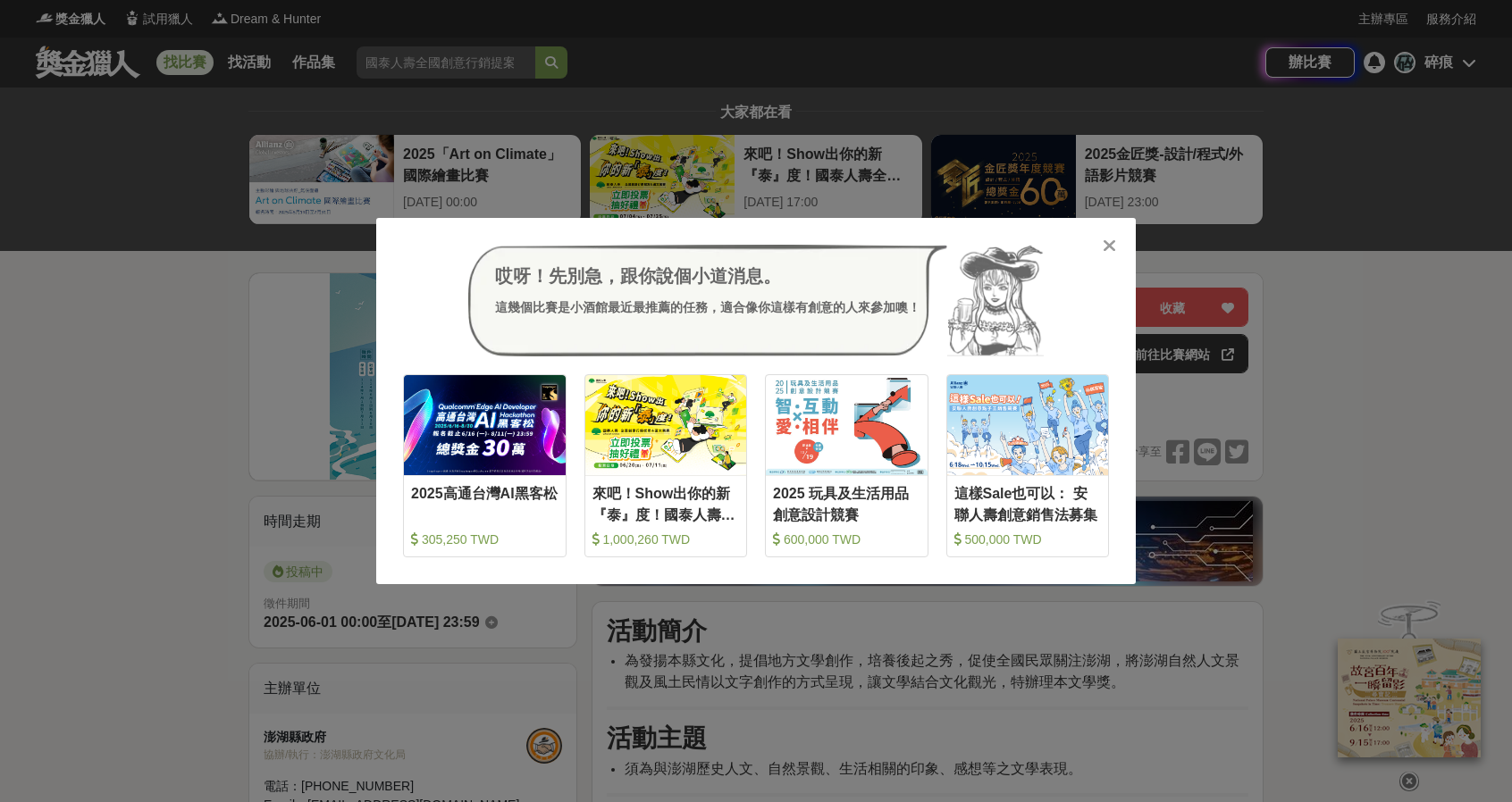 click on "哎呀！先別急，跟你說個小道消息。 這幾個比賽是小酒館最近最推薦的任務，適合像你這樣有創意的人來參加噢！   收藏 2025高通台灣AI黑客松   305,250 TWD   收藏 來吧！Show出你的新『泰』度！國泰人壽全國創意行銷提案&圖文競賽   1,000,260 TWD   收藏 2025 玩具及生活用品創意設計競賽   600,000 TWD   收藏 這樣Sale也可以： 安聯人壽創意銷售法募集   500,000 TWD" at bounding box center [756, 401] 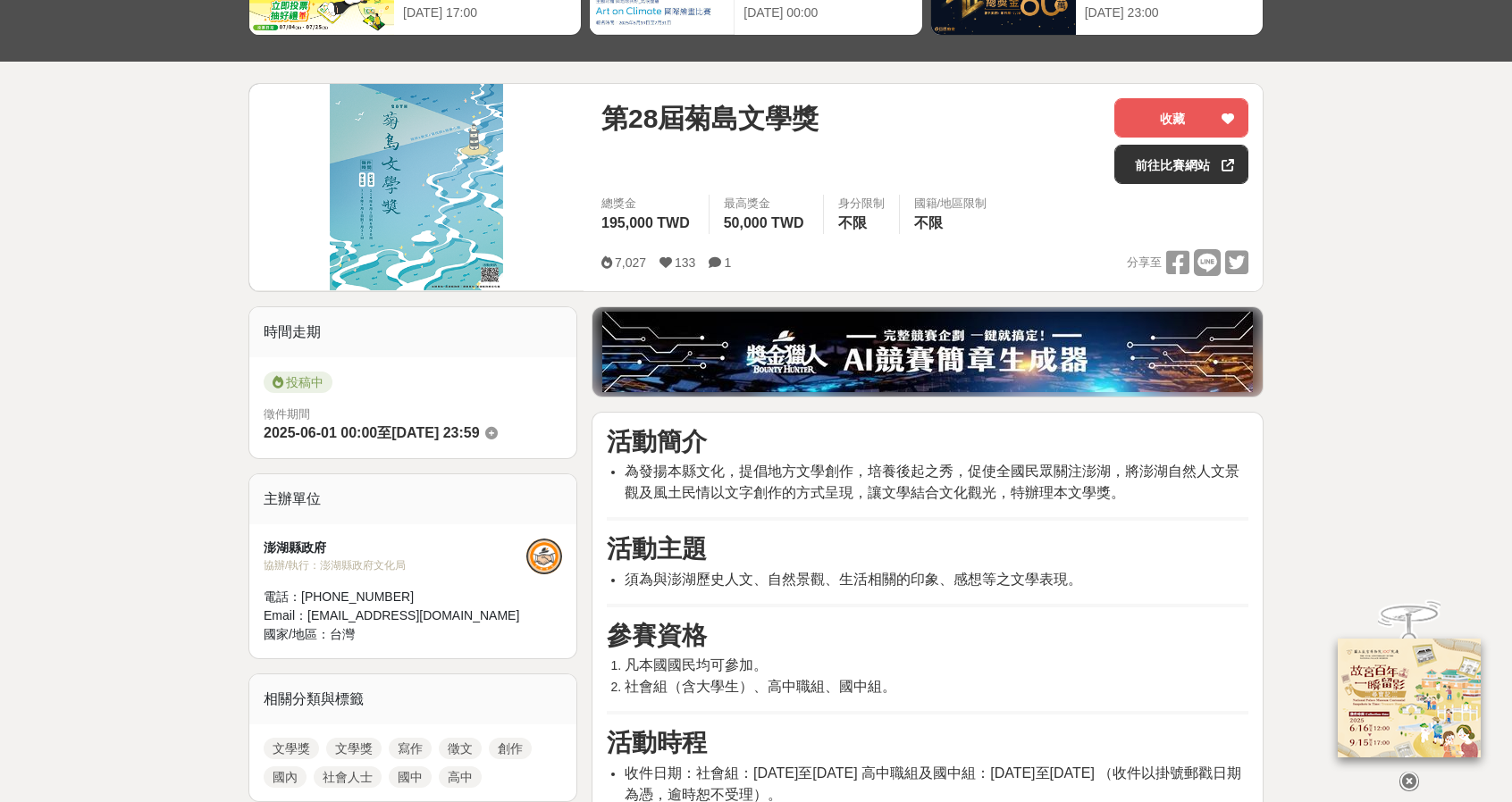 scroll, scrollTop: 357, scrollLeft: 0, axis: vertical 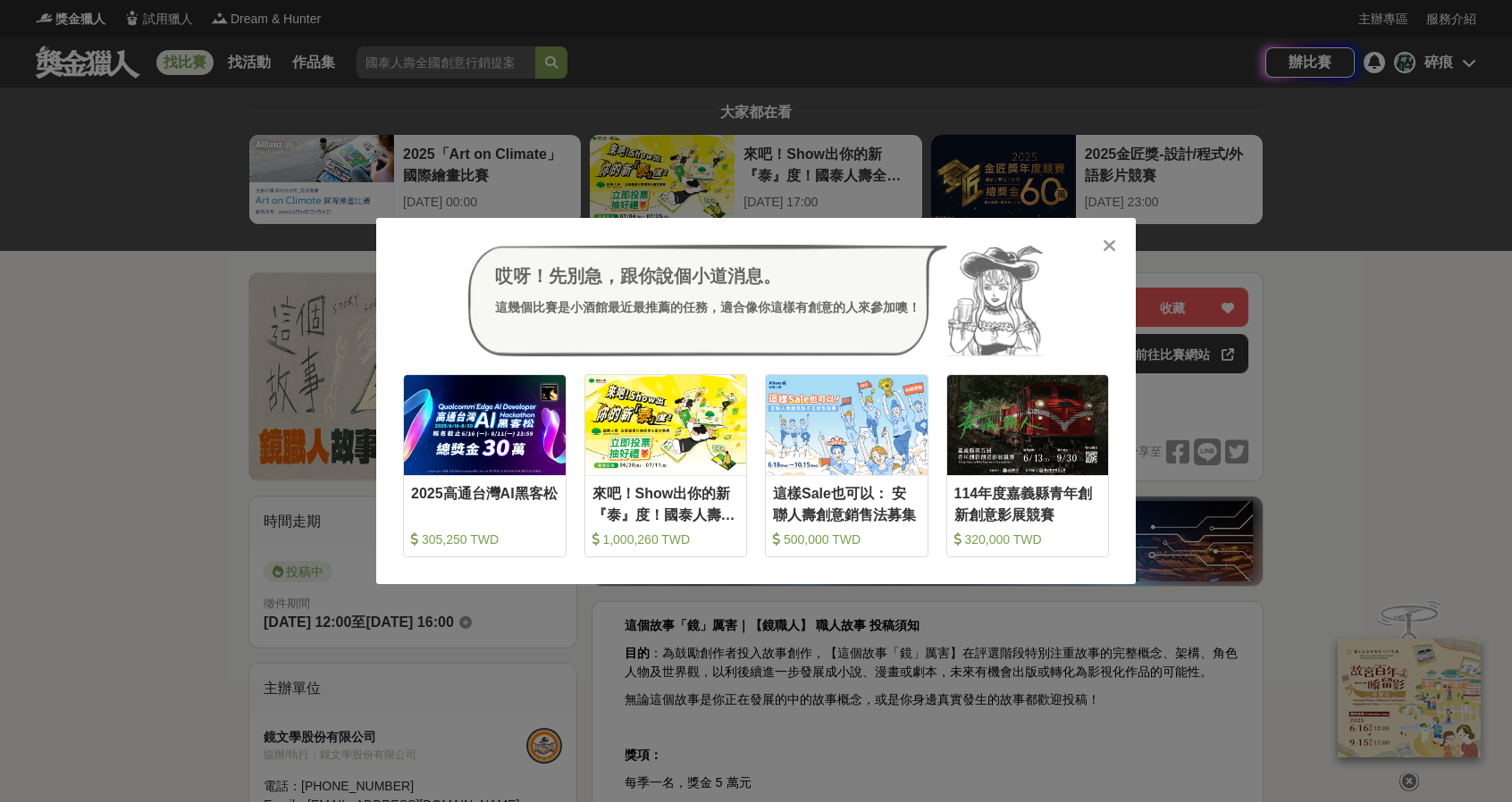 click on "哎呀！先別急，跟你說個小道消息。 這幾個比賽是小酒館最近最推薦的任務，適合像你這樣有創意的人來參加噢！   收藏 2025高通台灣AI黑客松   305,250 TWD   收藏 來吧！Show出你的新『泰』度！國泰人壽全國創意行銷提案&圖文競賽   1,000,260 TWD   收藏 這樣Sale也可以： 安聯人壽創意銷售法募集   500,000 TWD   收藏 114年度嘉義縣青年創新創意影展競賽   320,000 TWD" at bounding box center (756, 401) 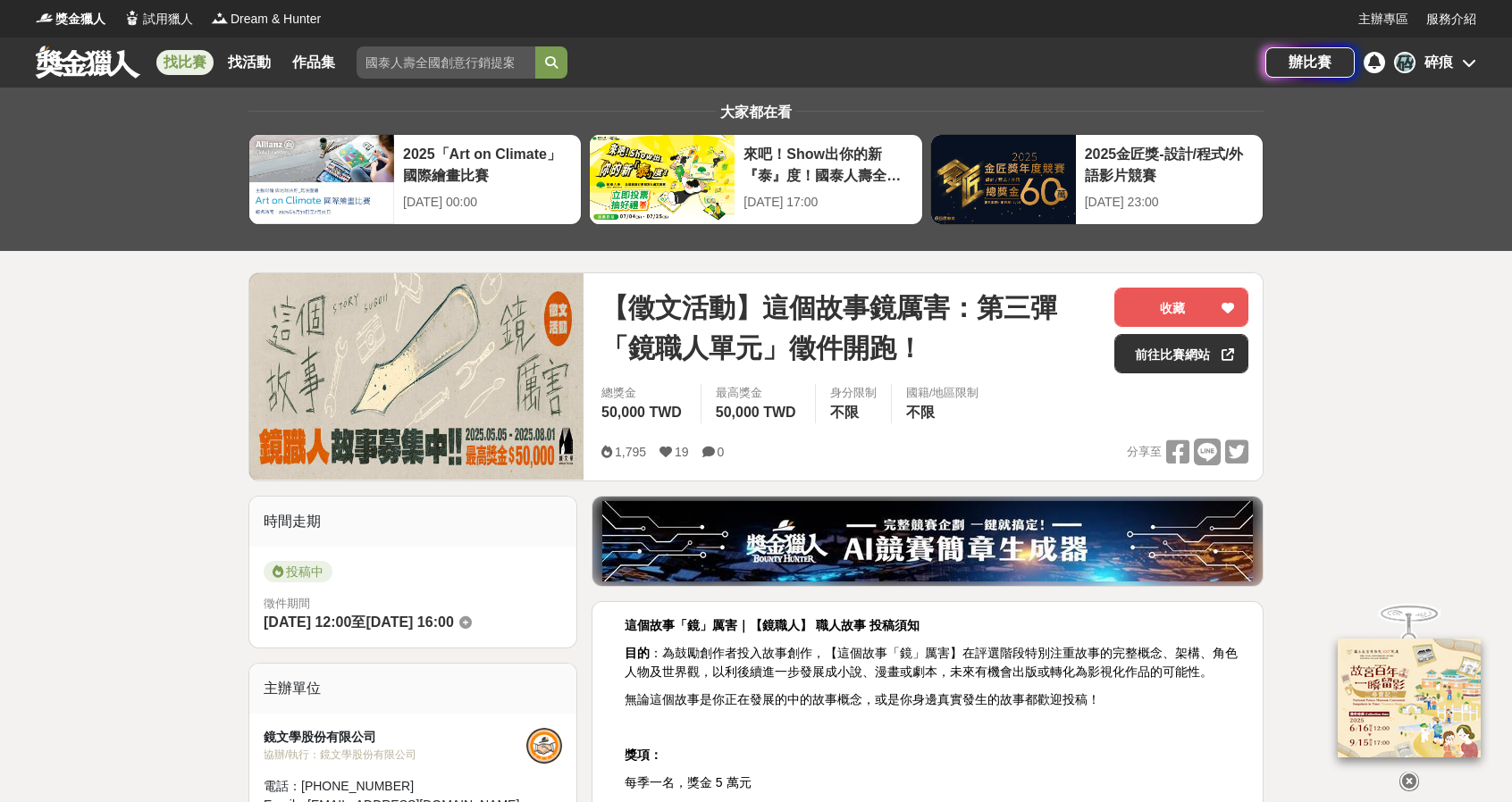 scroll, scrollTop: 357, scrollLeft: 0, axis: vertical 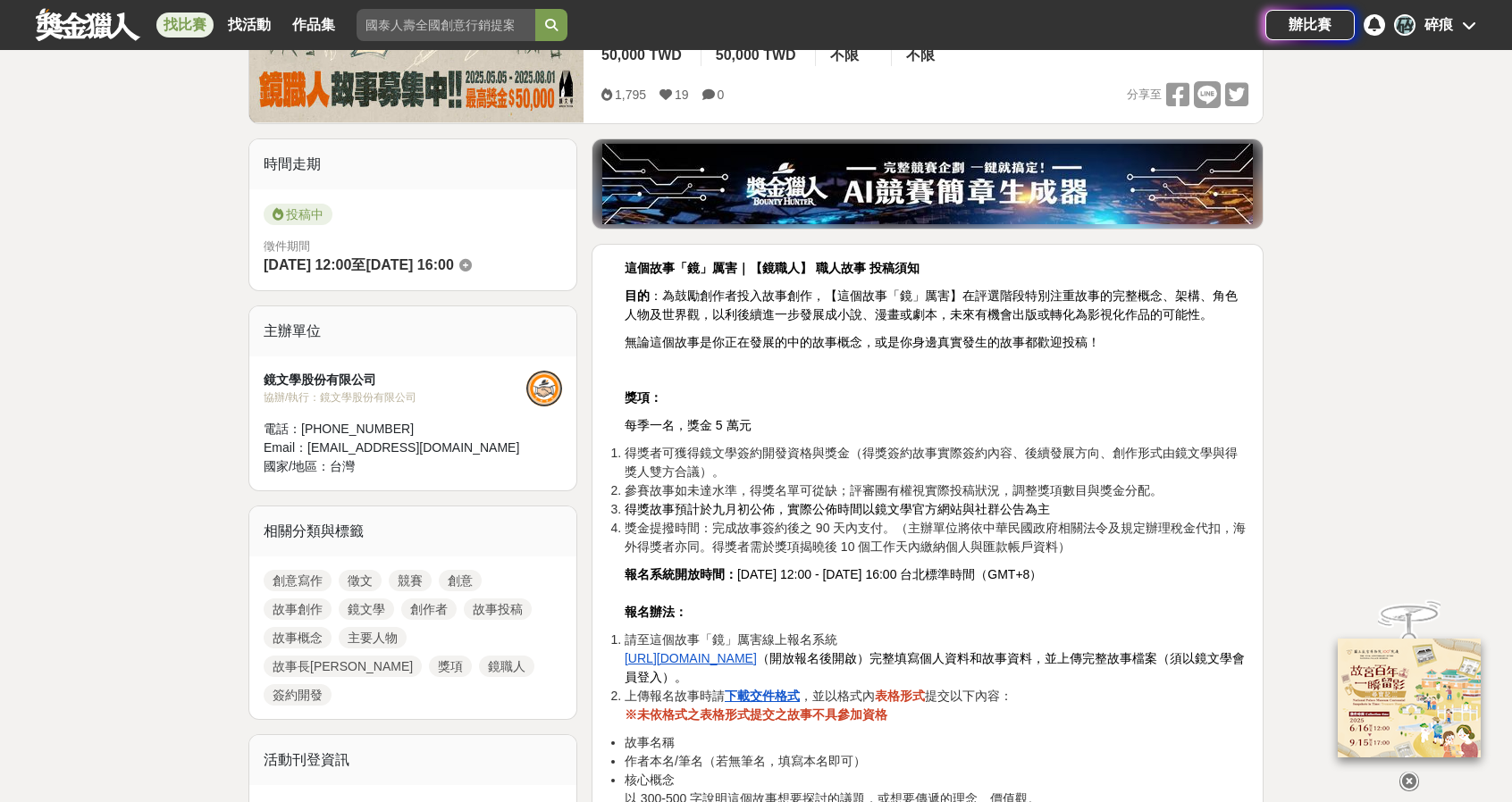 click on "這個故事「鏡」厲害｜【鏡職人】 職人故事 投稿須知 目的 ：為鼓勵創作者投入故事創作，【這個故事「鏡」厲害】在評選階段特別注重故事的完整概念、架構、角色人物及世界觀，以利後續進一步發展成小說、漫畫或劇本，未來有機會出版或轉化為影視化作品的可能性。 無論這個故事是你正在發展的中的故事概念，或是你身邊真實發生的故事都歡迎投稿！   獎項： 每季一名，獎金 5 萬元 得獎者可獲得鏡文學簽約開發資格與獎金（得獎簽約故事實際簽約內容、後續發展方向、創作形式由鏡文學與得獎人雙方合議）。 參賽故事如未達水準，得獎名單可從缺；評審團有權視實際投稿狀況，調整獎項數目與獎金分配。 得獎故事預計於九月初公佈，實際公佈時間以鏡文學官方網站與社群公告為主 報名系統開放時間： [DATE] 12:00 - [DATE] 16:00 台北標準時間（GMT+8）" at bounding box center [928, 1233] 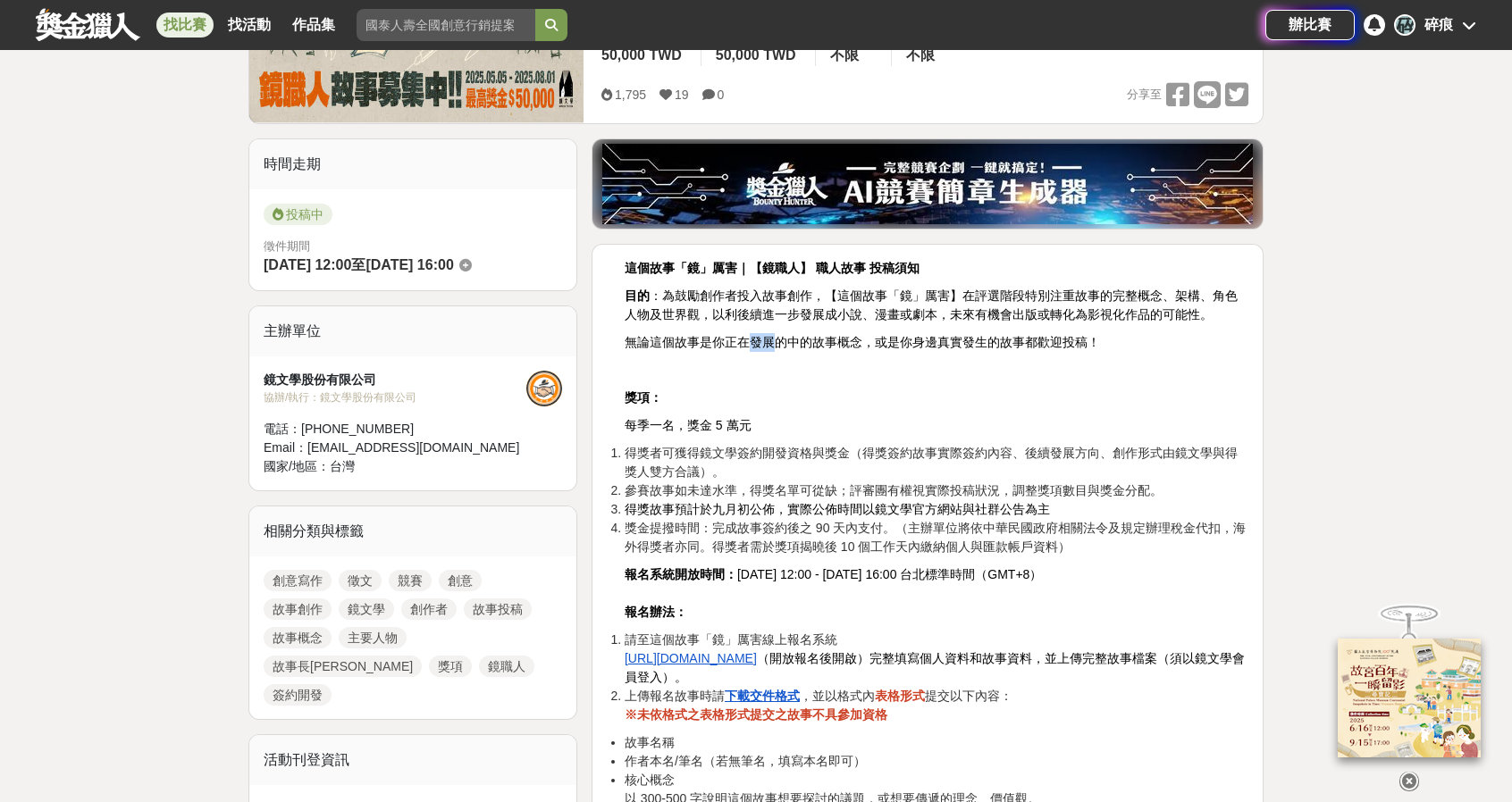 click on "無論這個故事是你正在發展的中的故事概念，或是你身邊真實發生的故事都歡迎投稿！" at bounding box center [862, 342] 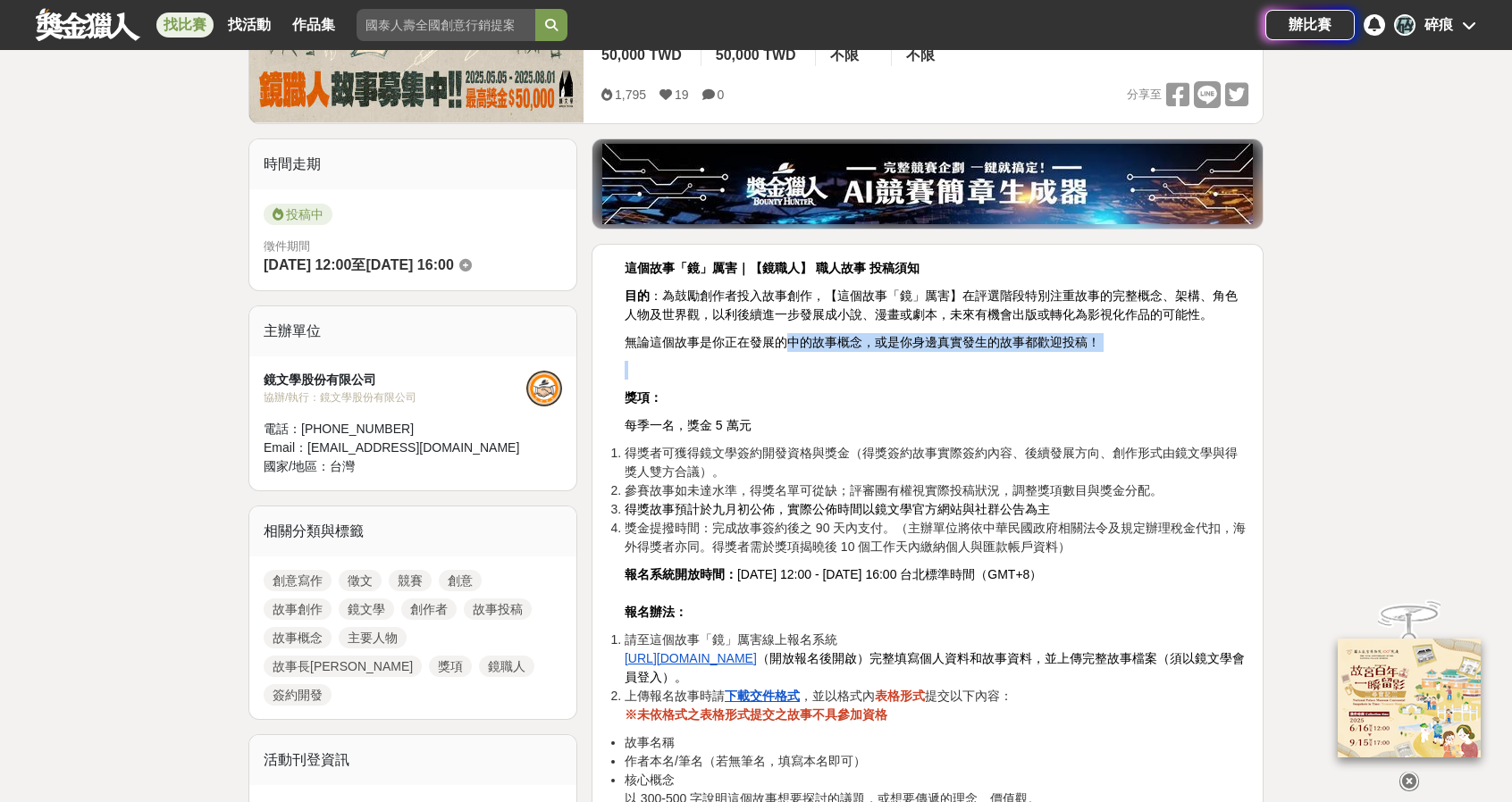 drag, startPoint x: 785, startPoint y: 338, endPoint x: 956, endPoint y: 350, distance: 171.42054 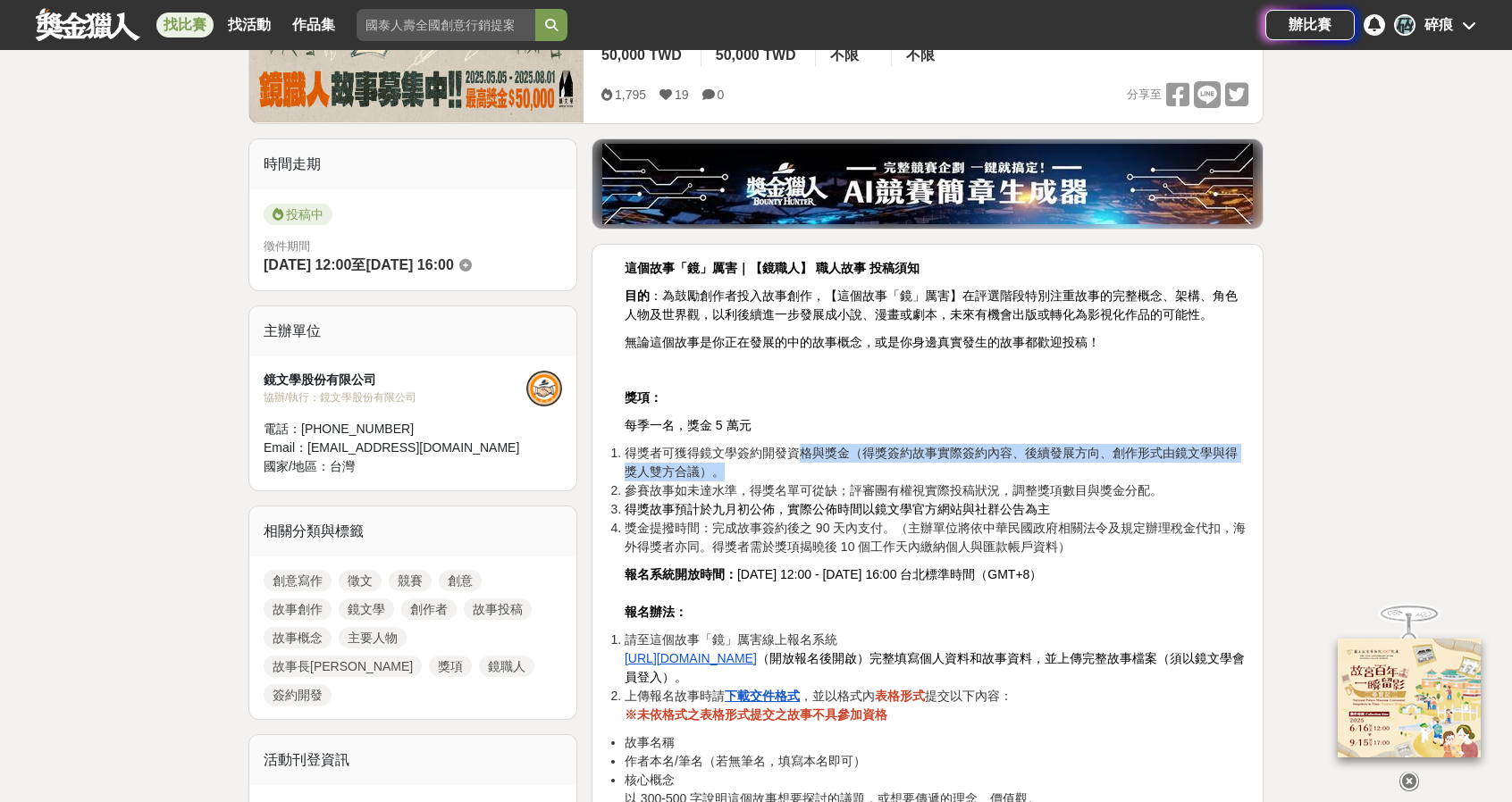 drag, startPoint x: 796, startPoint y: 453, endPoint x: 922, endPoint y: 476, distance: 128.082 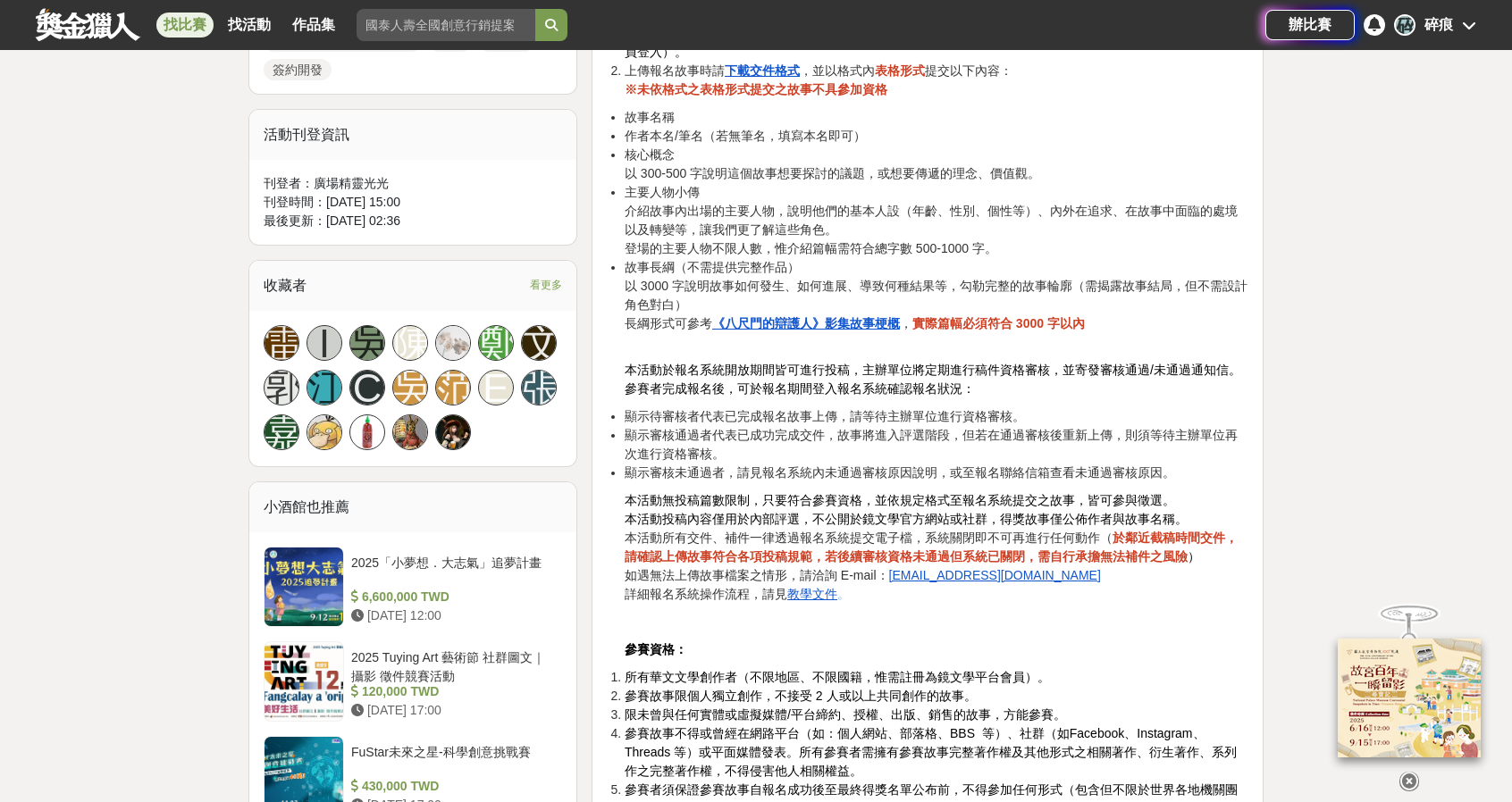 scroll, scrollTop: 625, scrollLeft: 0, axis: vertical 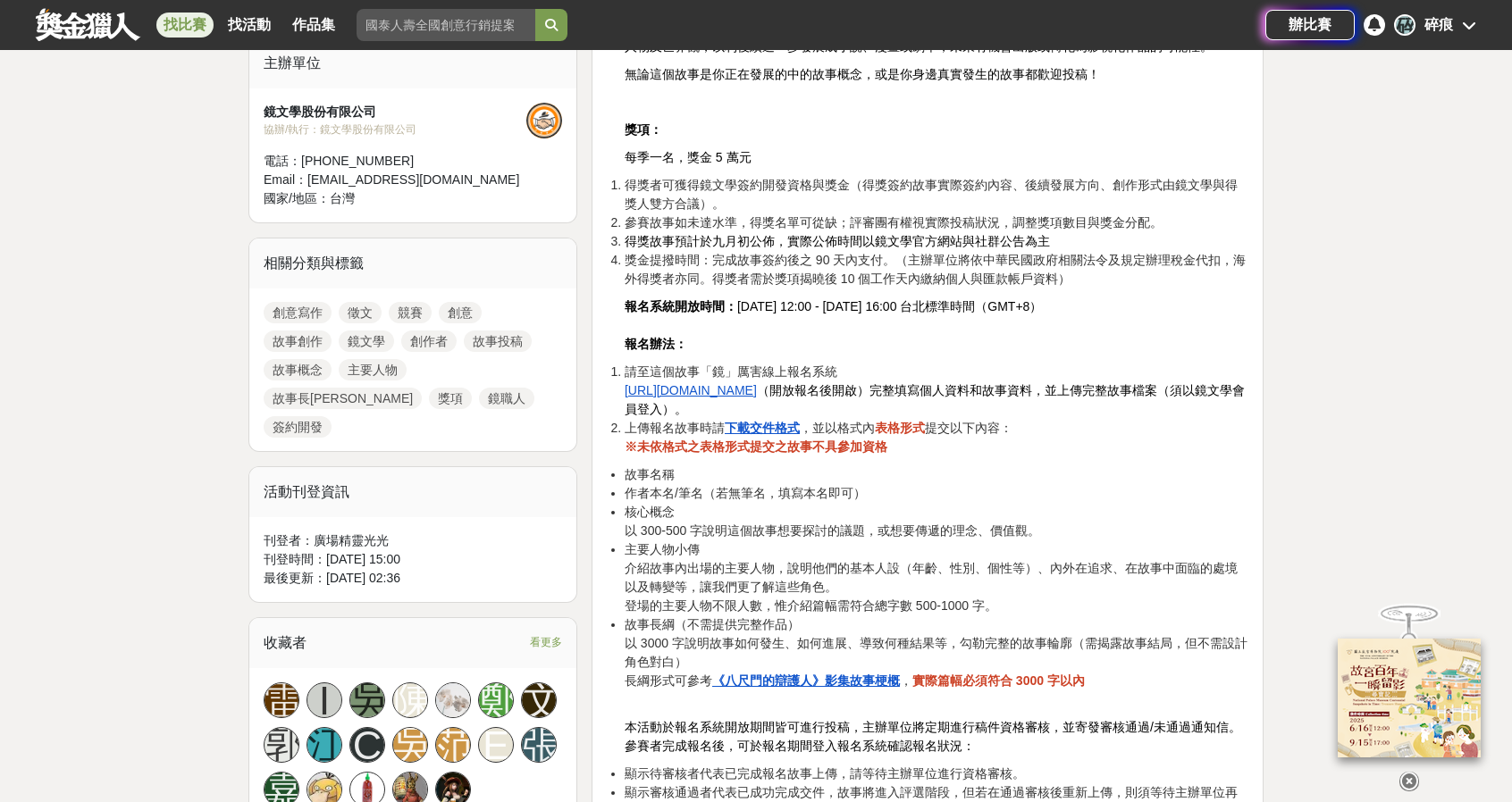 drag, startPoint x: 1002, startPoint y: 550, endPoint x: 1067, endPoint y: 547, distance: 65.069194 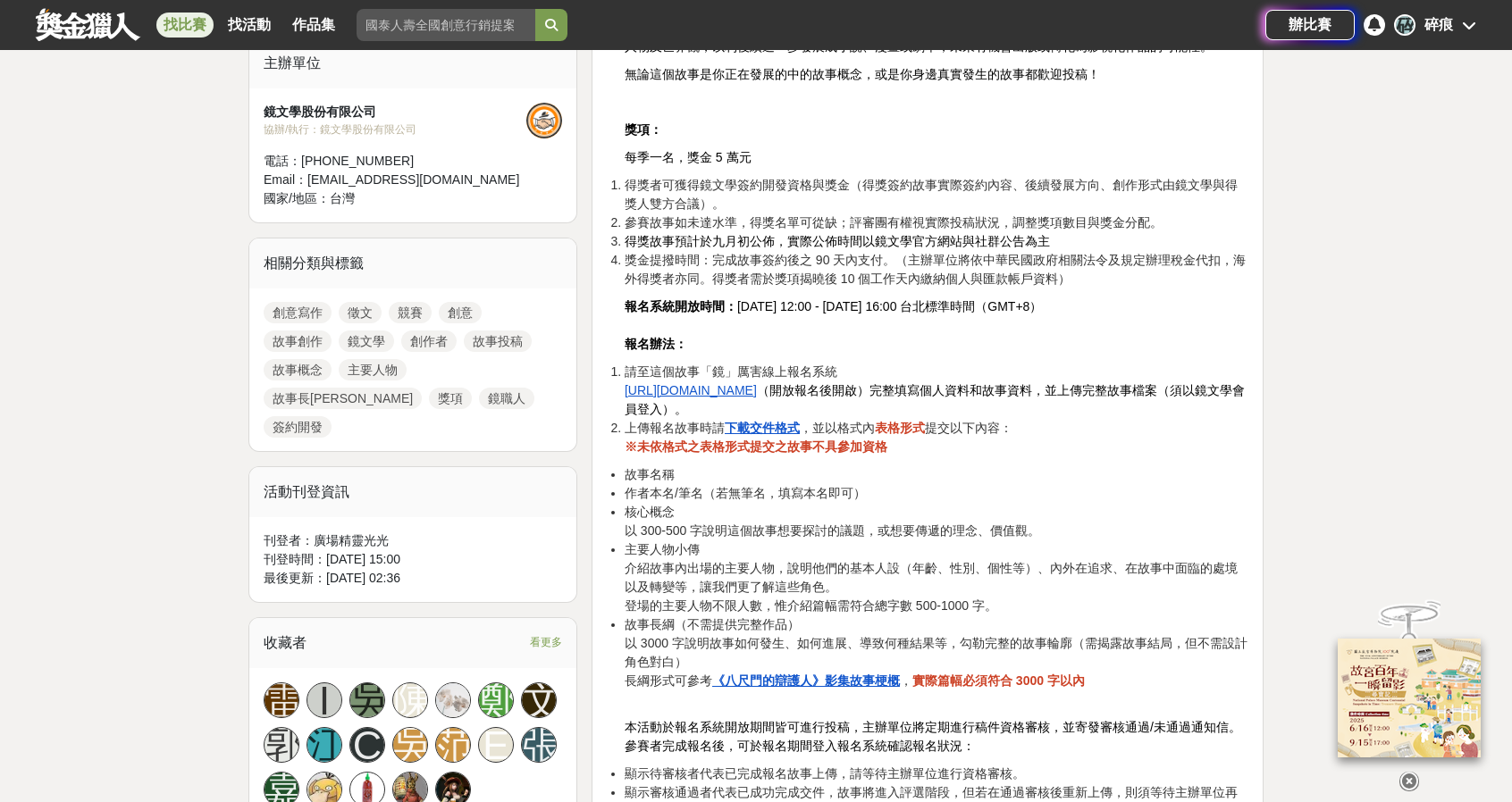 click on "主要人物小傳 介紹故事內出場的主要人物，說明他們的基本人設（年齡、性別、個性等）、內外在追求、在故事中面臨的處境以及轉變等，讓我們更了解這些角色。 登場的主要人物不限人數，惟介紹篇幅需符合總字數 500-1000 字。" at bounding box center [937, 578] 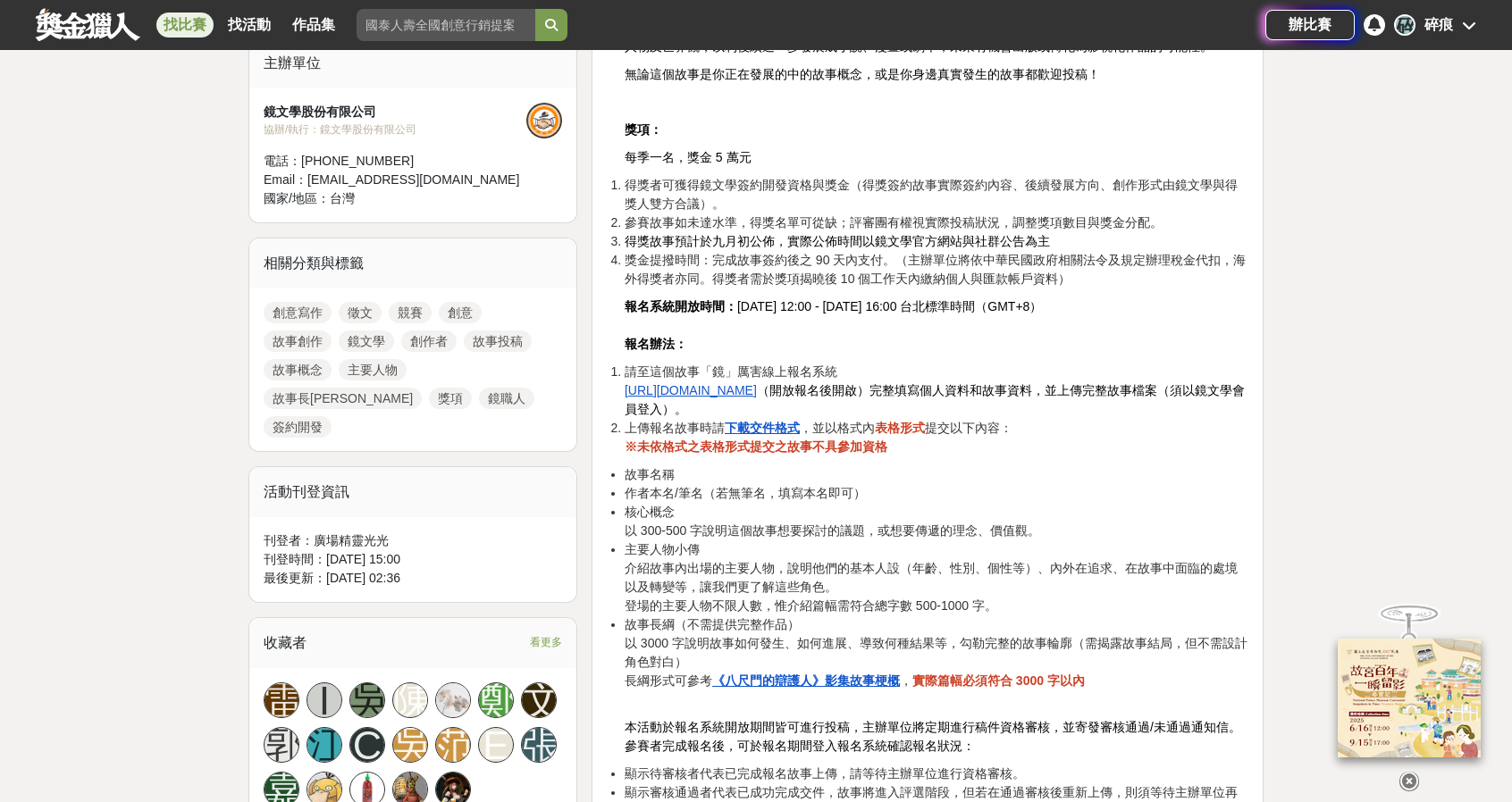 click on "主要人物小傳 介紹故事內出場的主要人物，說明他們的基本人設（年齡、性別、個性等）、內外在追求、在故事中面臨的處境以及轉變等，讓我們更了解這些角色。 登場的主要人物不限人數，惟介紹篇幅需符合總字數 500-1000 字。" at bounding box center (937, 578) 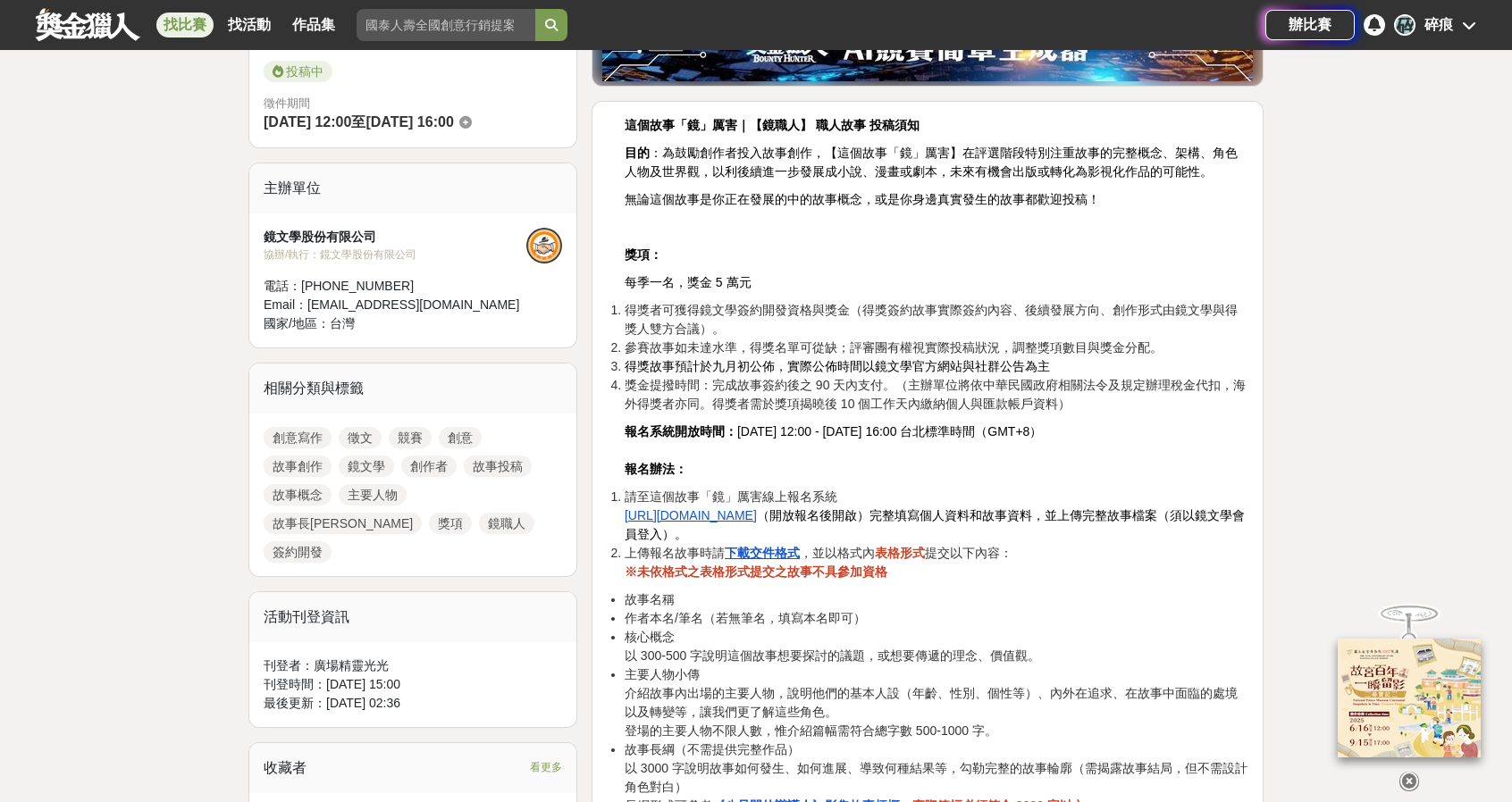 scroll, scrollTop: 536, scrollLeft: 0, axis: vertical 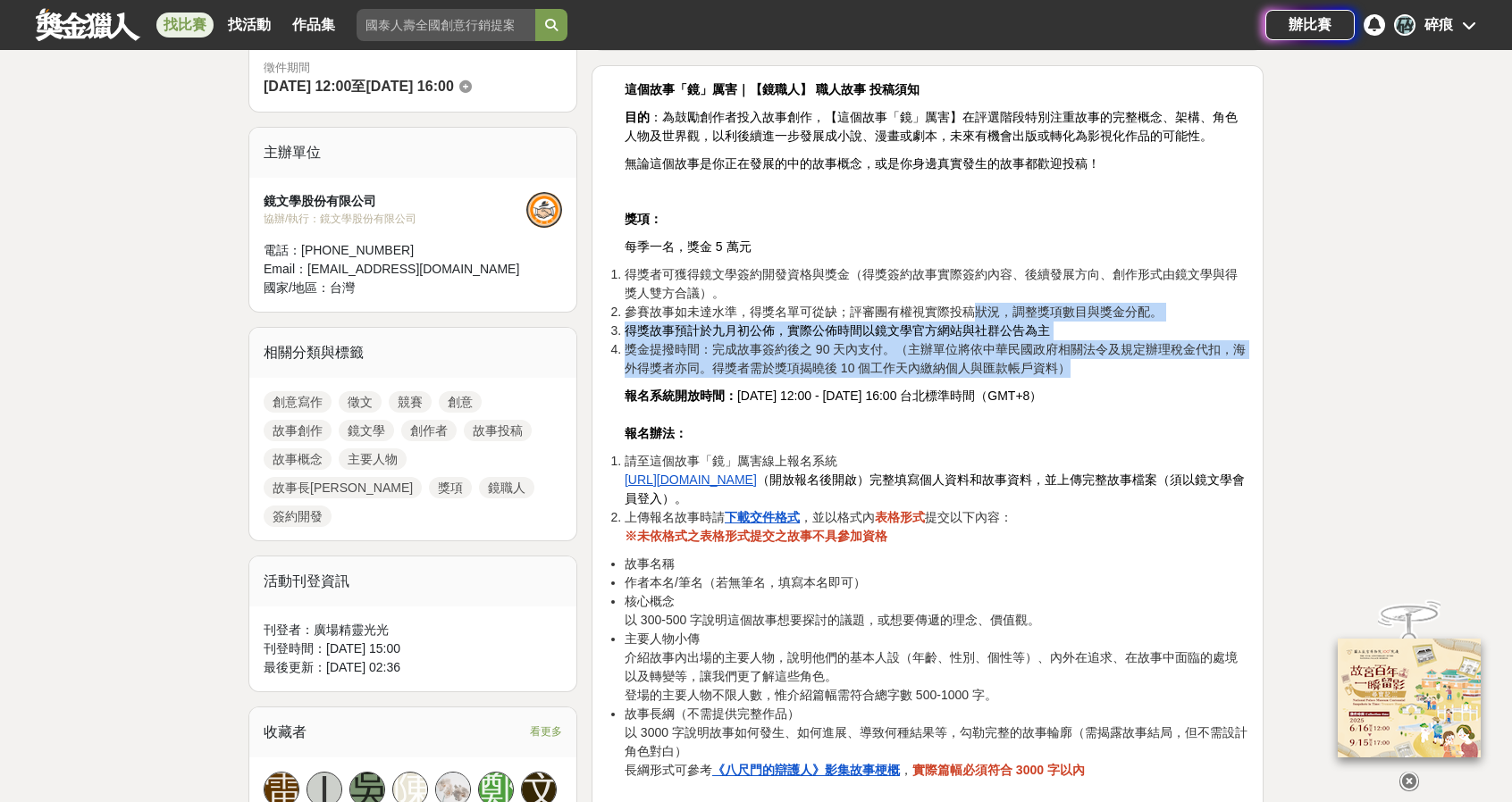 drag, startPoint x: 979, startPoint y: 318, endPoint x: 1122, endPoint y: 373, distance: 153.21227 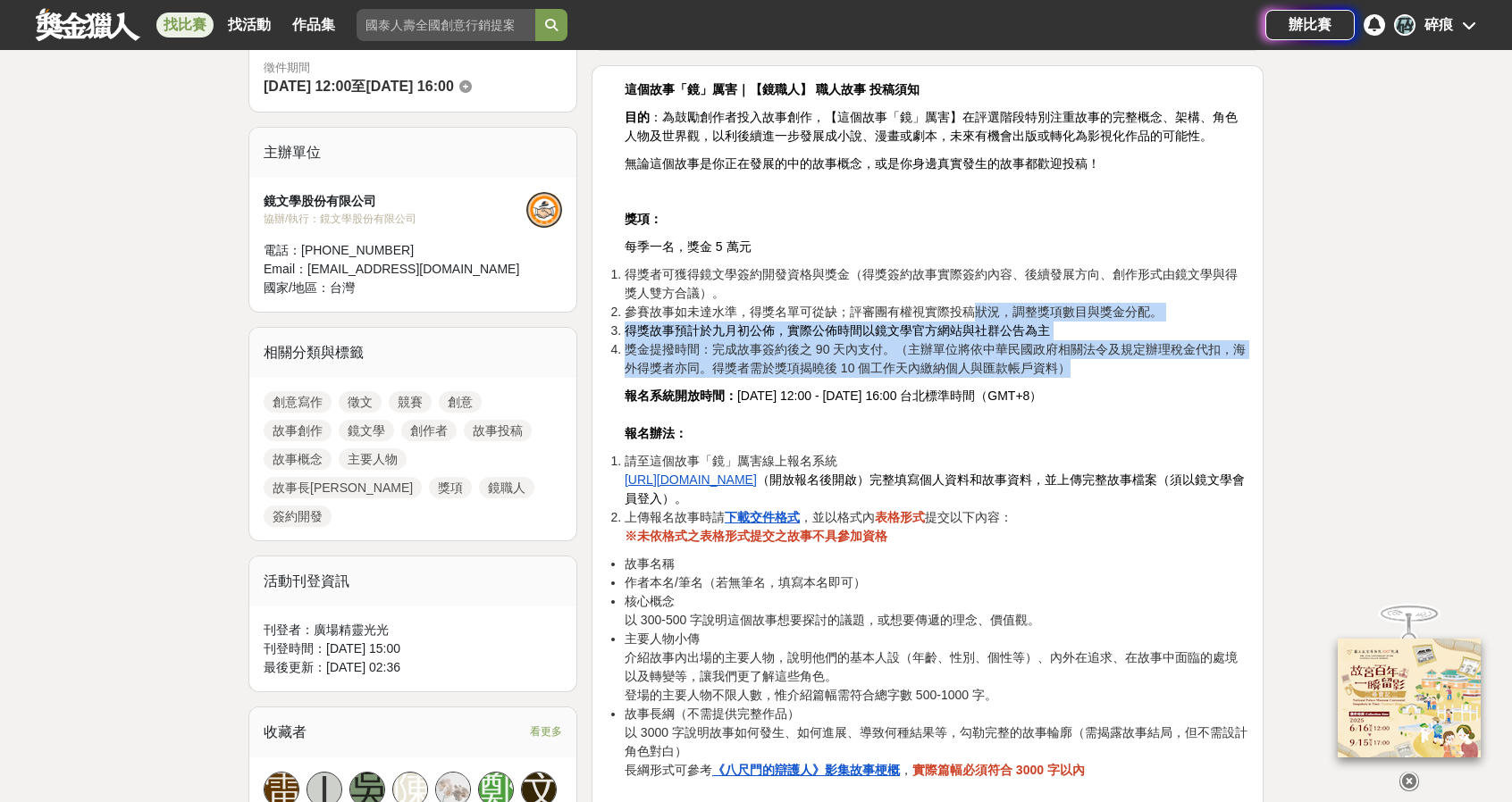 click on "得獎者可獲得鏡文學簽約開發資格與獎金（得獎簽約故事實際簽約內容、後續發展方向、創作形式由鏡文學與得獎人雙方合議）。 參賽故事如未達水準，得獎名單可從缺；評審團有權視實際投稿狀況，調整獎項數目與獎金分配。 得獎故事預計於九月初公佈，實際公佈時間以鏡文學官方網站與社群公告為主 獎金提撥時間：完成故事簽約後之 90 天內支付。（主辦單位將依中華民國政府相關法令及規定辦理稅金代扣，海外得獎者亦同。得獎者需於獎項揭曉後 10 個工作天內繳納個人與匯款帳戶資料）" at bounding box center (928, 322) 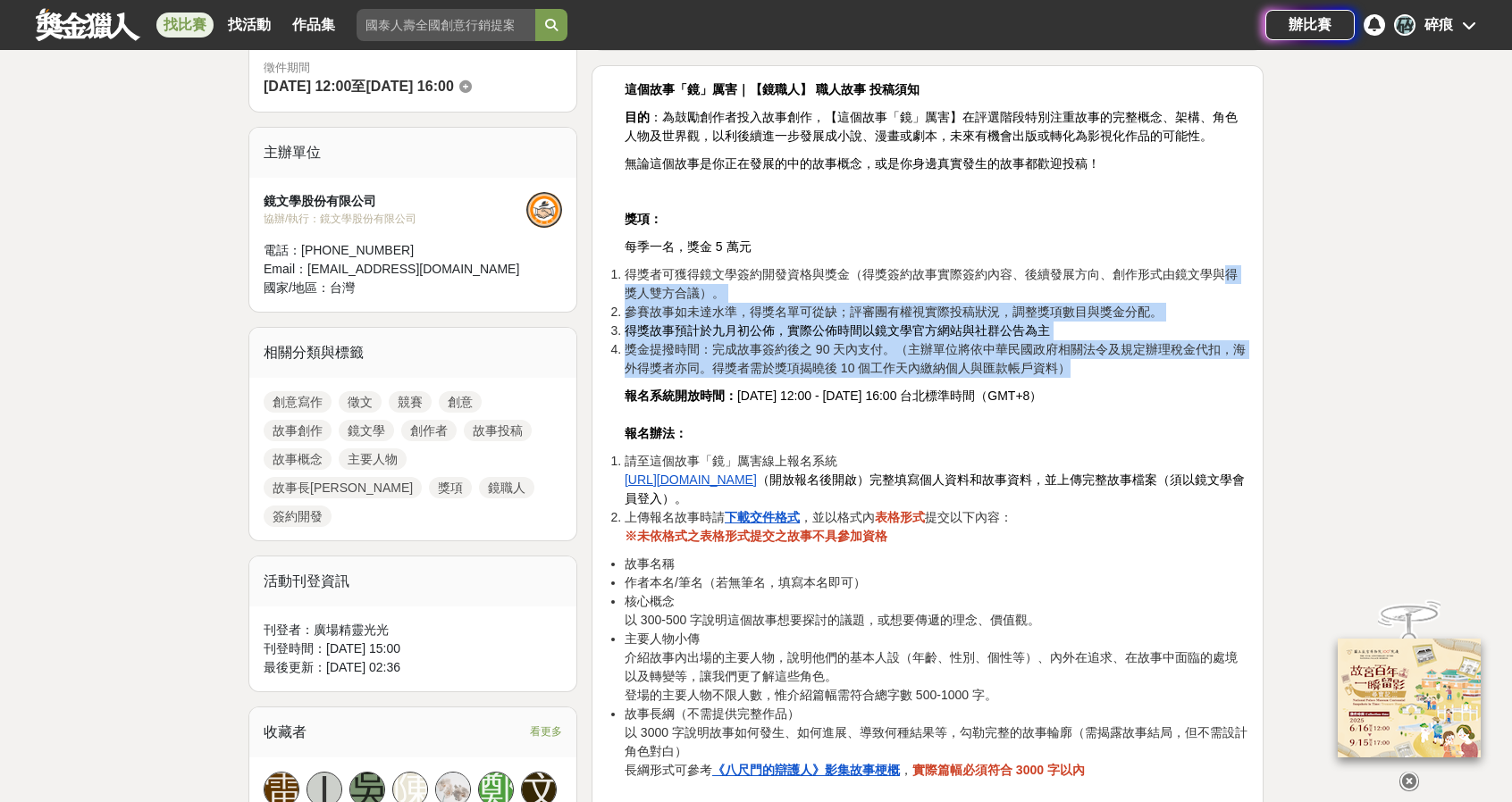 drag, startPoint x: 1121, startPoint y: 373, endPoint x: 613, endPoint y: 273, distance: 517.749 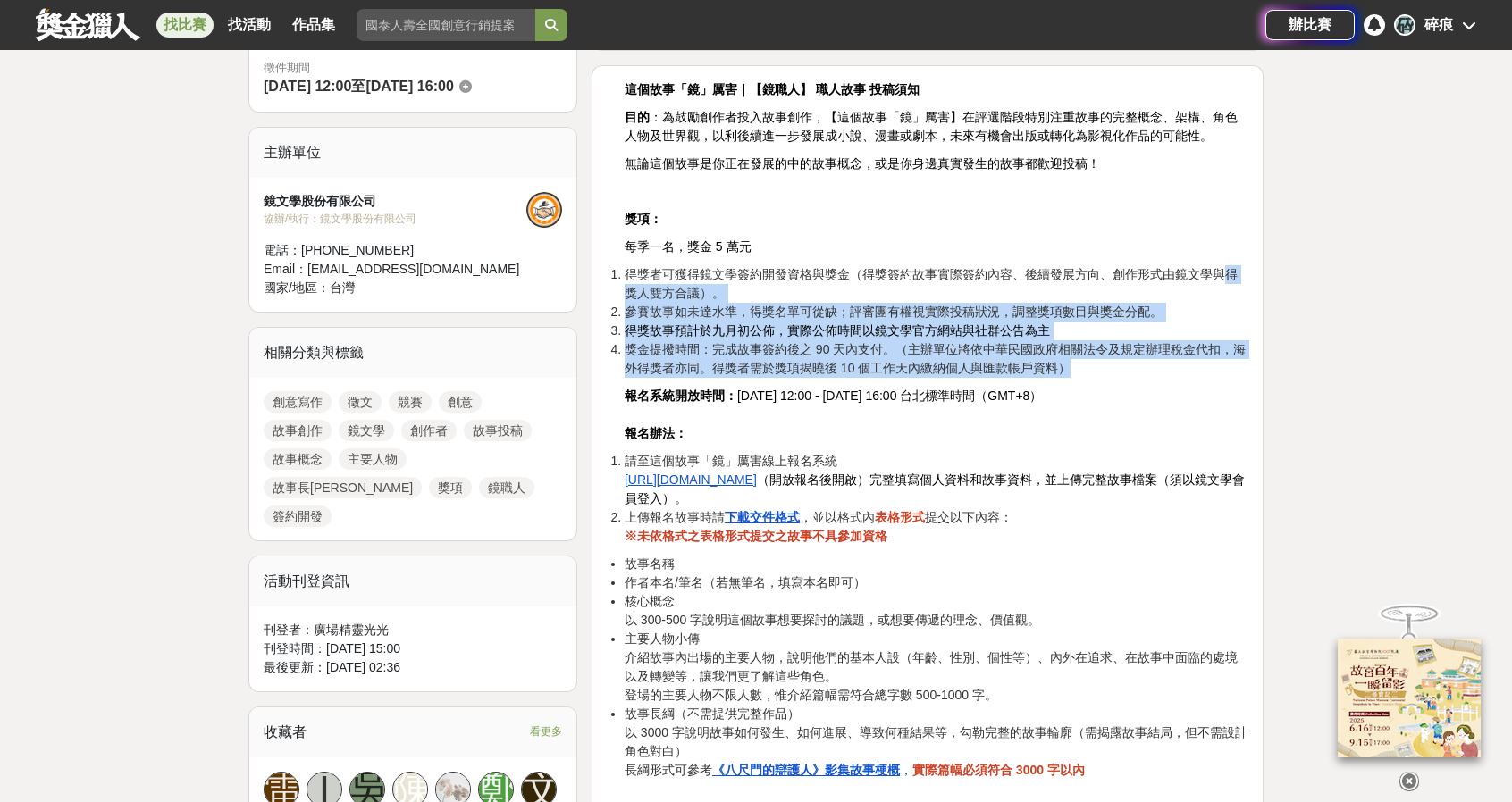 click on "得獎者可獲得鏡文學簽約開發資格與獎金（得獎簽約故事實際簽約內容、後續發展方向、創作形式由鏡文學與得獎人雙方合議）。 參賽故事如未達水準，得獎名單可從缺；評審團有權視實際投稿狀況，調整獎項數目與獎金分配。 得獎故事預計於九月初公佈，實際公佈時間以鏡文學官方網站與社群公告為主 獎金提撥時間：完成故事簽約後之 90 天內支付。（主辦單位將依中華民國政府相關法令及規定辦理稅金代扣，海外得獎者亦同。得獎者需於獎項揭曉後 10 個工作天內繳納個人與匯款帳戶資料）" at bounding box center (928, 322) 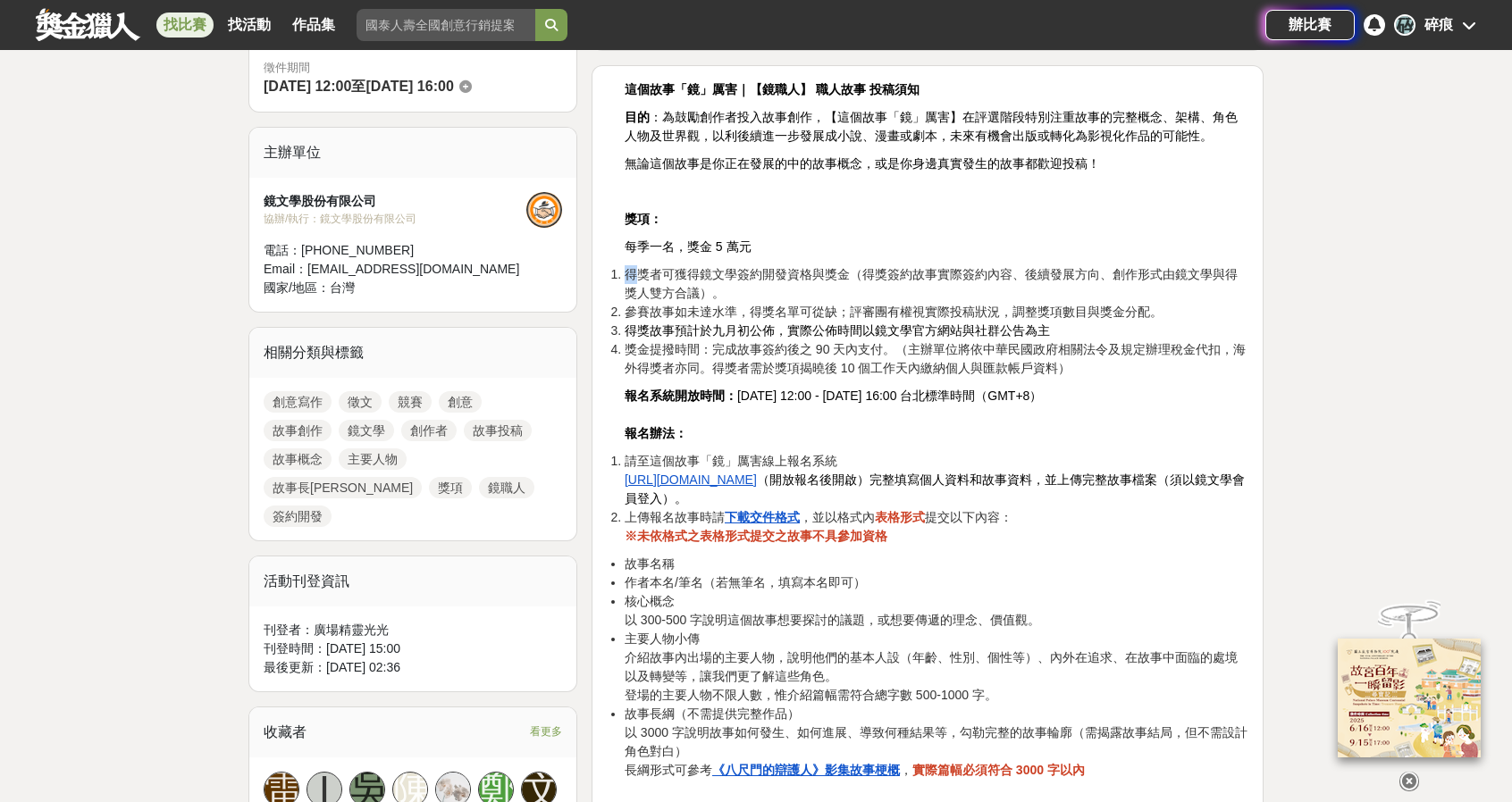 drag, startPoint x: 612, startPoint y: 271, endPoint x: 632, endPoint y: 271, distance: 20 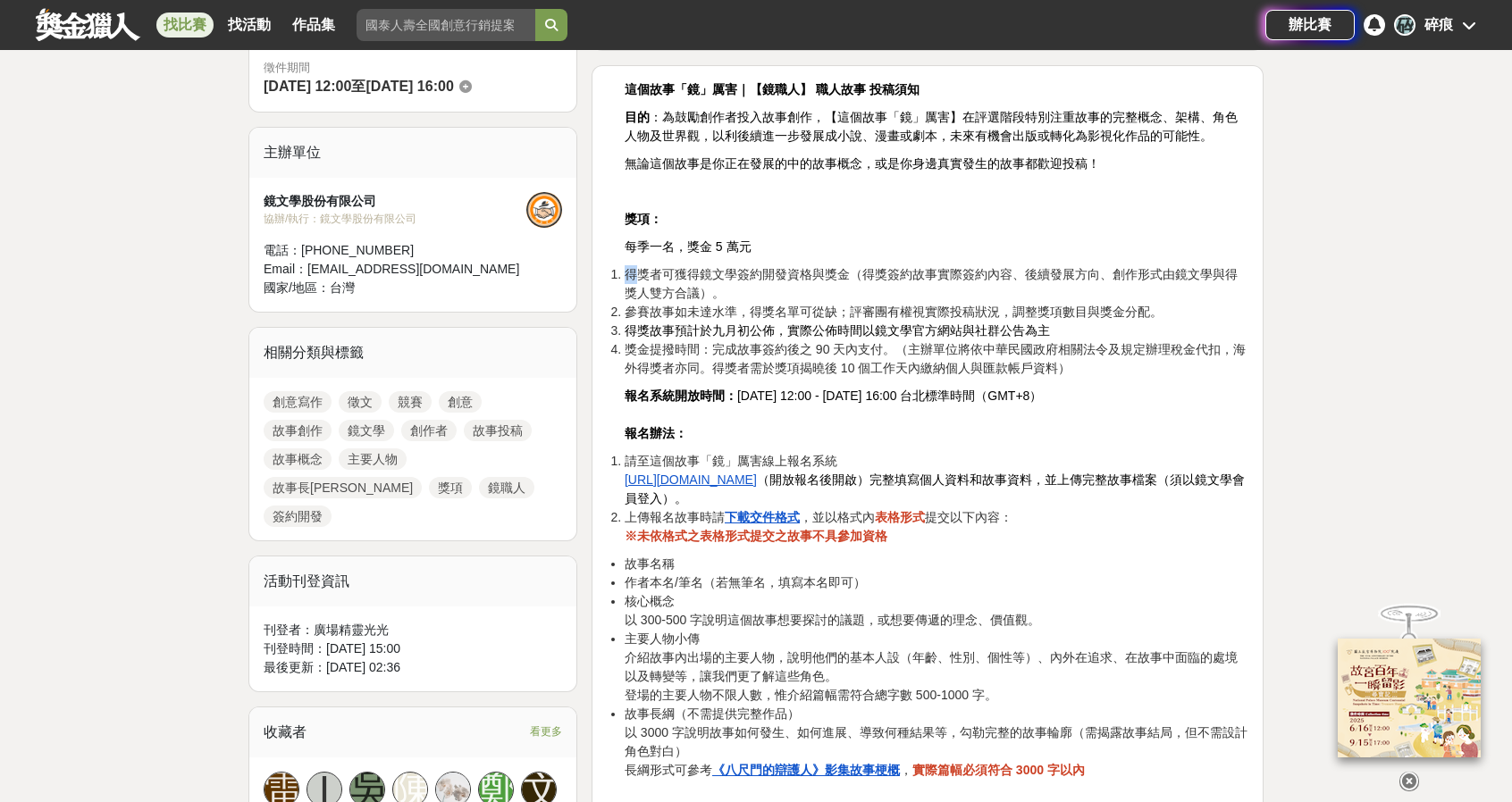 click on "得獎者可獲得鏡文學簽約開發資格與獎金（得獎簽約故事實際簽約內容、後續發展方向、創作形式由鏡文學與得獎人雙方合議）。" at bounding box center (937, 284) 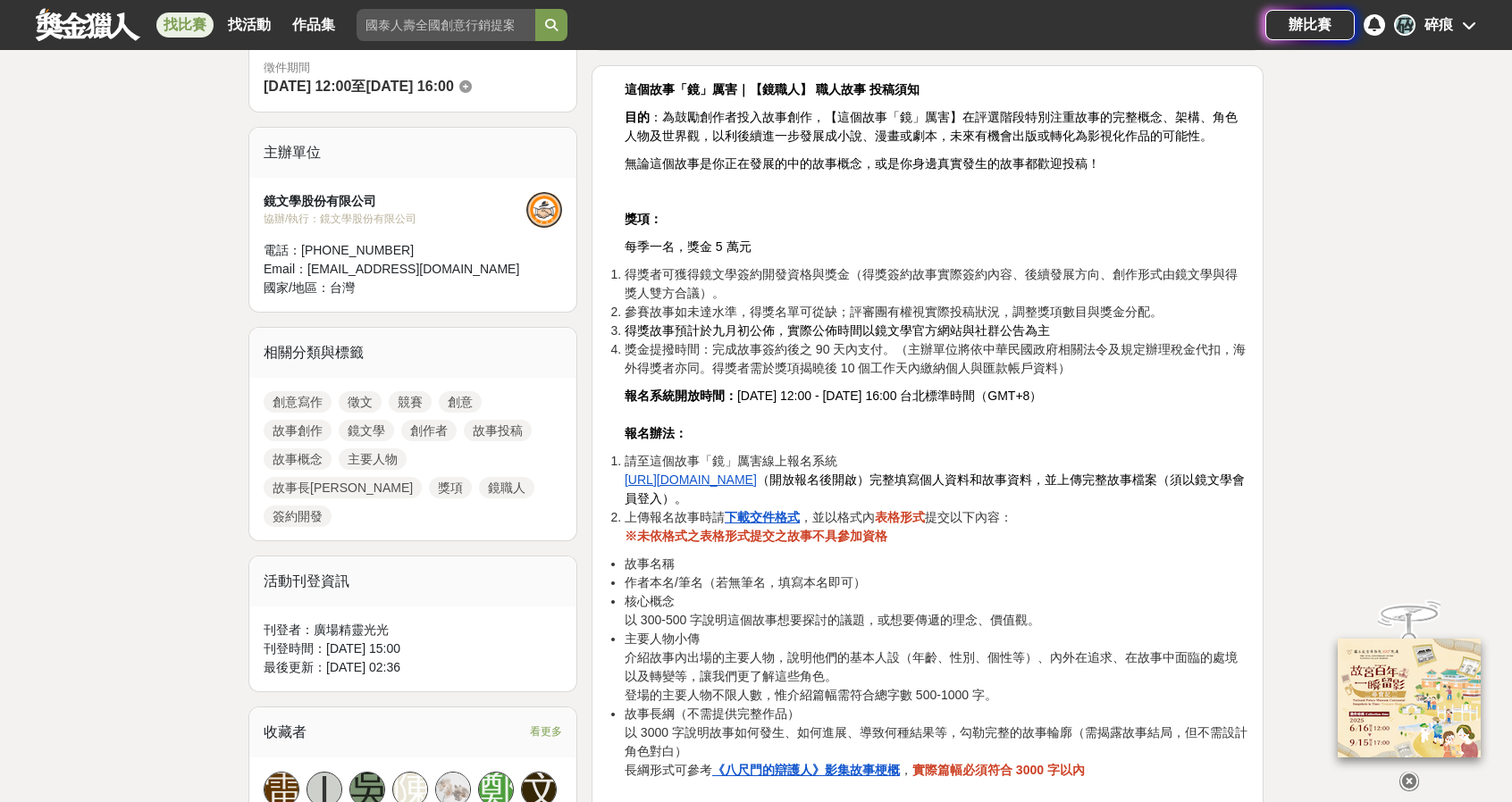 click on "參賽故事如未達水準，得獎名單可從缺；評審團有權視實際投稿狀況，調整獎項數目與獎金分配。" at bounding box center (894, 312) 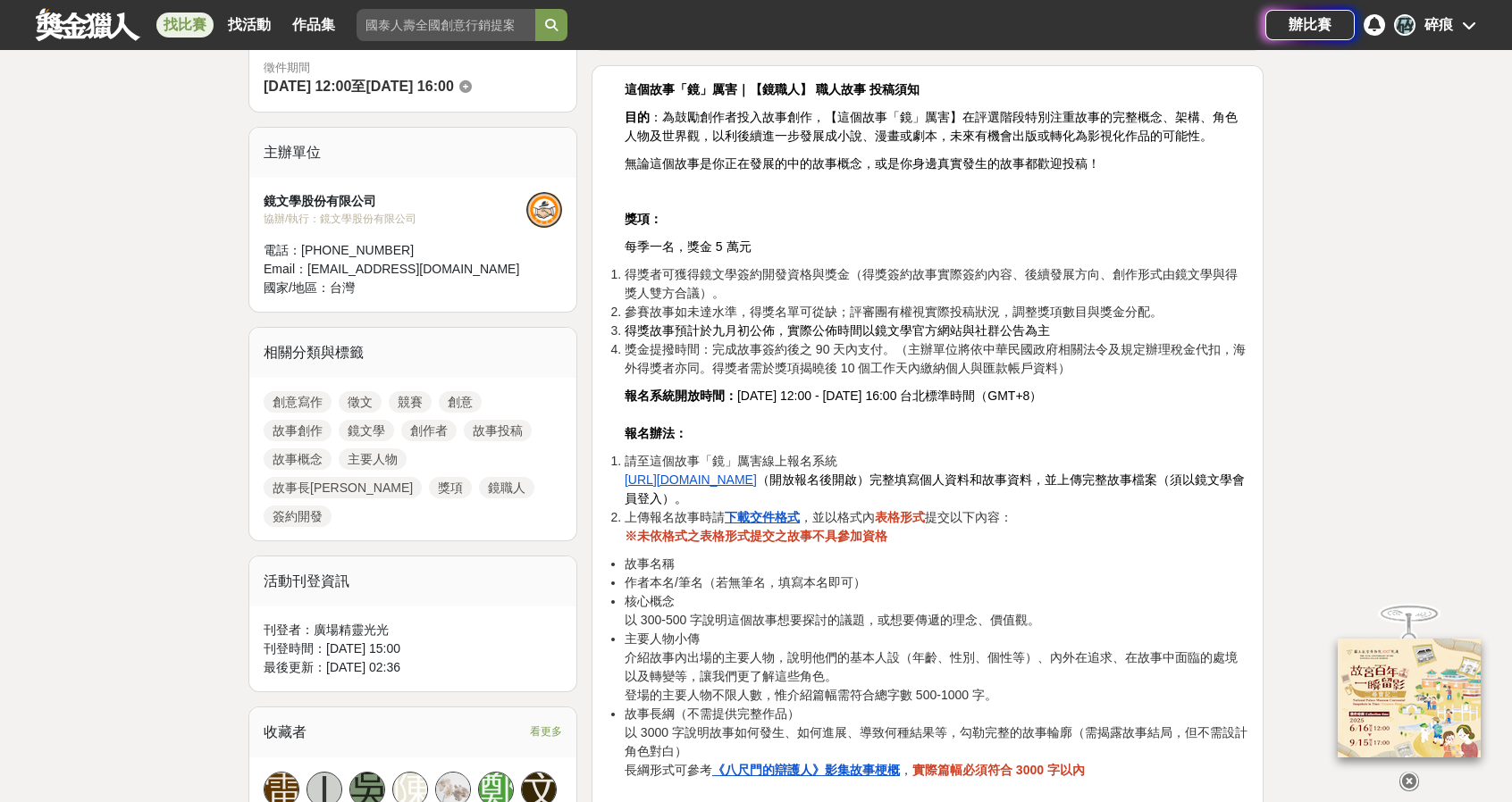 drag, startPoint x: 806, startPoint y: 267, endPoint x: 1153, endPoint y: 399, distance: 371.2587 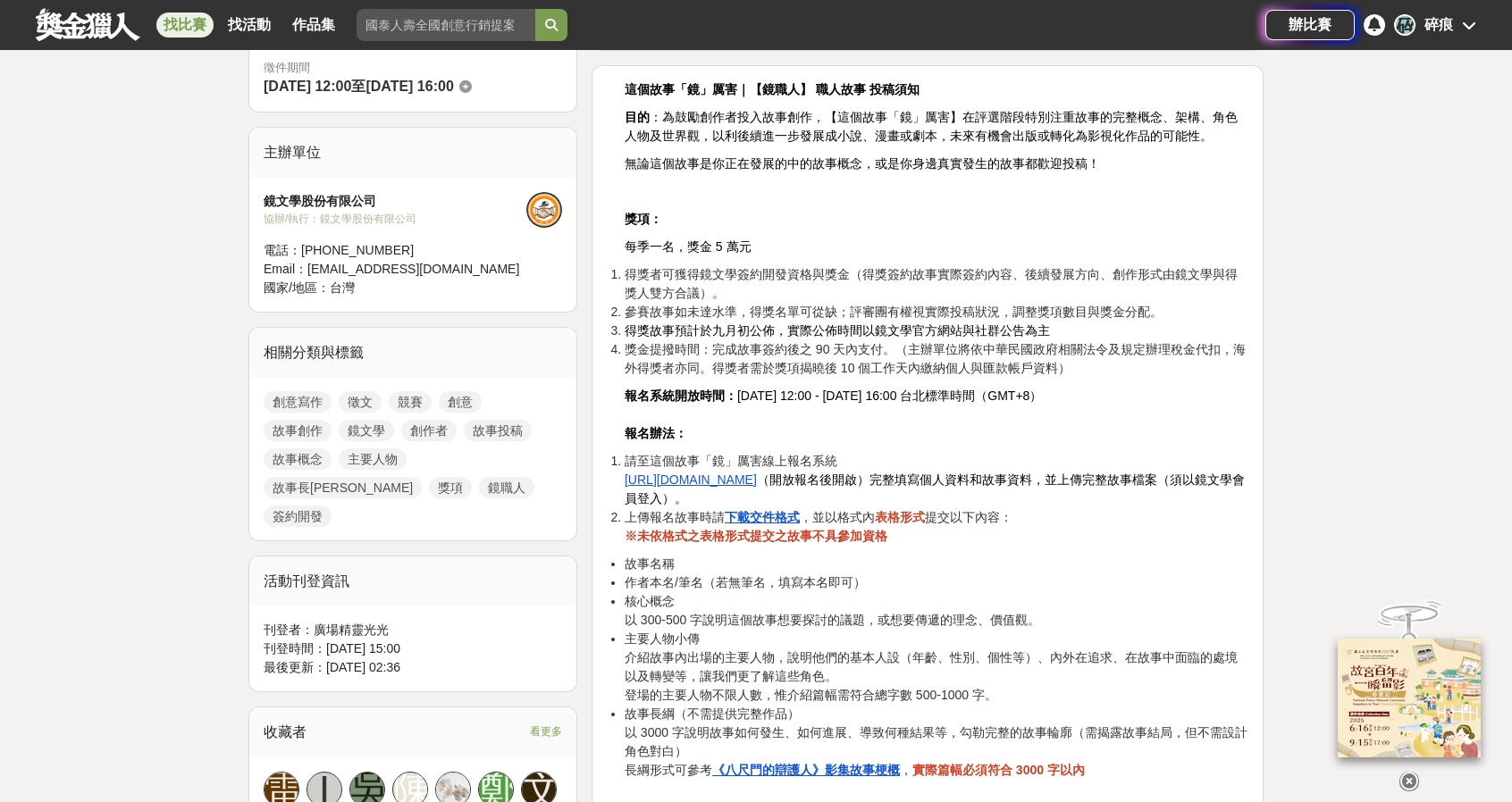 click on "報名系統開放時間： 2025/05/05 12:00 - 2025/08/01 16:00 台北標準時間（GMT+8）" at bounding box center (937, 396) 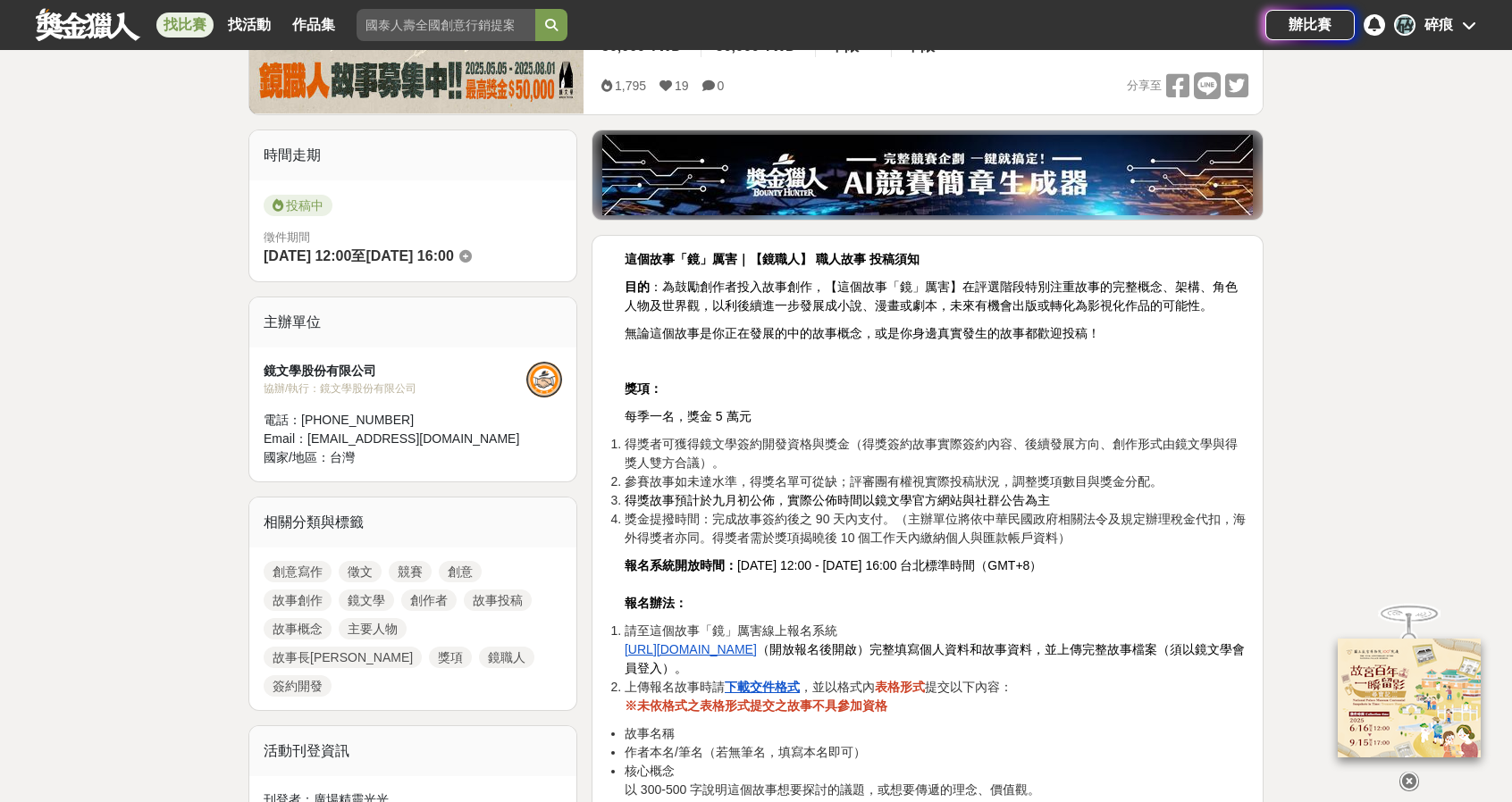 scroll, scrollTop: 447, scrollLeft: 0, axis: vertical 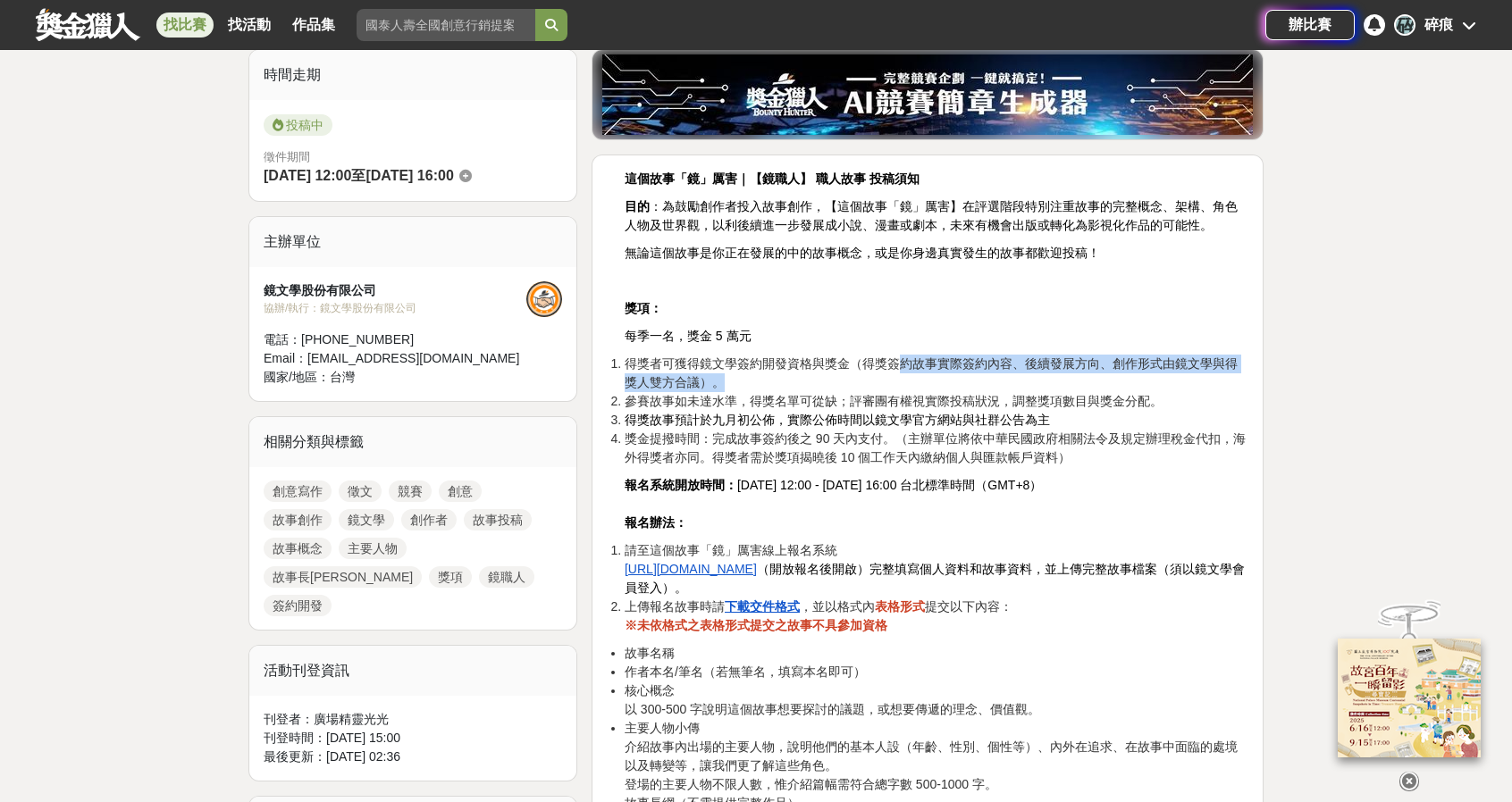 drag, startPoint x: 771, startPoint y: 380, endPoint x: 894, endPoint y: 367, distance: 123.68508 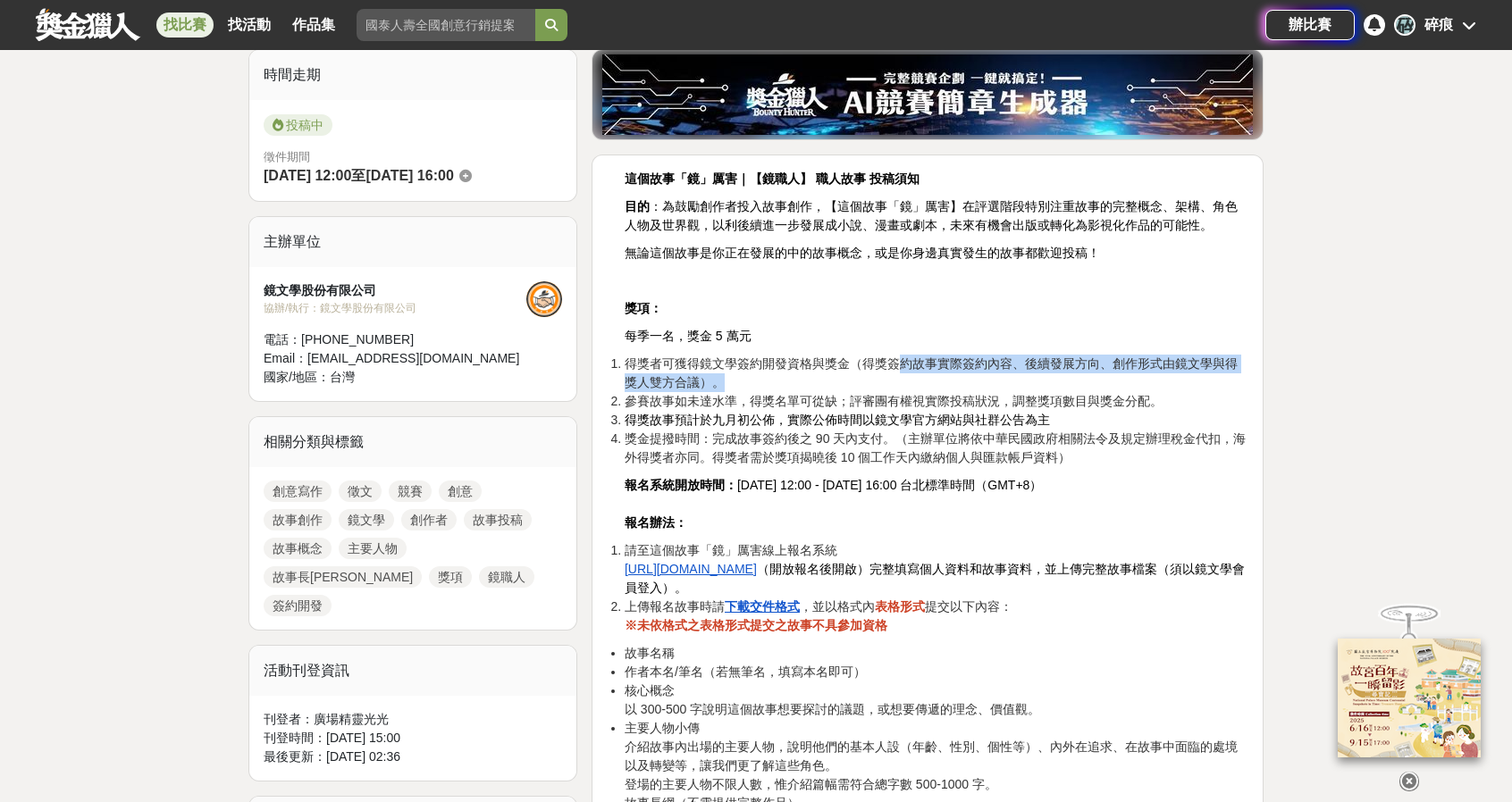 click on "得獎者可獲得鏡文學簽約開發資格與獎金（得獎簽約故事實際簽約內容、後續發展方向、創作形式由鏡文學與得獎人雙方合議）。" at bounding box center (937, 373) 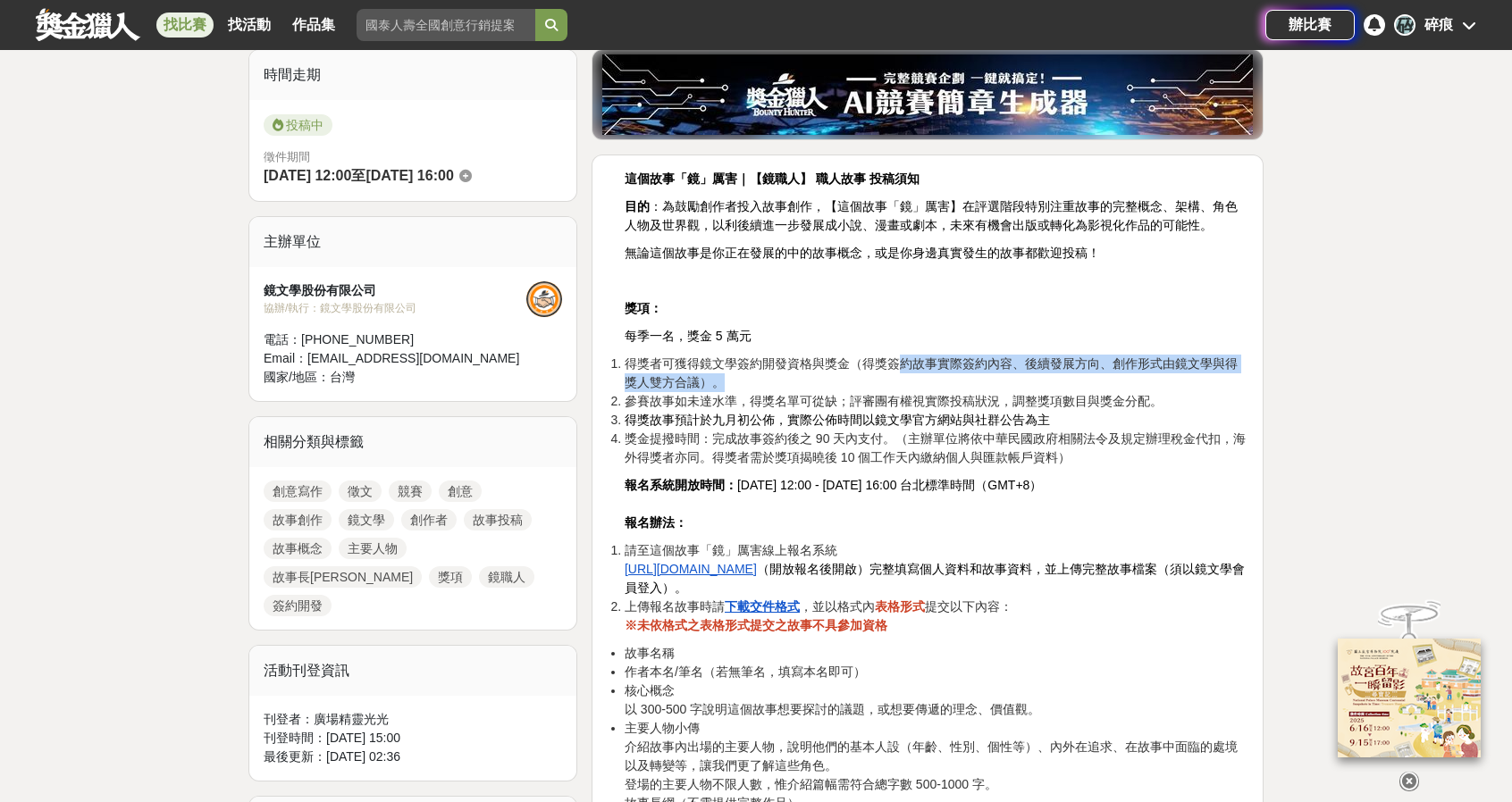 click on "得獎者可獲得鏡文學簽約開發資格與獎金（得獎簽約故事實際簽約內容、後續發展方向、創作形式由鏡文學與得獎人雙方合議）。" at bounding box center (931, 372) 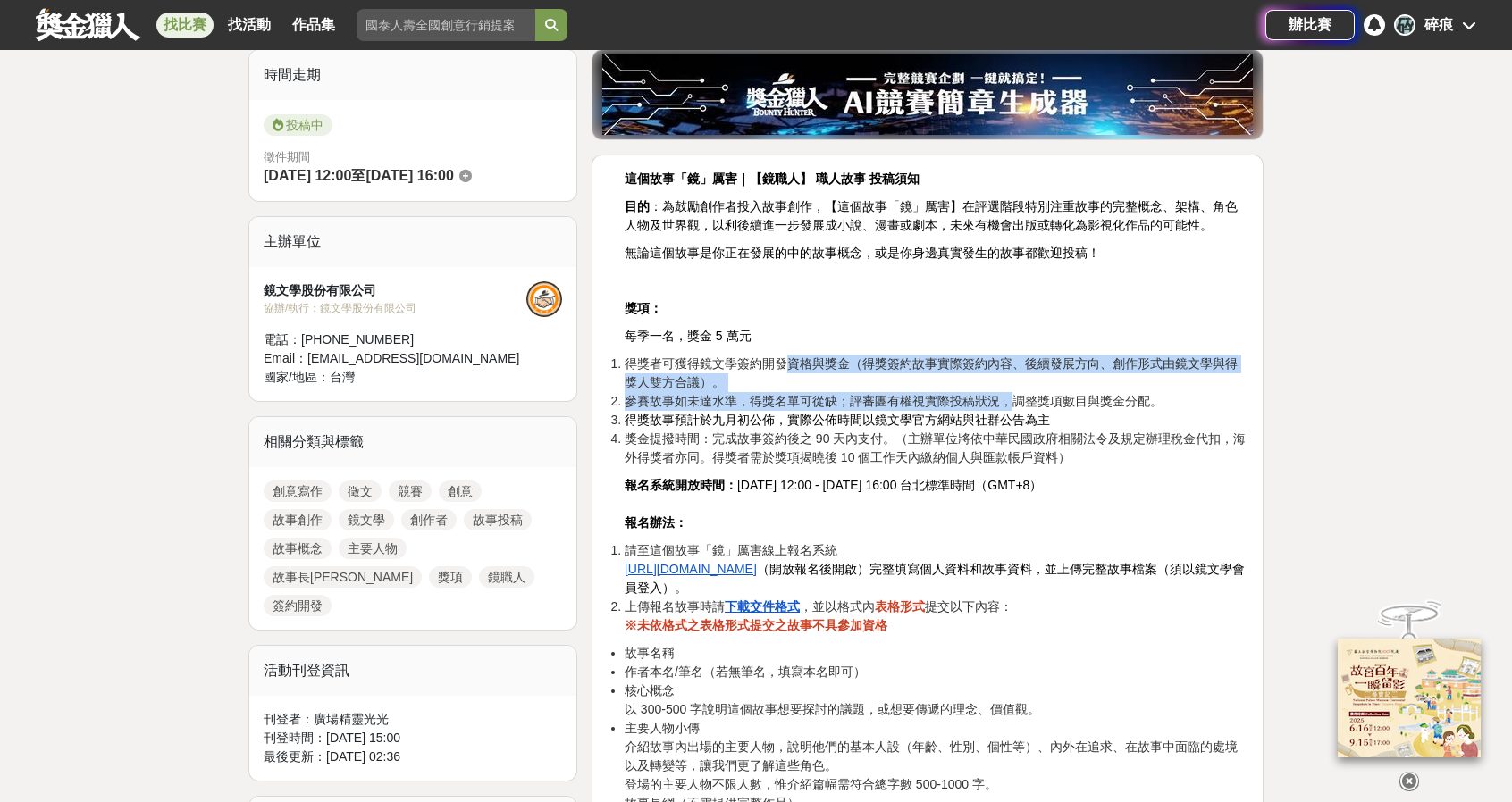 drag, startPoint x: 790, startPoint y: 358, endPoint x: 1006, endPoint y: 405, distance: 221.05429 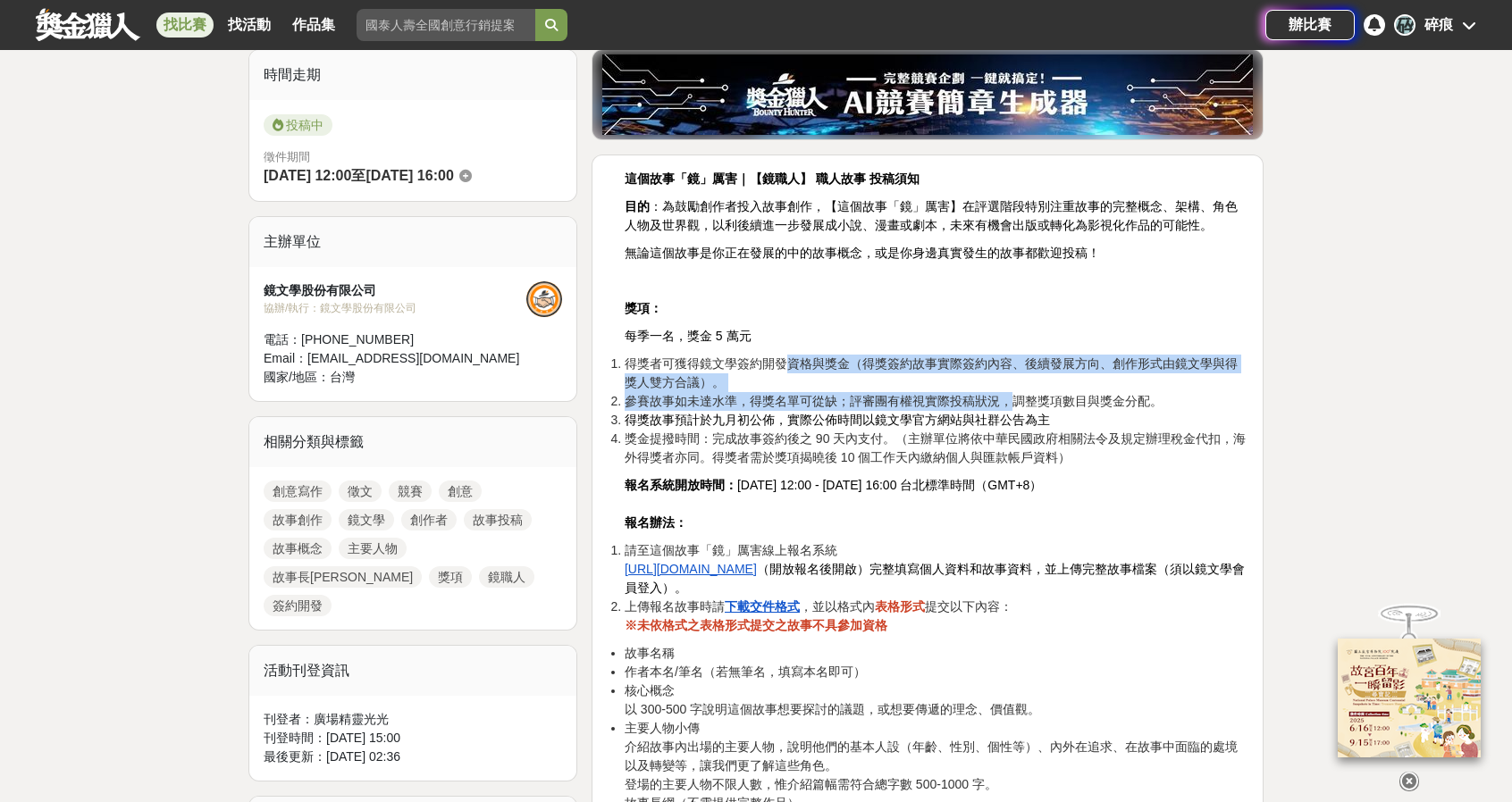 click on "得獎者可獲得鏡文學簽約開發資格與獎金（得獎簽約故事實際簽約內容、後續發展方向、創作形式由鏡文學與得獎人雙方合議）。 參賽故事如未達水準，得獎名單可從缺；評審團有權視實際投稿狀況，調整獎項數目與獎金分配。 得獎故事預計於九月初公佈，實際公佈時間以鏡文學官方網站與社群公告為主 獎金提撥時間：完成故事簽約後之 90 天內支付。（主辦單位將依中華民國政府相關法令及規定辦理稅金代扣，海外得獎者亦同。得獎者需於獎項揭曉後 10 個工作天內繳納個人與匯款帳戶資料）" at bounding box center [928, 411] 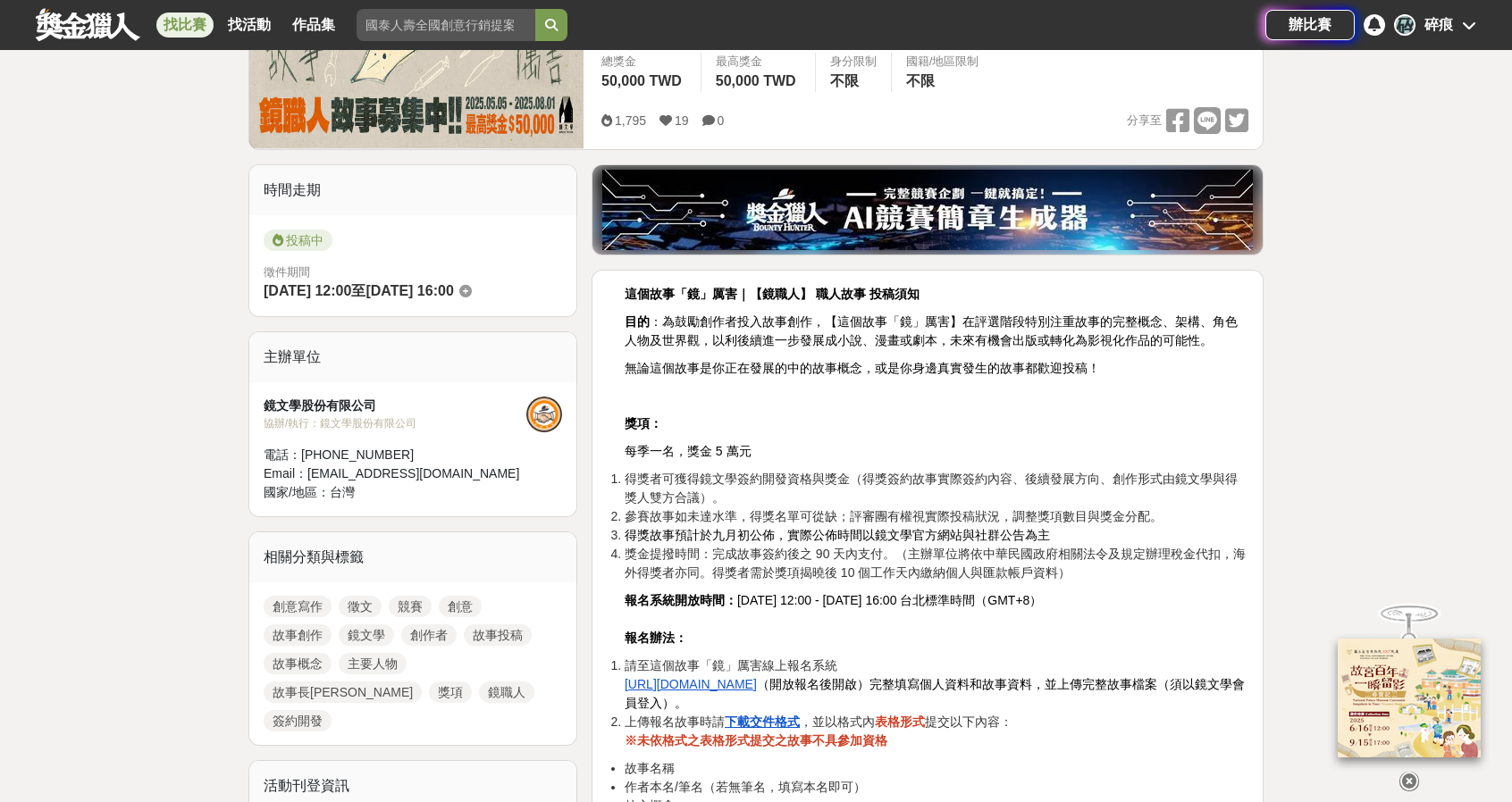 scroll, scrollTop: 357, scrollLeft: 0, axis: vertical 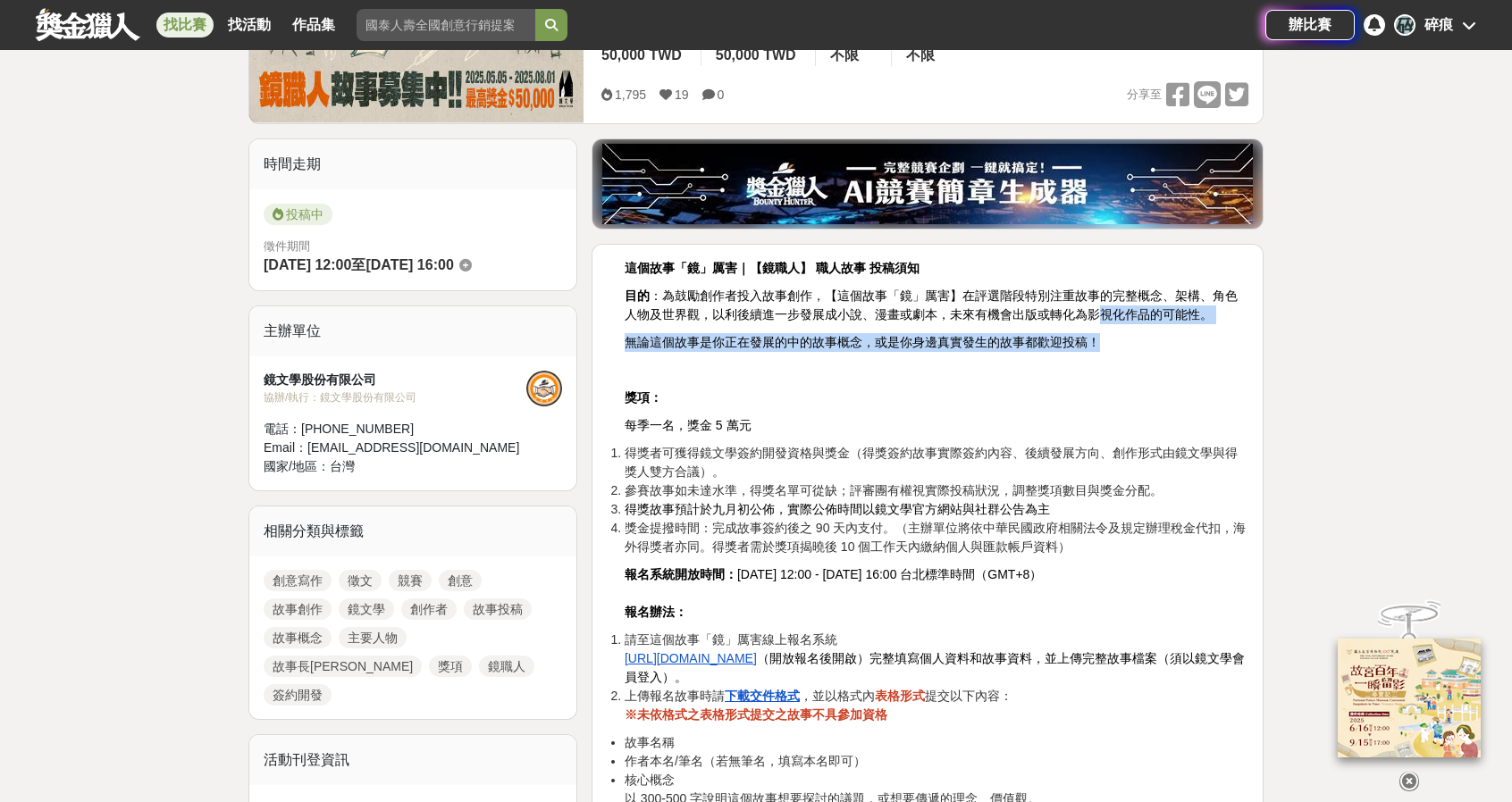 drag, startPoint x: 1089, startPoint y: 305, endPoint x: 1194, endPoint y: 330, distance: 107.935166 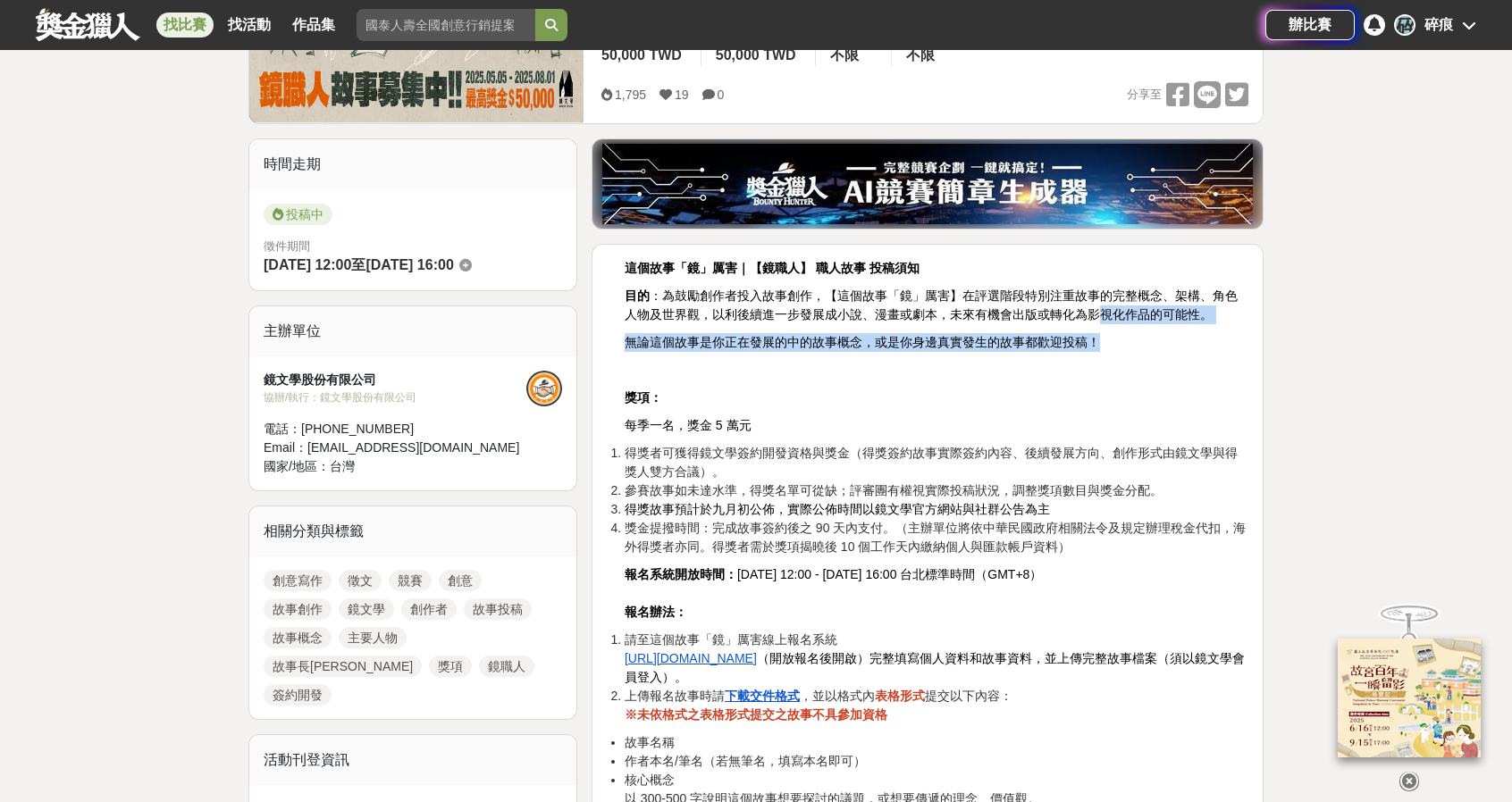click on "這個故事「鏡」厲害｜【鏡職人】 職人故事 投稿須知 目的 ：為鼓勵創作者投入故事創作，【這個故事「鏡」厲害】在評選階段特別注重故事的完整概念、架構、角色人物及世界觀，以利後續進一步發展成小說、漫畫或劇本，未來有機會出版或轉化為影視化作品的可能性。 無論這個故事是你正在發展的中的故事概念，或是你身邊真實發生的故事都歡迎投稿！   獎項： 每季一名，獎金 5 萬元 得獎者可獲得鏡文學簽約開發資格與獎金（得獎簽約故事實際簽約內容、後續發展方向、創作形式由鏡文學與得獎人雙方合議）。 參賽故事如未達水準，得獎名單可從缺；評審團有權視實際投稿狀況，調整獎項數目與獎金分配。 得獎故事預計於九月初公佈，實際公佈時間以鏡文學官方網站與社群公告為主 報名系統開放時間： 2025/05/05 12:00 - 2025/08/01 16:00 台北標準時間（GMT+8）" at bounding box center (928, 1233) 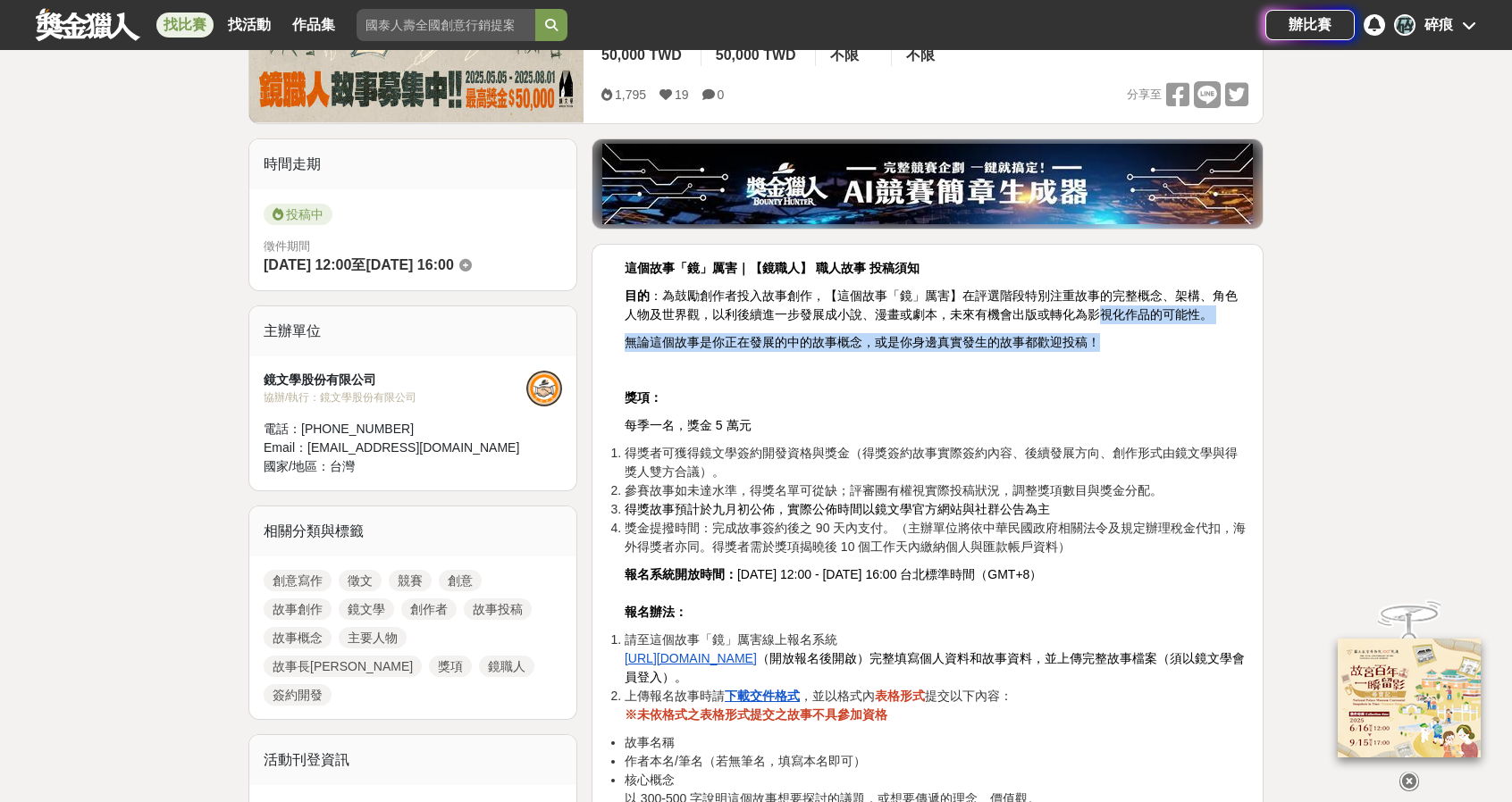 click on "這個故事「鏡」厲害｜【鏡職人】 職人故事 投稿須知 目的 ：為鼓勵創作者投入故事創作，【這個故事「鏡」厲害】在評選階段特別注重故事的完整概念、架構、角色人物及世界觀，以利後續進一步發展成小說、漫畫或劇本，未來有機會出版或轉化為影視化作品的可能性。 無論這個故事是你正在發展的中的故事概念，或是你身邊真實發生的故事都歡迎投稿！   獎項： 每季一名，獎金 5 萬元 得獎者可獲得鏡文學簽約開發資格與獎金（得獎簽約故事實際簽約內容、後續發展方向、創作形式由鏡文學與得獎人雙方合議）。 參賽故事如未達水準，得獎名單可從缺；評審團有權視實際投稿狀況，調整獎項數目與獎金分配。 得獎故事預計於九月初公佈，實際公佈時間以鏡文學官方網站與社群公告為主 報名系統開放時間： 2025/05/05 12:00 - 2025/08/01 16:00 台北標準時間（GMT+8）" at bounding box center (928, 1233) 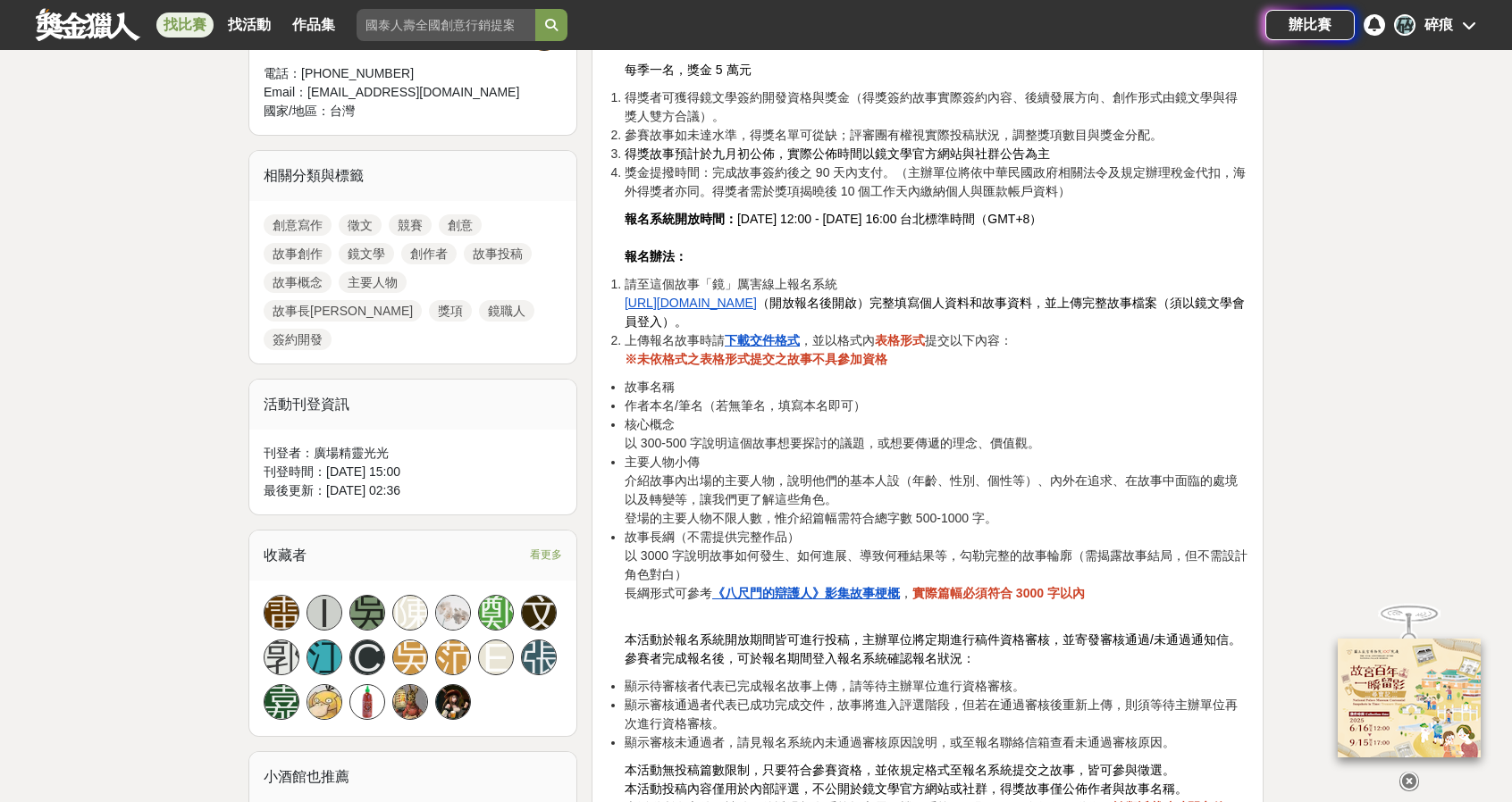 scroll, scrollTop: 714, scrollLeft: 0, axis: vertical 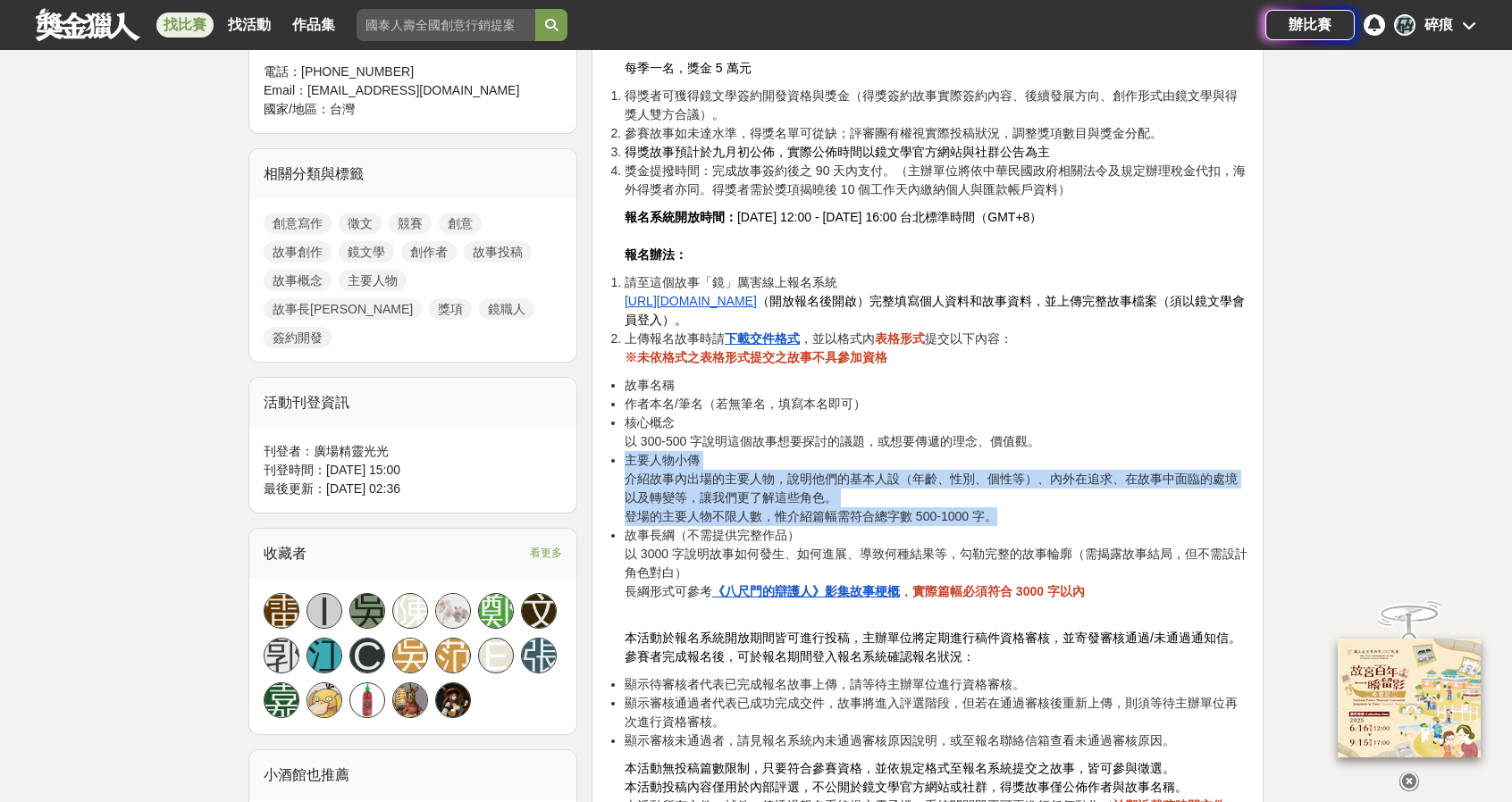 drag, startPoint x: 932, startPoint y: 464, endPoint x: 1125, endPoint y: 508, distance: 197.95201 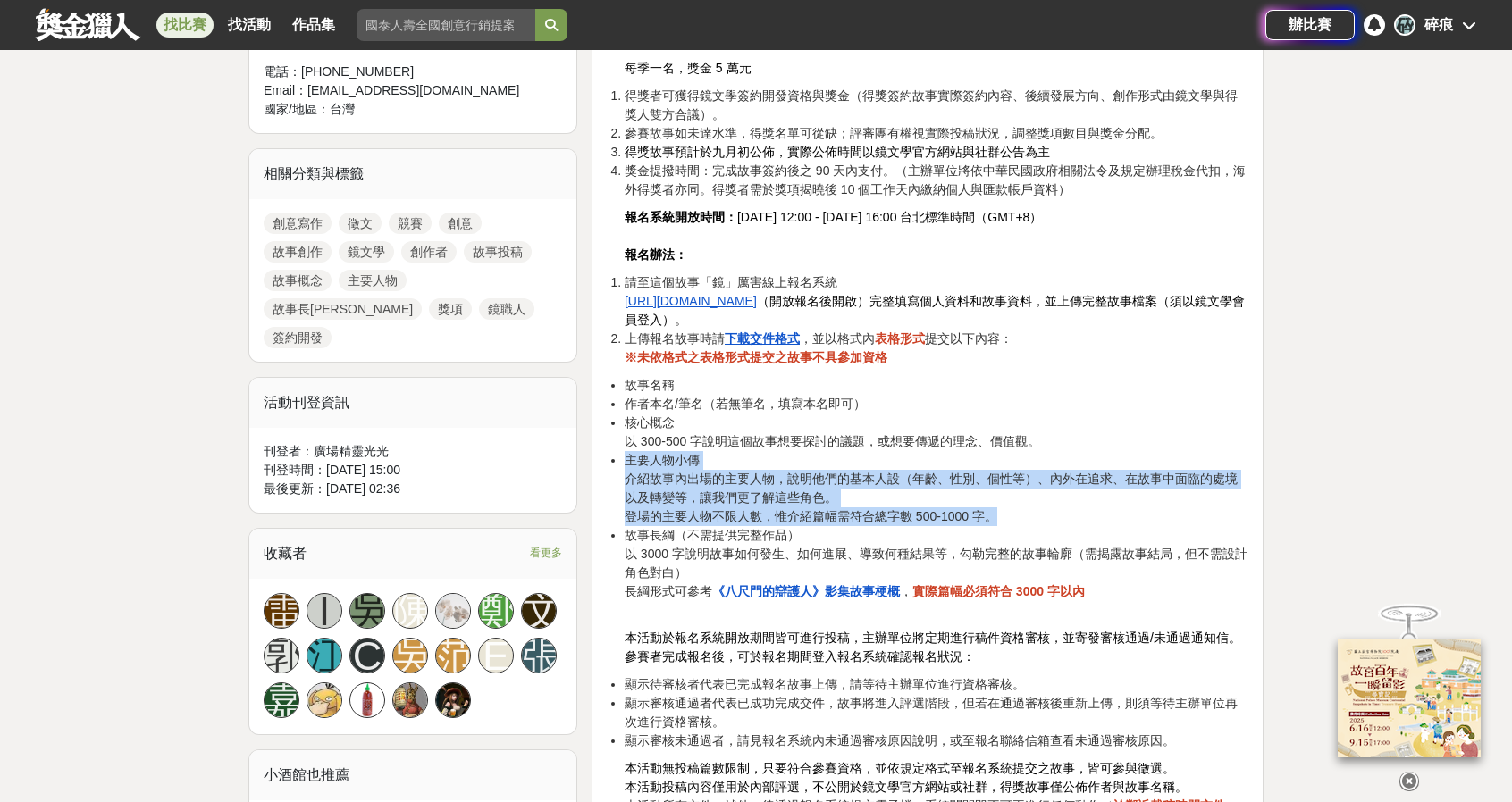 click on "主要人物小傳 介紹故事內出場的主要人物，說明他們的基本人設（年齡、性別、個性等）、內外在追求、在故事中面臨的處境以及轉變等，讓我們更了解這些角色。 登場的主要人物不限人數，惟介紹篇幅需符合總字數 500-1000 字。" at bounding box center (937, 489) 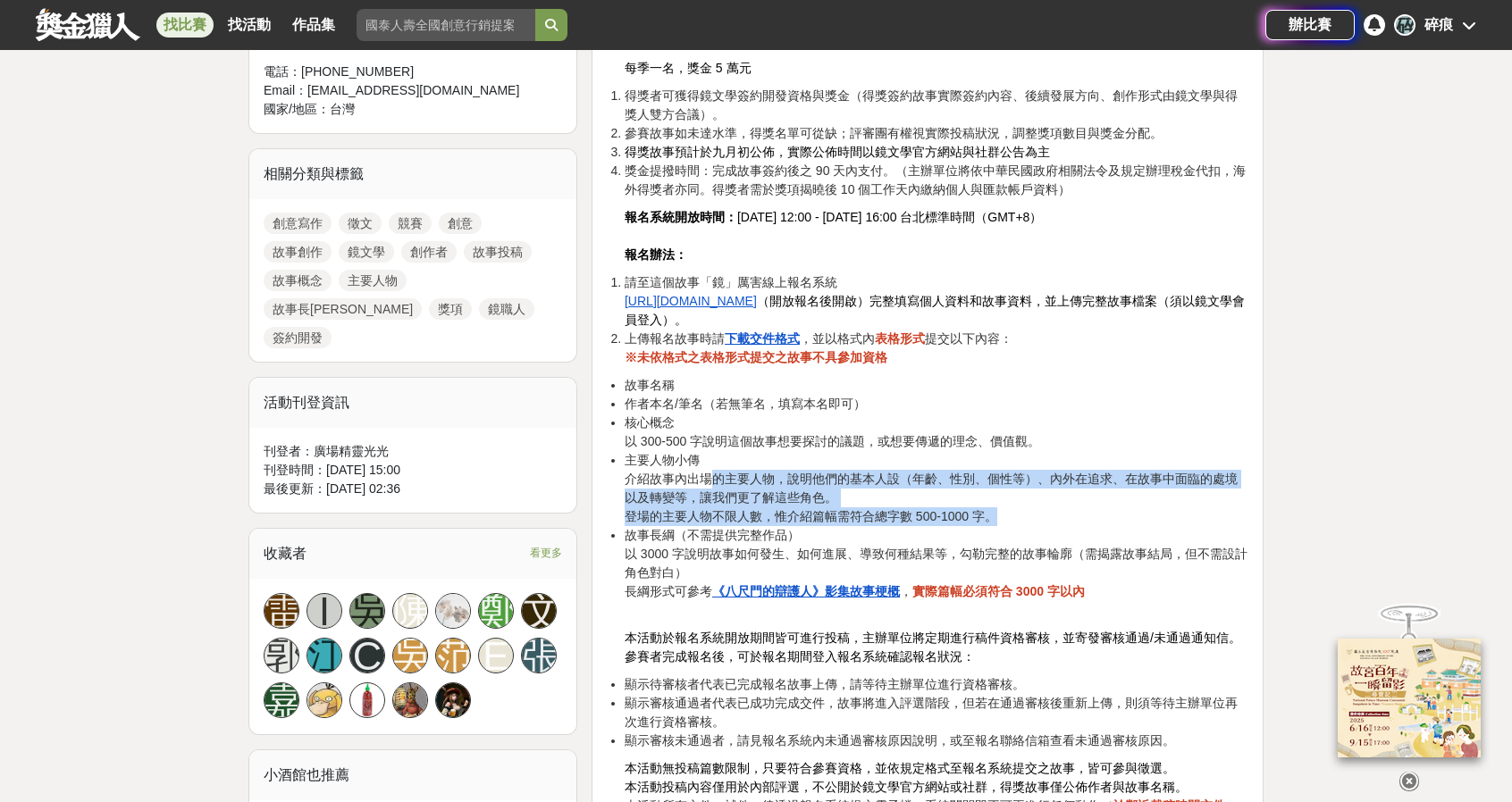drag, startPoint x: 1072, startPoint y: 512, endPoint x: 713, endPoint y: 478, distance: 360.60643 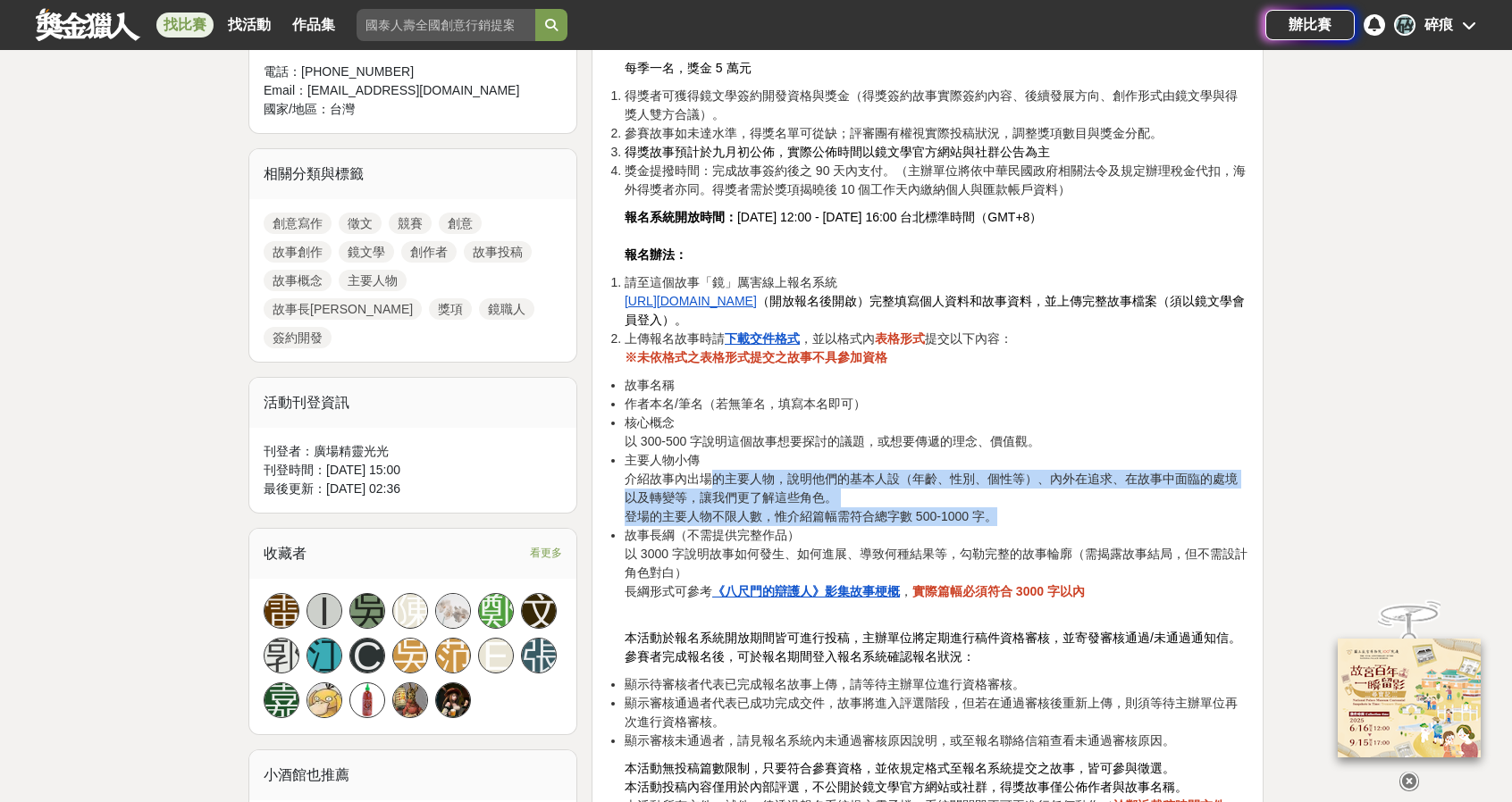 click on "主要人物小傳 介紹故事內出場的主要人物，說明他們的基本人設（年齡、性別、個性等）、內外在追求、在故事中面臨的處境以及轉變等，讓我們更了解這些角色。 登場的主要人物不限人數，惟介紹篇幅需符合總字數 500-1000 字。" at bounding box center [937, 489] 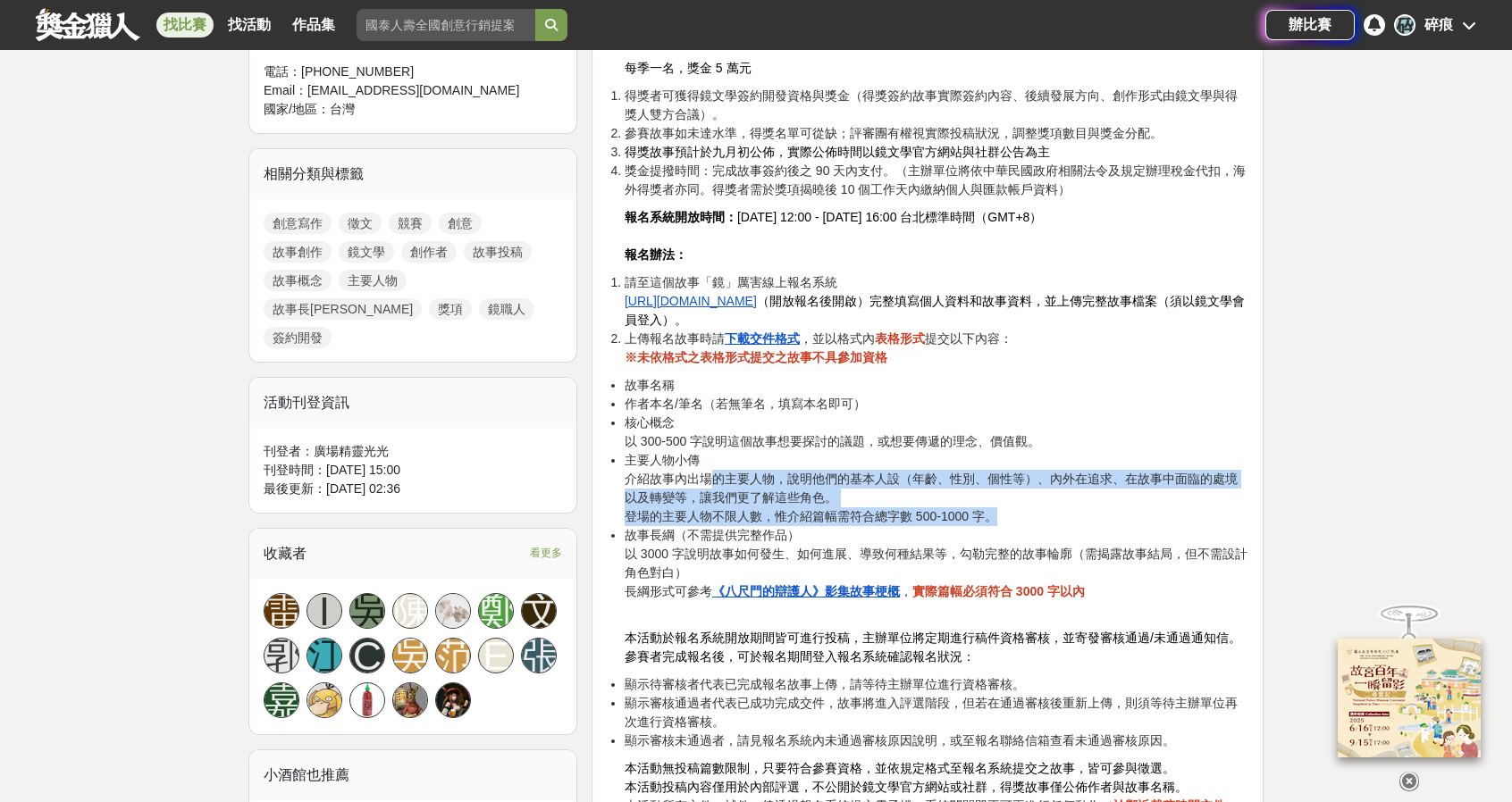 click on "主要人物小傳 介紹故事內出場的主要人物，說明他們的基本人設（年齡、性別、個性等）、內外在追求、在故事中面臨的處境以及轉變等，讓我們更了解這些角色。 登場的主要人物不限人數，惟介紹篇幅需符合總字數 500-1000 字。" at bounding box center [937, 489] 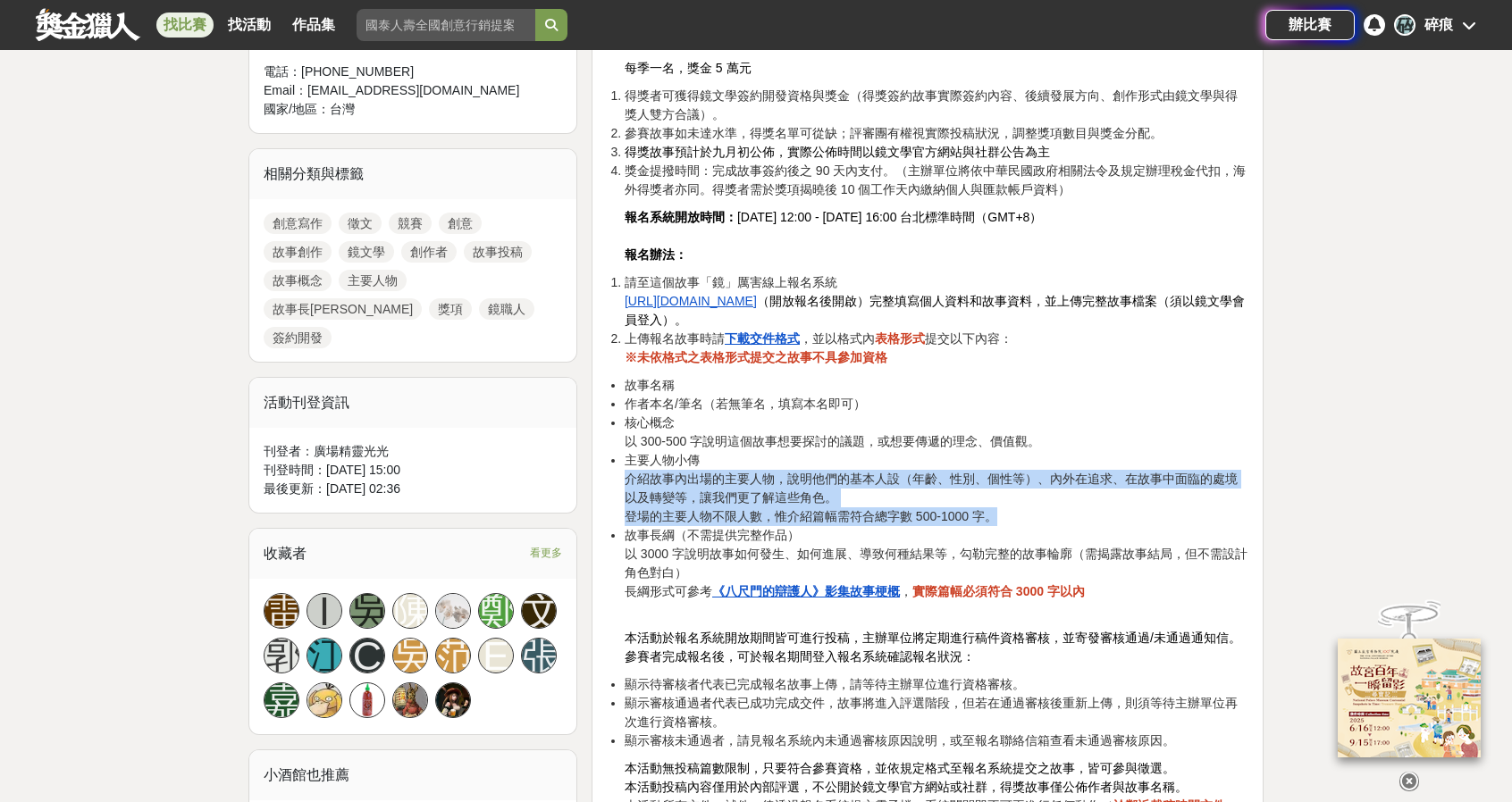 drag, startPoint x: 1016, startPoint y: 514, endPoint x: 617, endPoint y: 475, distance: 400.90148 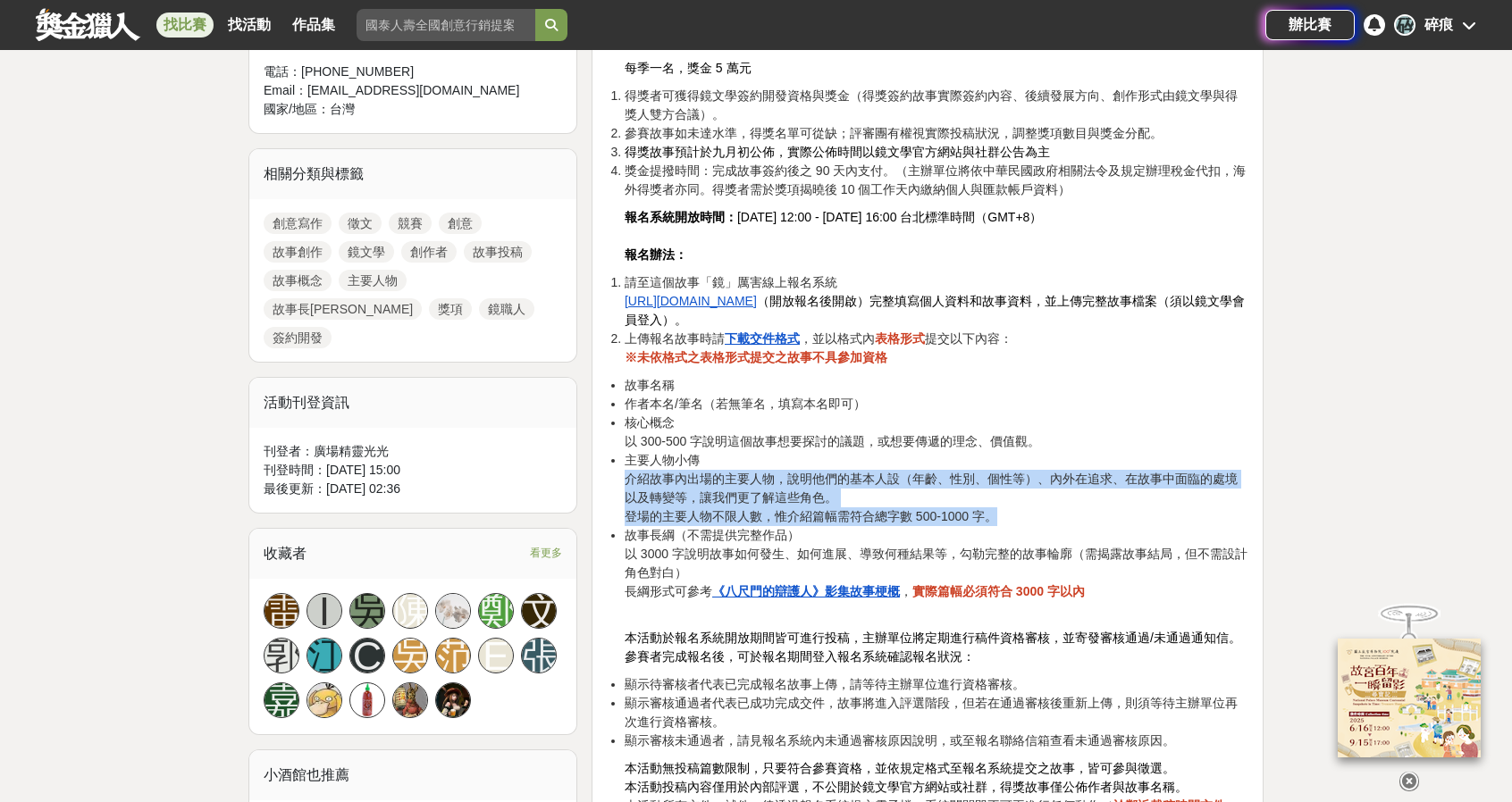 click on "故事名稱 作者本名/筆名（若無筆名，填寫本名即可） 核心概念 以 300-500 字說明這個故事想要探討的議題，或想要傳遞的理念、價值觀。 主要人物小傳 介紹故事內出場的主要人物，說明他們的基本人設（年齡、性別、個性等）、內外在追求、在故事中面臨的處境以及轉變等，讓我們更了解這些角色。 登場的主要人物不限人數，惟介紹篇幅需符合總字數 500-1000 字。 故事長綱（不需提供完整作品） 以 3000 字說明故事如何發生、如何進展、導致何種結果等，勾勒完整的故事輪廓（需揭露故事結局，但不需設計角色對白） 長綱形式可參考 《八尺門的辯護人》影集故事梗概 ， 實際篇幅必須符合 3000 字以內" at bounding box center (928, 497) 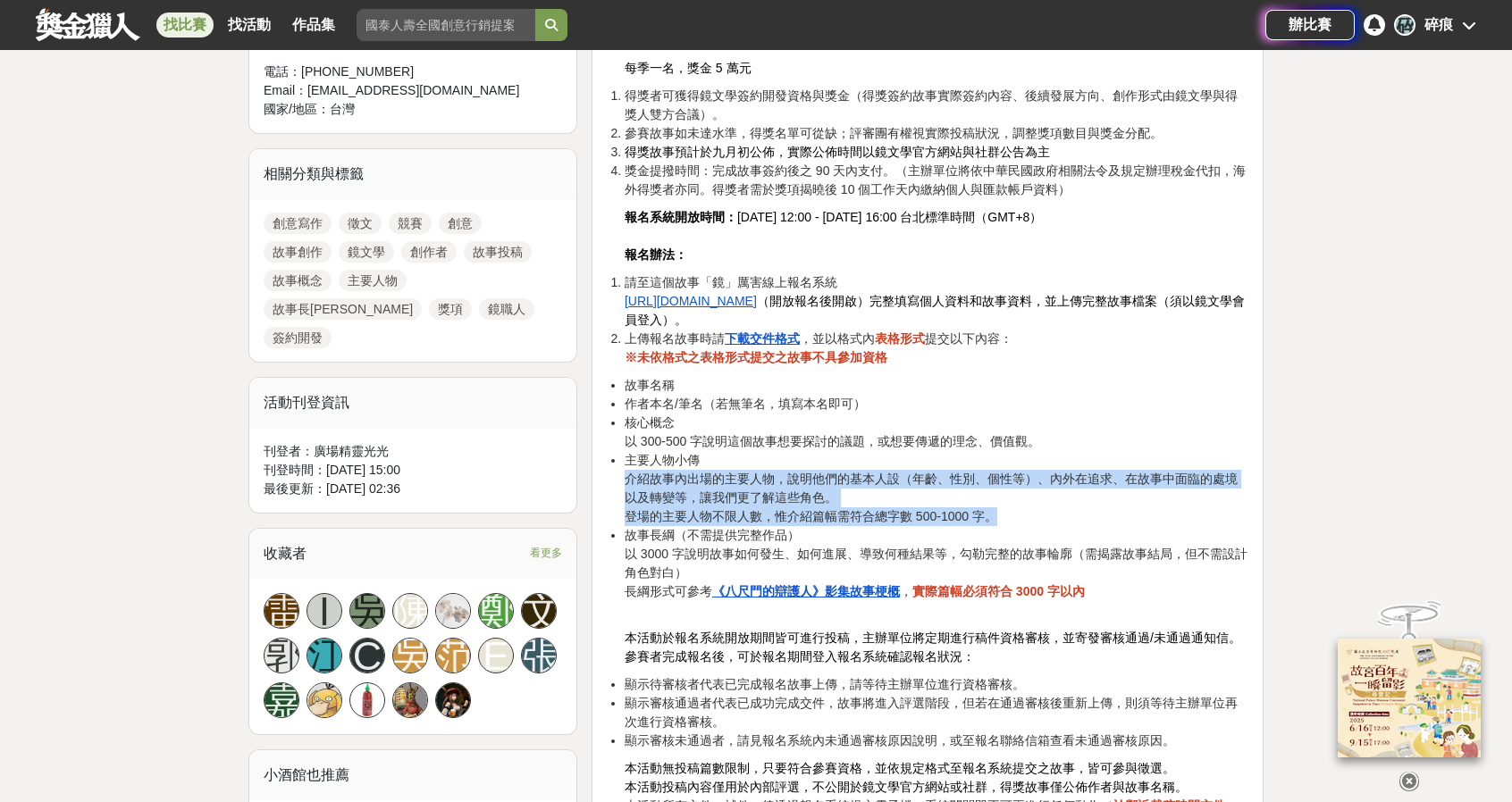 click on "故事名稱 作者本名/筆名（若無筆名，填寫本名即可） 核心概念 以 300-500 字說明這個故事想要探討的議題，或想要傳遞的理念、價值觀。 主要人物小傳 介紹故事內出場的主要人物，說明他們的基本人設（年齡、性別、個性等）、內外在追求、在故事中面臨的處境以及轉變等，讓我們更了解這些角色。 登場的主要人物不限人數，惟介紹篇幅需符合總字數 500-1000 字。 故事長綱（不需提供完整作品） 以 3000 字說明故事如何發生、如何進展、導致何種結果等，勾勒完整的故事輪廓（需揭露故事結局，但不需設計角色對白） 長綱形式可參考 《八尺門的辯護人》影集故事梗概 ， 實際篇幅必須符合 3000 字以內" at bounding box center [928, 497] 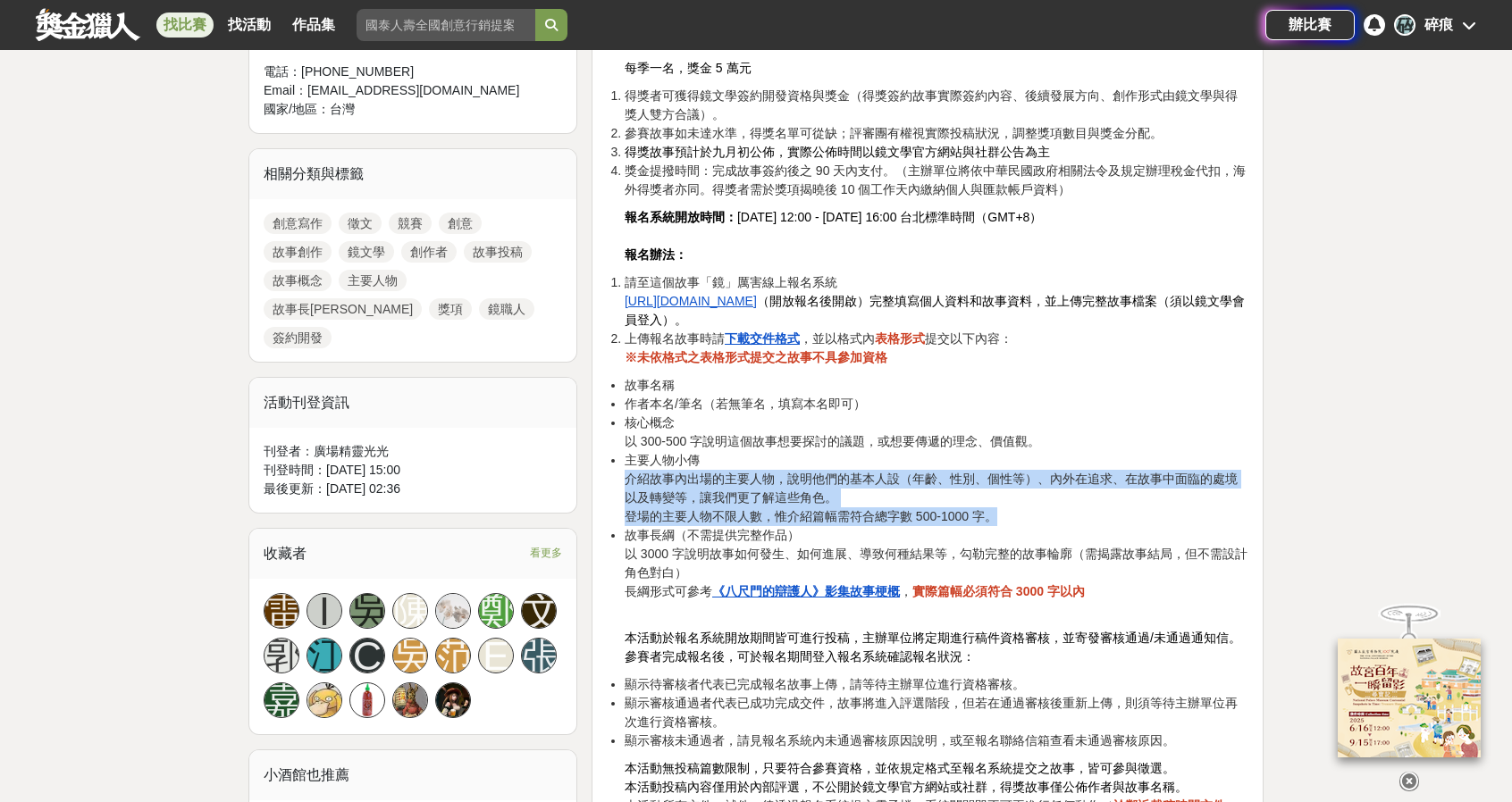click on "故事名稱 作者本名/筆名（若無筆名，填寫本名即可） 核心概念 以 300-500 字說明這個故事想要探討的議題，或想要傳遞的理念、價值觀。 主要人物小傳 介紹故事內出場的主要人物，說明他們的基本人設（年齡、性別、個性等）、內外在追求、在故事中面臨的處境以及轉變等，讓我們更了解這些角色。 登場的主要人物不限人數，惟介紹篇幅需符合總字數 500-1000 字。 故事長綱（不需提供完整作品） 以 3000 字說明故事如何發生、如何進展、導致何種結果等，勾勒完整的故事輪廓（需揭露故事結局，但不需設計角色對白） 長綱形式可參考 《八尺門的辯護人》影集故事梗概 ， 實際篇幅必須符合 3000 字以內" at bounding box center [928, 497] 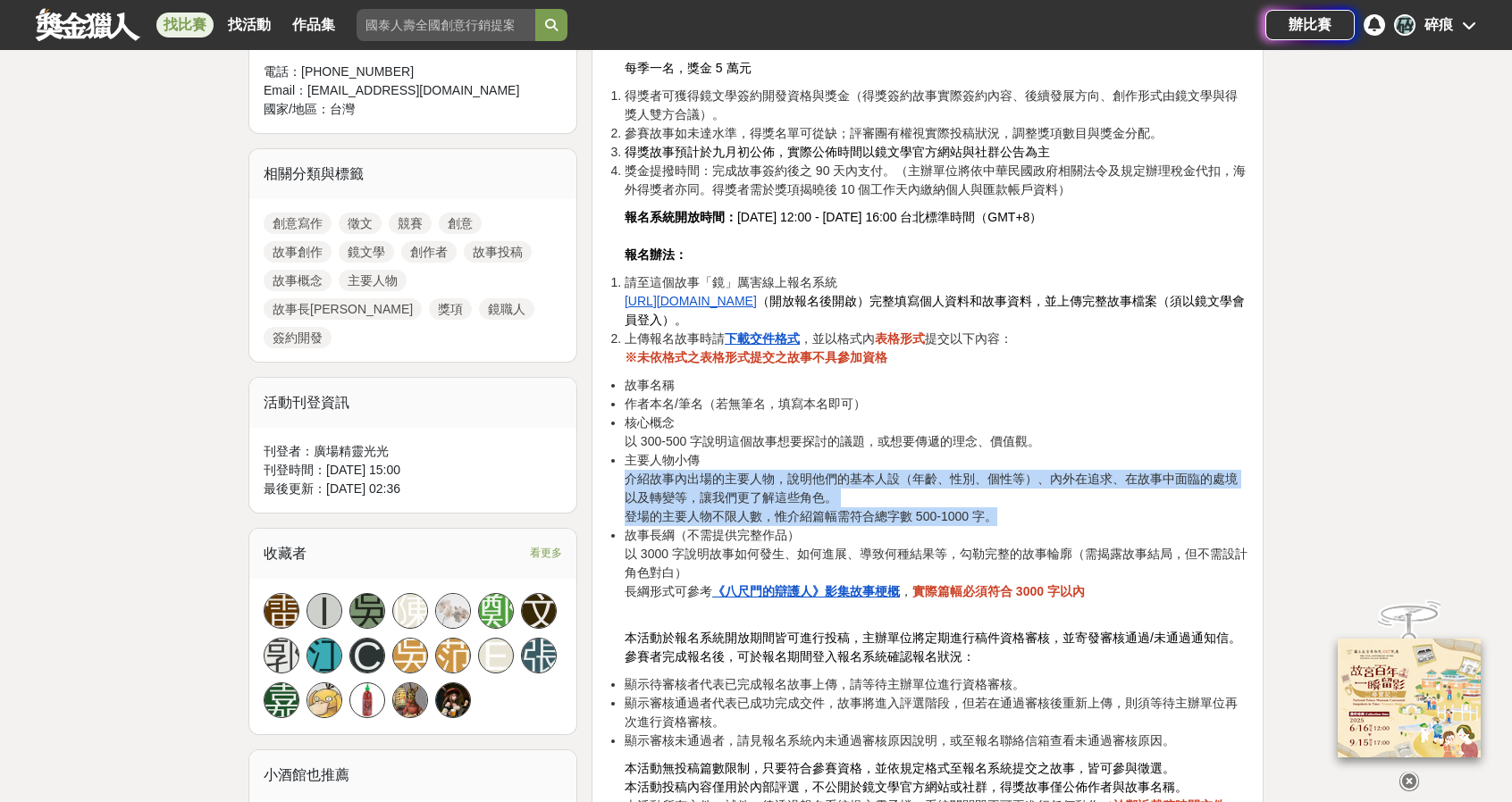 click on "主要人物小傳 介紹故事內出場的主要人物，說明他們的基本人設（年齡、性別、個性等）、內外在追求、在故事中面臨的處境以及轉變等，讓我們更了解這些角色。 登場的主要人物不限人數，惟介紹篇幅需符合總字數 500-1000 字。" at bounding box center (937, 489) 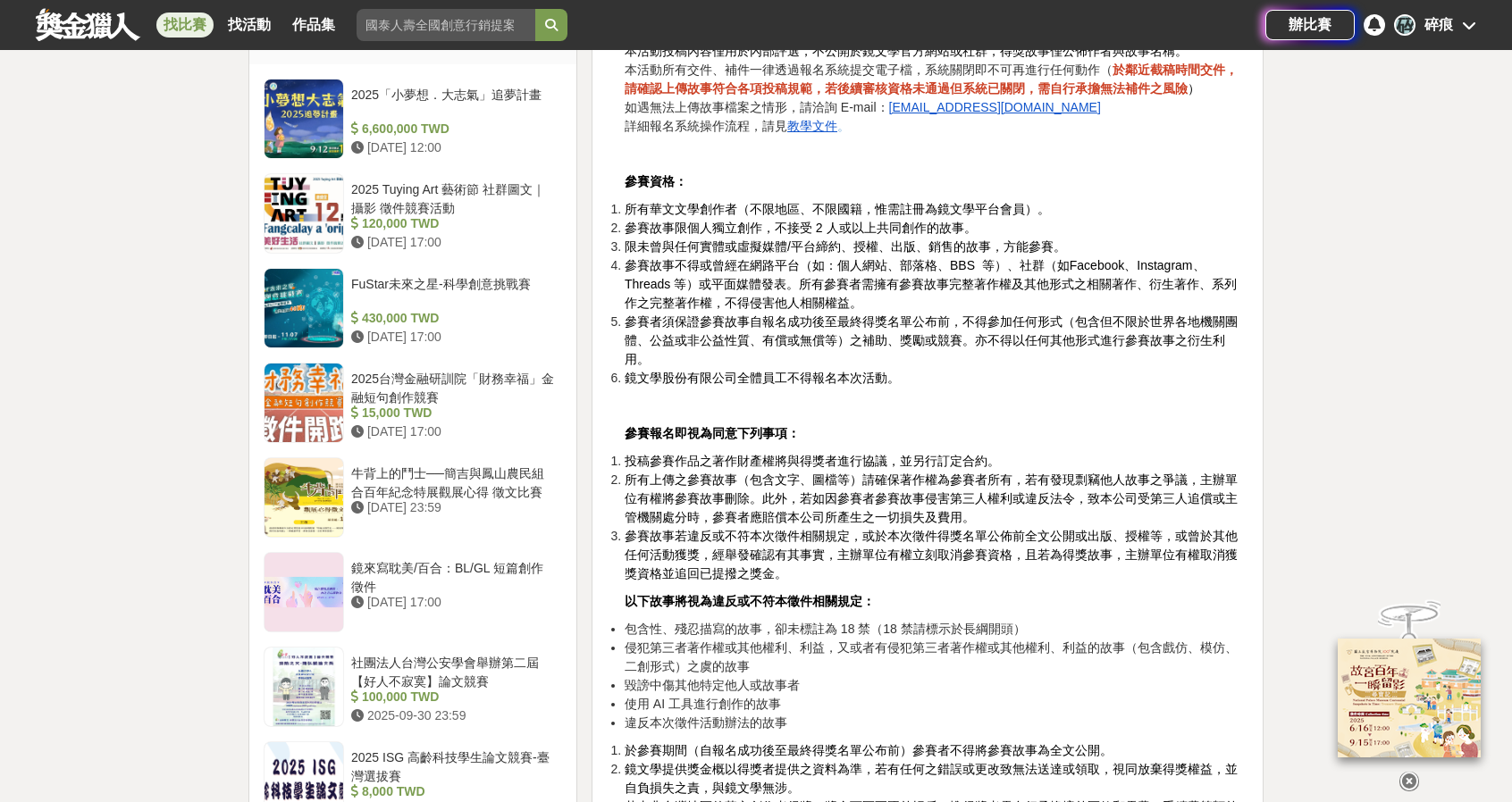 scroll, scrollTop: 1518, scrollLeft: 0, axis: vertical 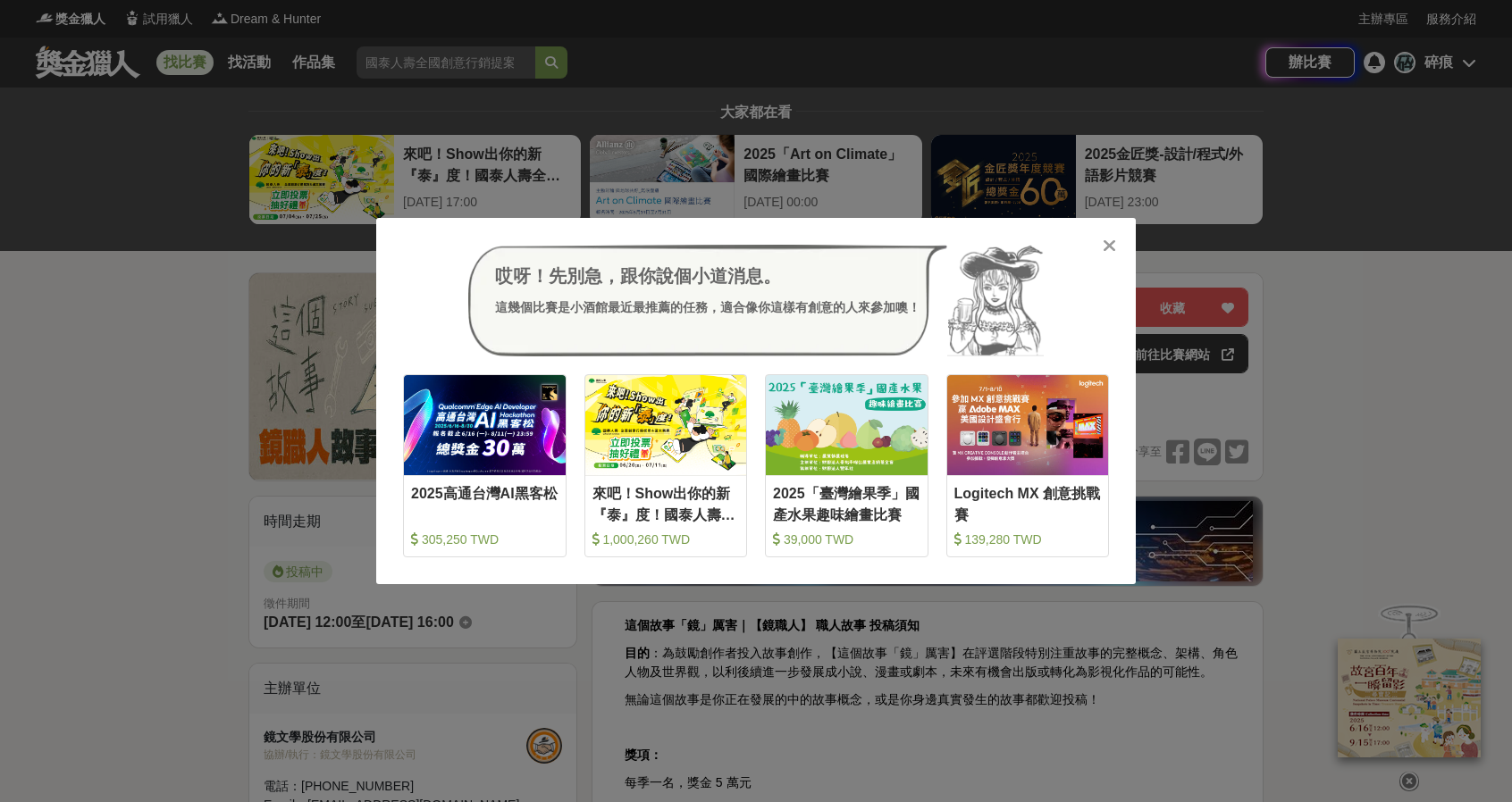 click on "哎呀！先別急，跟你說個小道消息。 這幾個比賽是小酒館最近最推薦的任務，適合像你這樣有創意的人來參加噢！   收藏 2025高通台灣AI黑客松   305,250 TWD   收藏 來吧！Show出你的新『泰』度！國泰人壽全國創意行銷提案&圖文競賽   1,000,260 TWD   收藏 2025「臺灣繪果季」國產水果趣味繪畫比賽   39,000 TWD   收藏 Logitech MX 創意挑戰賽   139,280 TWD" at bounding box center [756, 401] 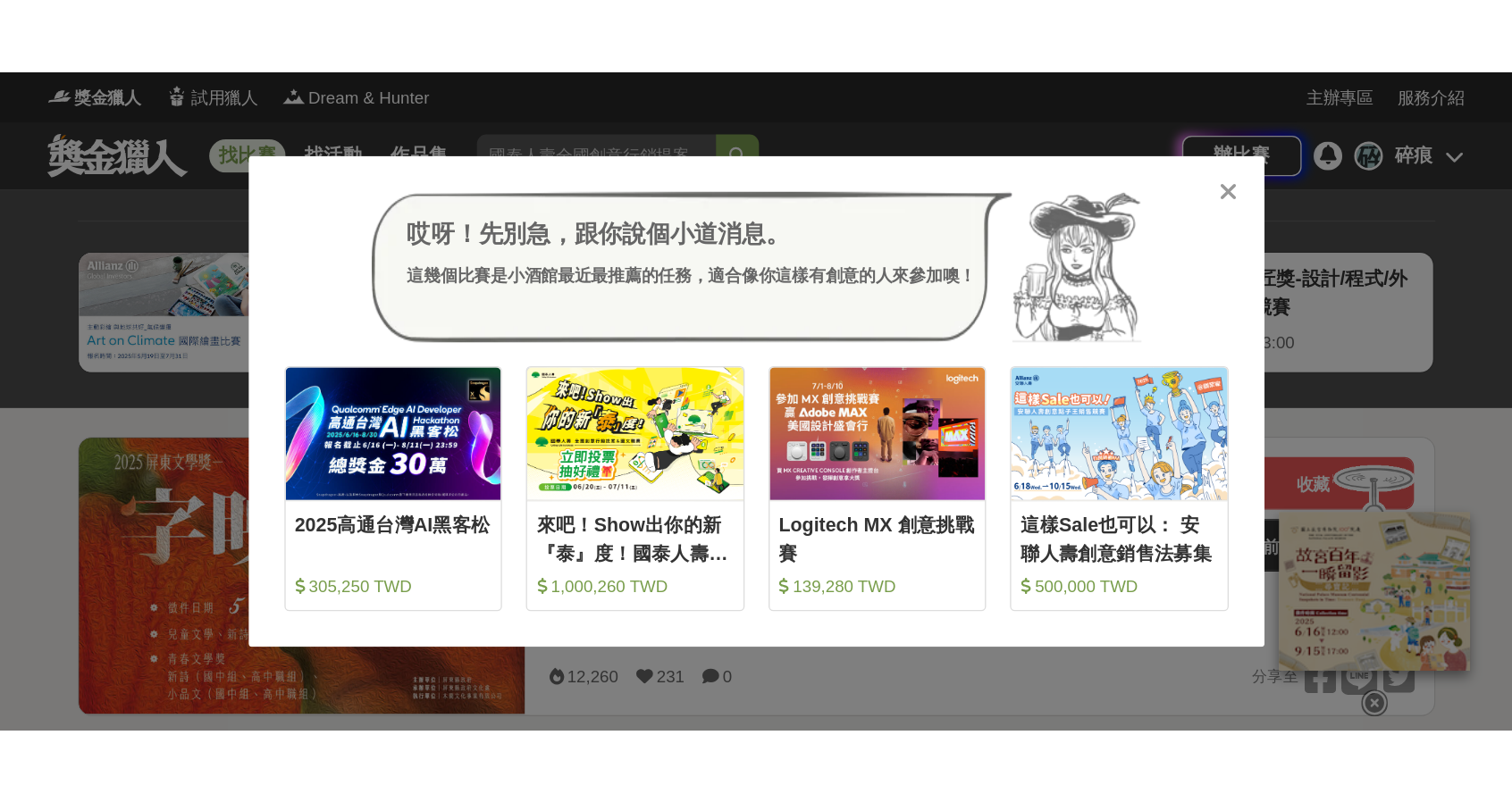scroll, scrollTop: 0, scrollLeft: 0, axis: both 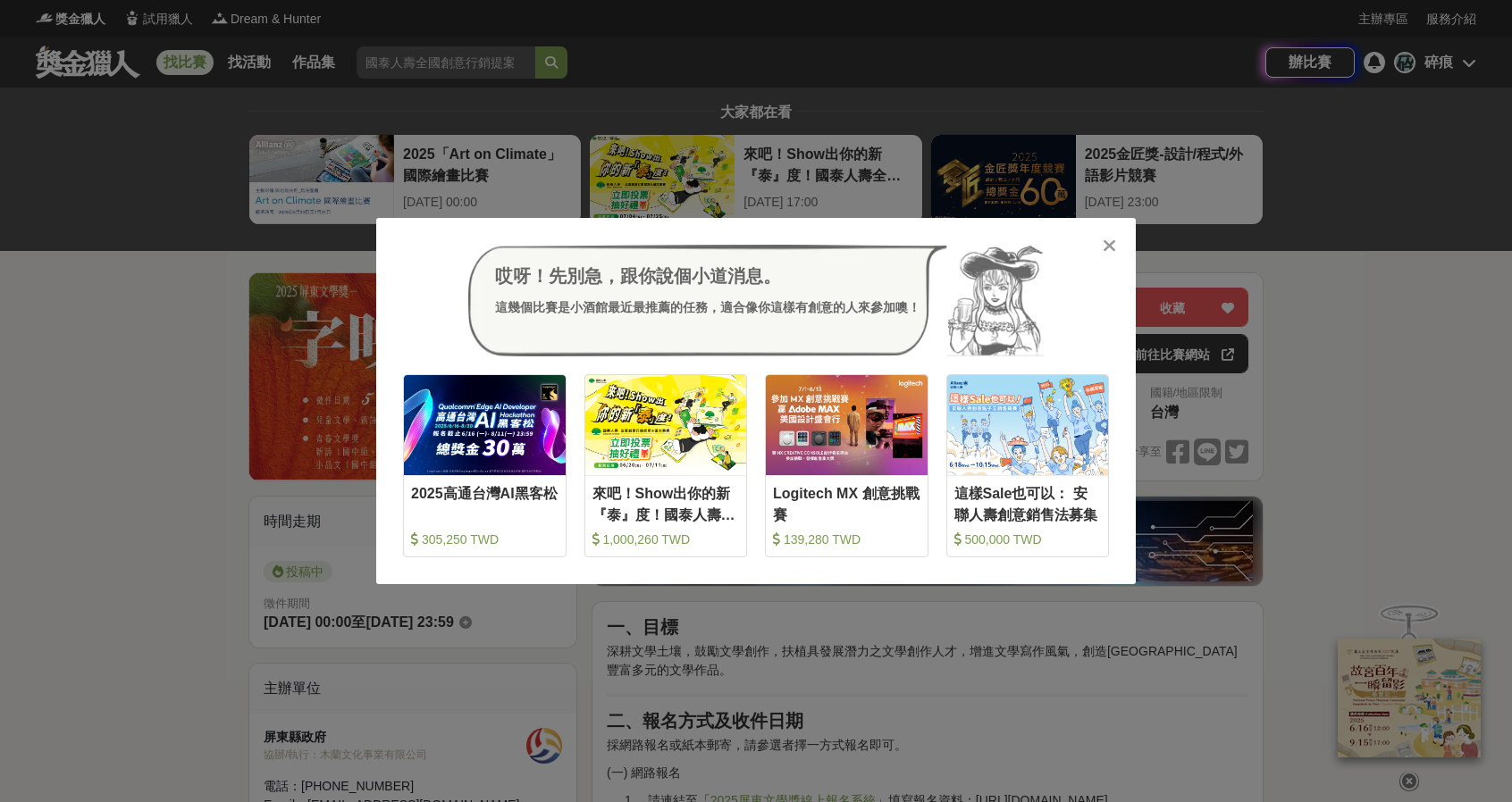 click on "哎呀！先別急，跟你說個小道消息。 這幾個比賽是小酒館最近最推薦的任務，適合像你這樣有創意的人來參加噢！   收藏 2025高通台灣AI黑客松   305,250 TWD   收藏 來吧！Show出你的新『泰』度！國泰人壽全國創意行銷提案&圖文競賽   1,000,260 TWD   收藏 Logitech MX 創意挑戰賽   139,280 TWD   收藏 這樣Sale也可以： 安聯人壽創意銷售法募集   500,000 TWD" at bounding box center [756, 401] 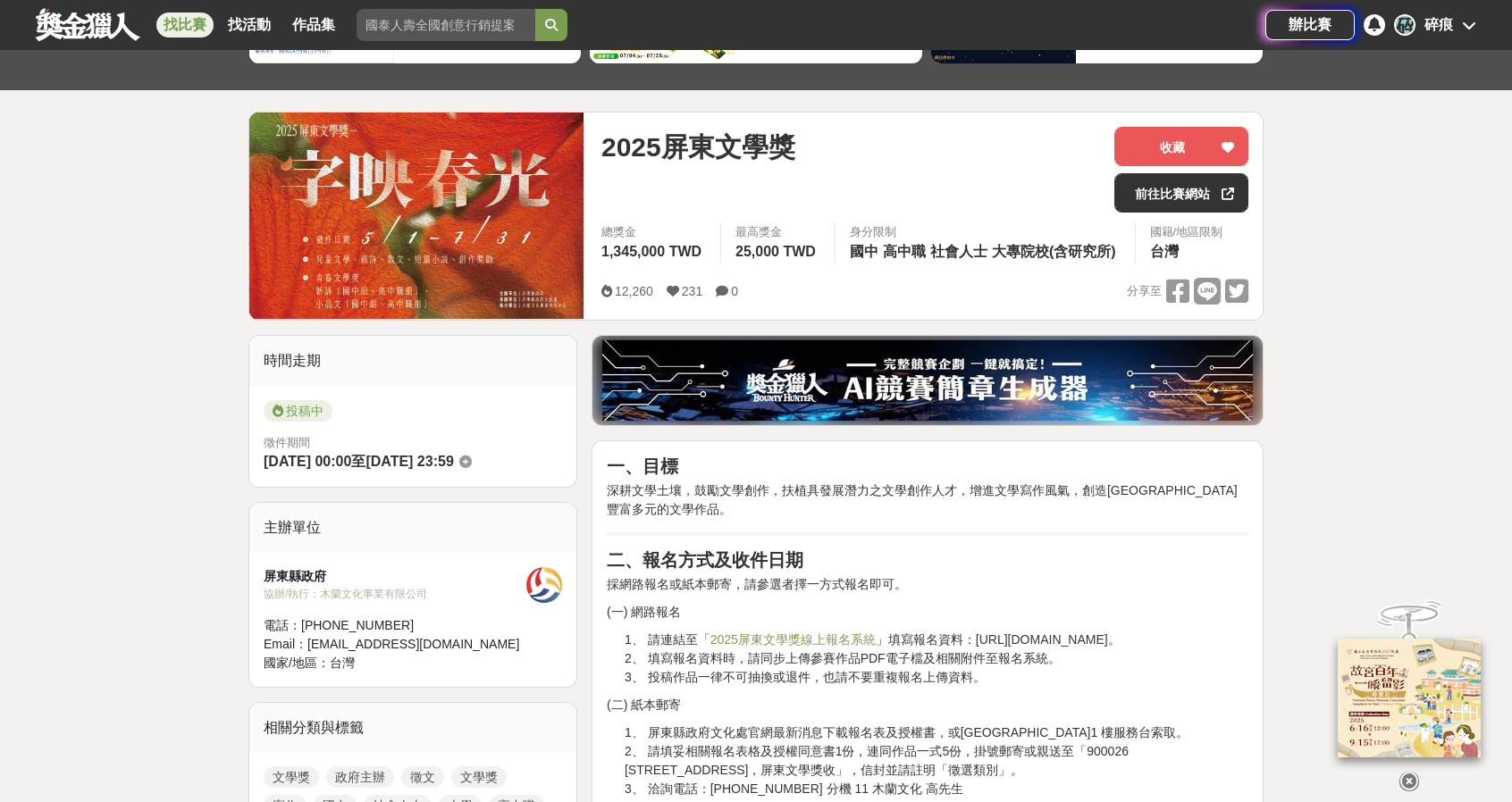 scroll, scrollTop: 357, scrollLeft: 0, axis: vertical 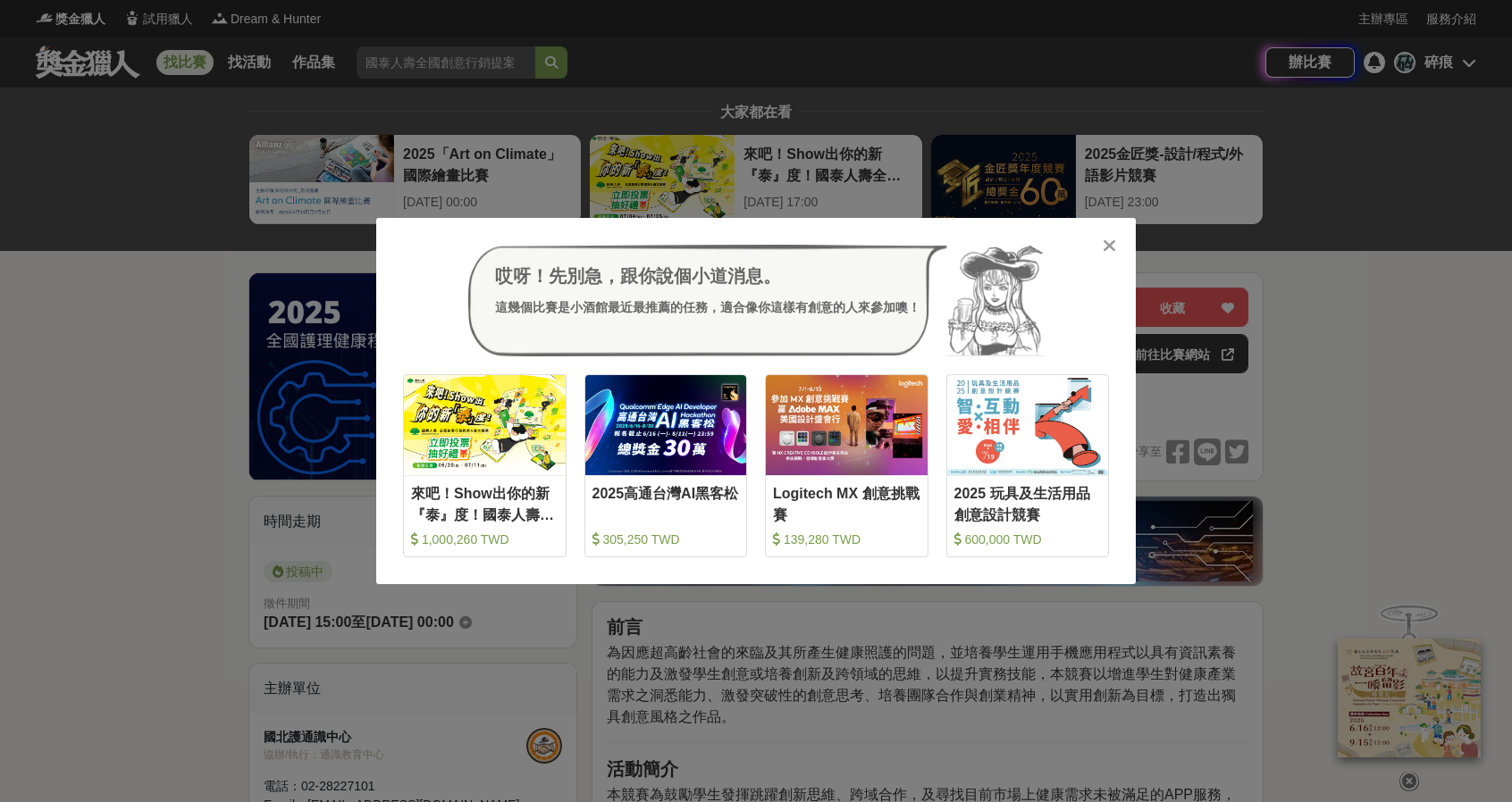click on "哎呀！先別急，跟你說個小道消息。 這幾個比賽是小酒館最近最推薦的任務，適合像你這樣有創意的人來參加噢！   收藏 來吧！Show出你的新『泰』度！國泰人壽全國創意行銷提案&圖文競賽   1,000,260 TWD   收藏 2025高通台灣AI黑客松   305,250 TWD   收藏 Logitech MX 創意挑戰賽   139,280 TWD   收藏 2025 玩具及生活用品創意設計競賽   600,000 TWD" at bounding box center [756, 401] 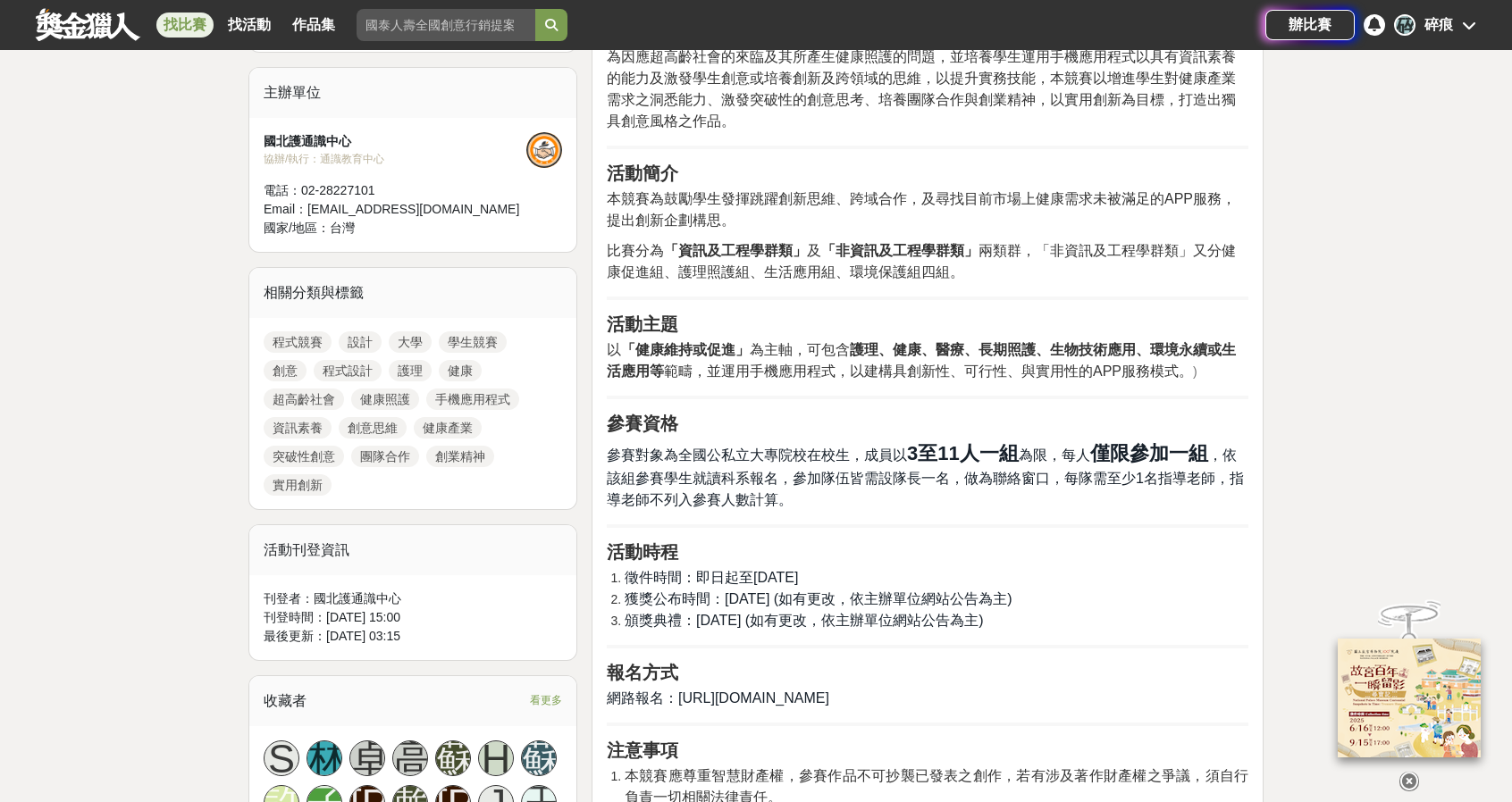 scroll, scrollTop: 625, scrollLeft: 0, axis: vertical 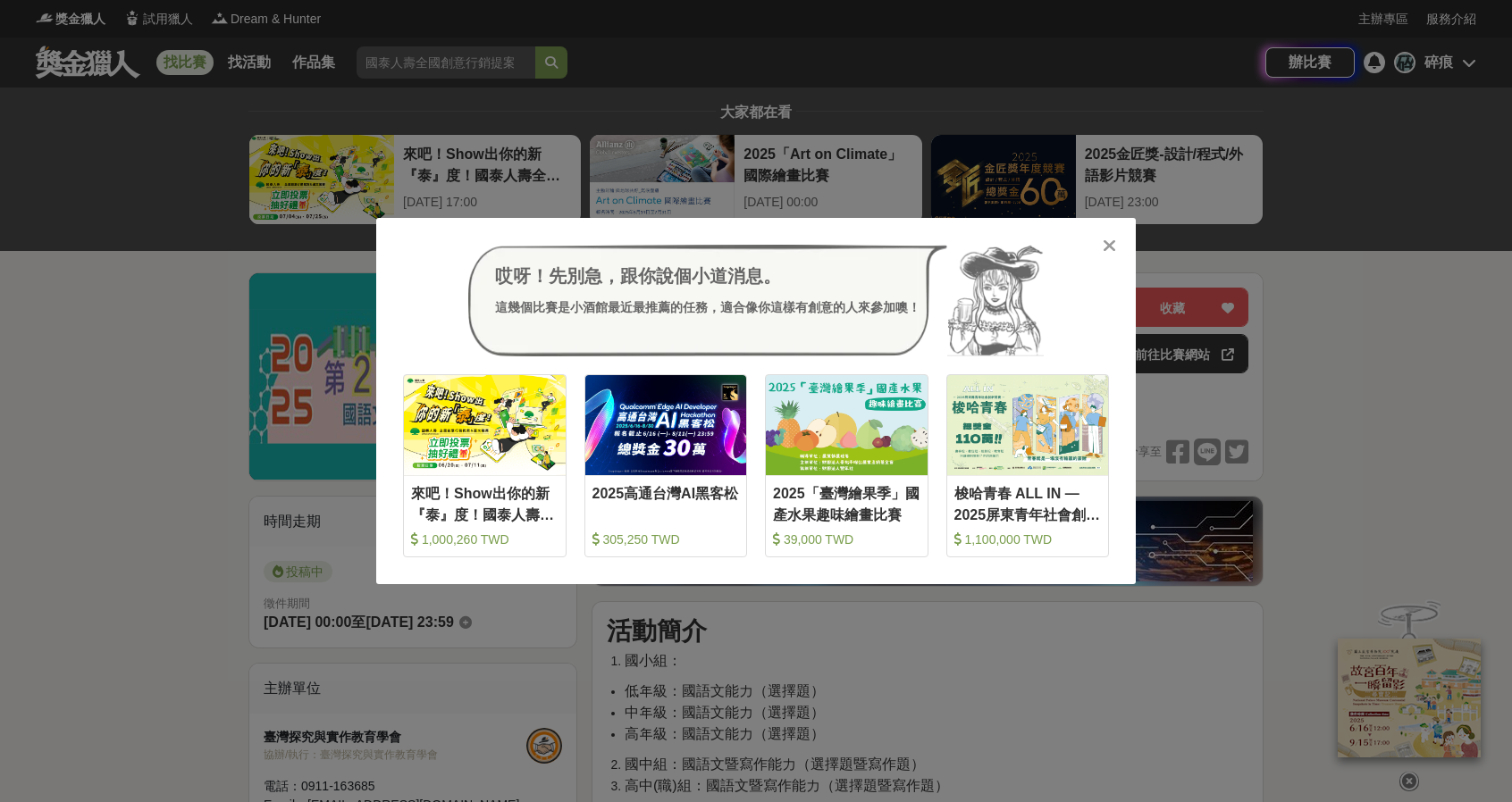 click on "哎呀！先別急，跟你說個小道消息。 這幾個比賽是小酒館最近最推薦的任務，適合像你這樣有創意的人來參加噢！   收藏 來吧！Show出你的新『泰』度！國泰人壽全國創意行銷提案&圖文競賽   1,000,260 TWD   收藏 2025高通台灣AI黑客松   305,250 TWD   收藏 2025「臺灣繪果季」國產水果趣味繪畫比賽   39,000 TWD   收藏 梭哈青春 ALL IN —2025屏東青年社會創新競賽   1,100,000 TWD" at bounding box center [756, 401] 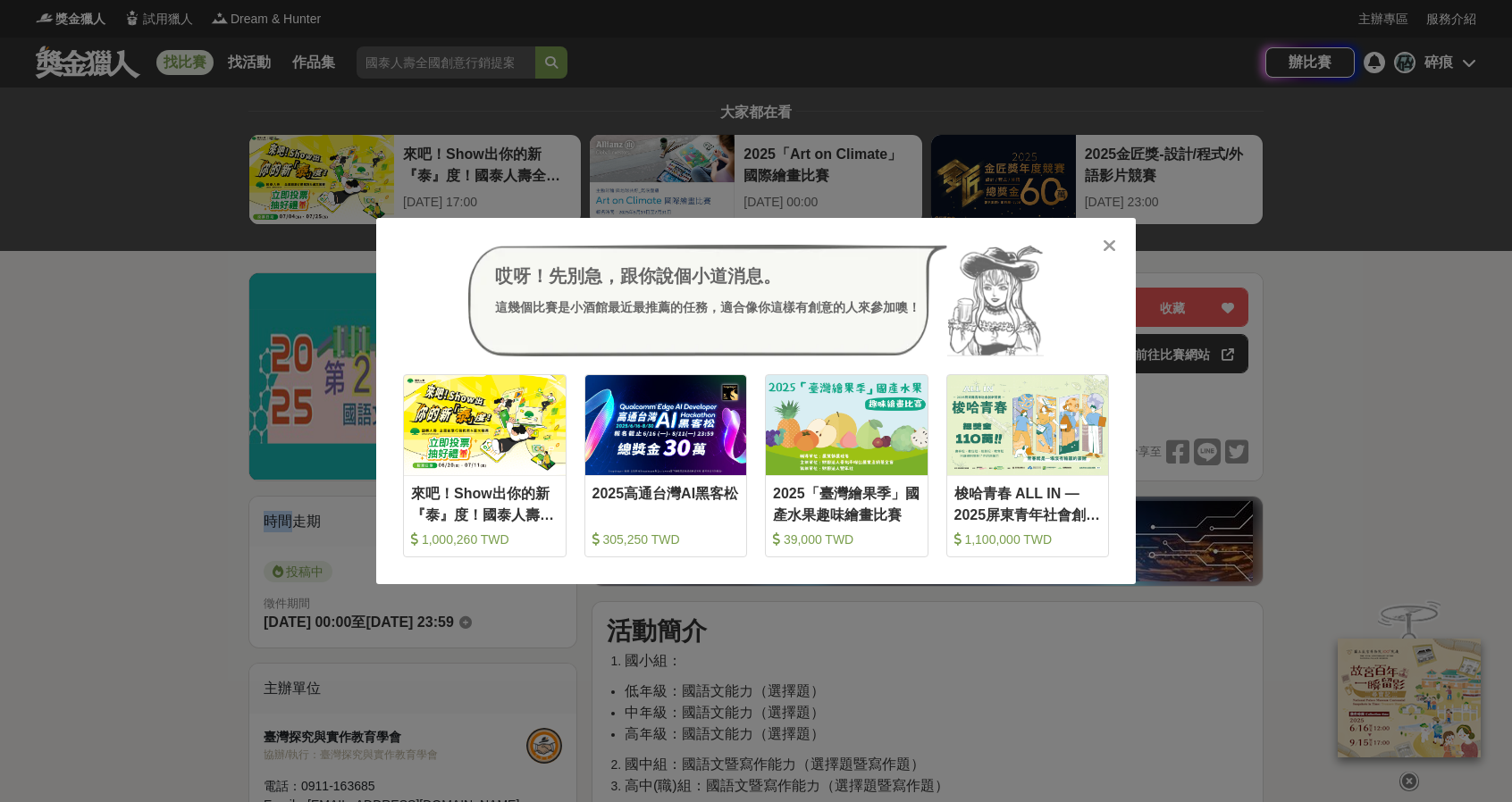 click on "大家都在看 來吧！Show出你的新『泰』度！國泰人壽全國創意行銷提案&圖文競賽 2025-06-27 17:00 2025「Art on Climate」國際繪畫比賽 2025-07-31 00:00 2025金匠獎-設計/程式/外語影片競賽 2025-07-28 23:00 2025 第2屆新臺灣文學 國語文暨寫作能力競賽 收藏 前往比賽網站 身分限制 小學 國中 高中職 國籍/地區限制 不限 1,074 21 0 分享至 收藏 前往比賽網站 時間走期 投稿中 徵件期間 2025-05-18 00:00  至  2025-08-02 23:59 主辦單位 臺灣探究與實作教育學會 協辦/執行： 臺灣探究與實作教育學會 電話： 0911-163685 Email： trpec@all4you.com.tw 國家/地區： 台灣 相關分類與標籤 創意寫作 2025 寫作 創作 國內 學生競賽 國小 國中 高中 活動刊登資訊 刊登者： 廣場精靈charles 刊登時間： 2025-05-19 03:00 最後更新： 2025-05-21 01:57 收藏者 看更多 2 T 洪 E 郁 Y 許 瑞 何 球 黃 2 何 吳 Q 珮 陳 陳 小酒館也推薦   430,000 TWD" at bounding box center (756, 2810) 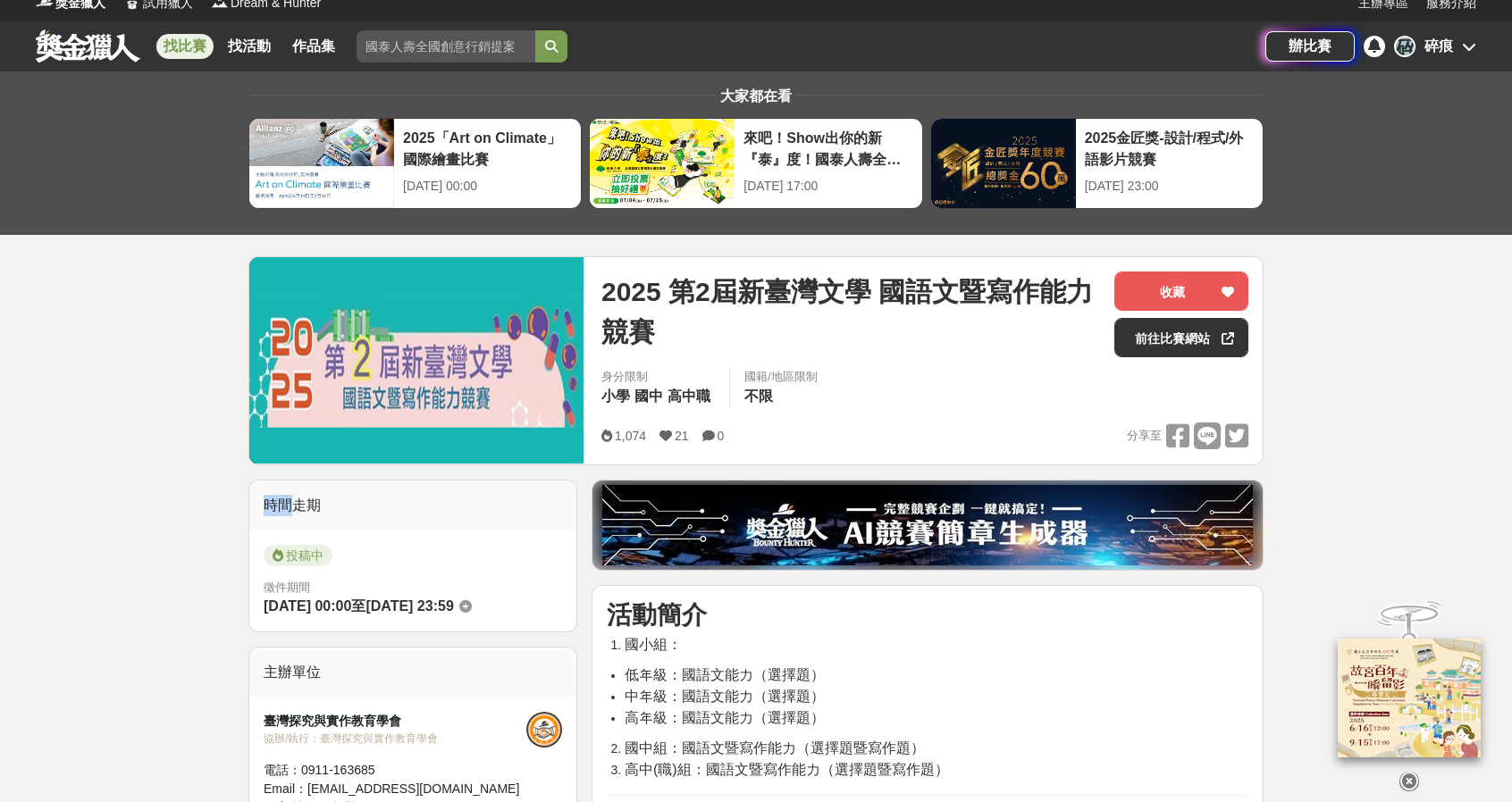 scroll, scrollTop: 357, scrollLeft: 0, axis: vertical 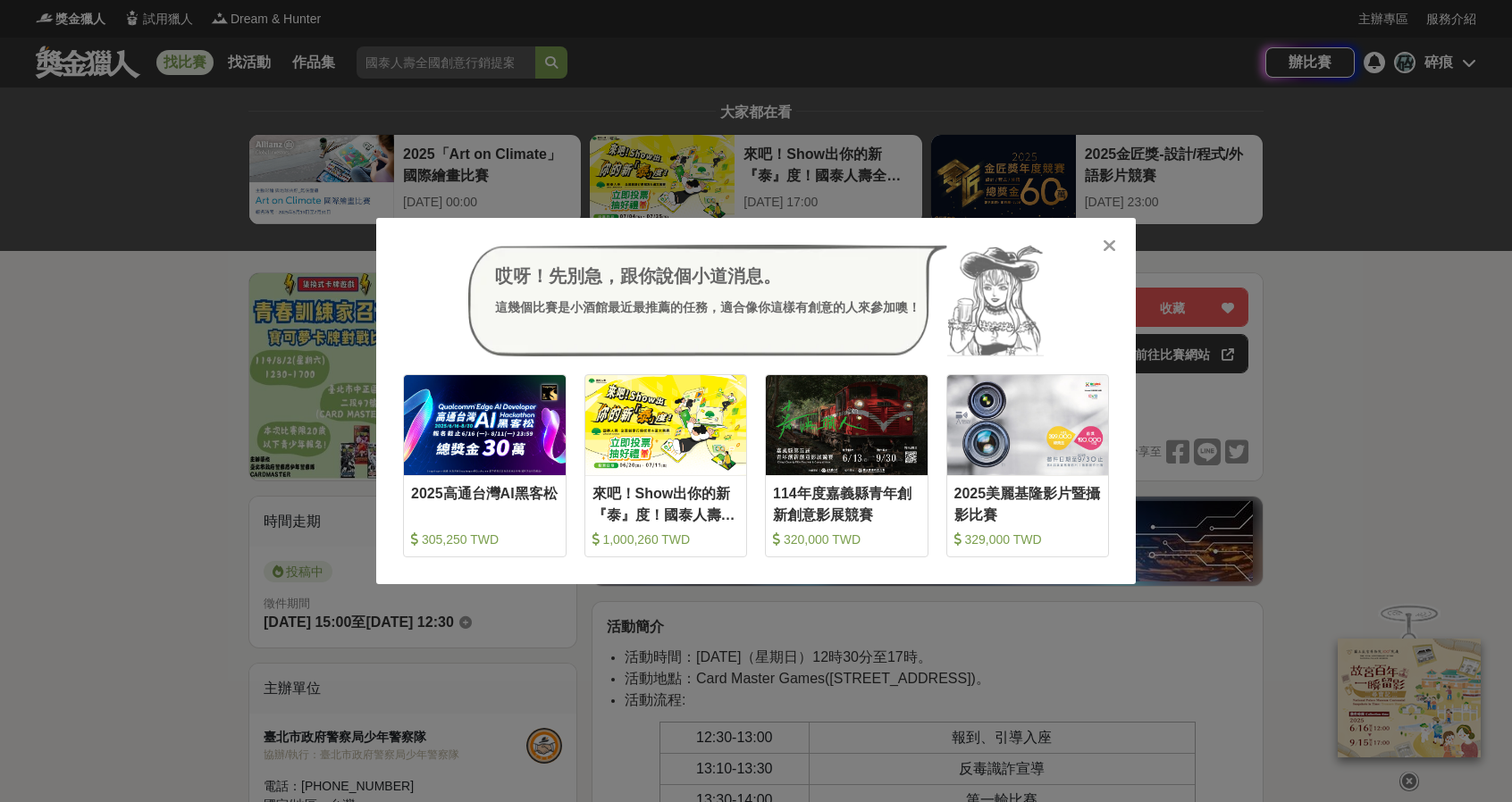 click on "哎呀！先別急，跟你說個小道消息。 這幾個比賽是小酒館最近最推薦的任務，適合像你這樣有創意的人來參加噢！   收藏 2025高通台灣AI黑客松   305,250 TWD   收藏 來吧！Show出你的新『泰』度！國泰人壽全國創意行銷提案&圖文競賽   1,000,260 TWD   收藏 114年度[GEOGRAPHIC_DATA]青年創新創意影展競賽   320,000 TWD   收藏 2025美麗基隆影片暨攝影比賽   329,000 TWD" at bounding box center (756, 401) 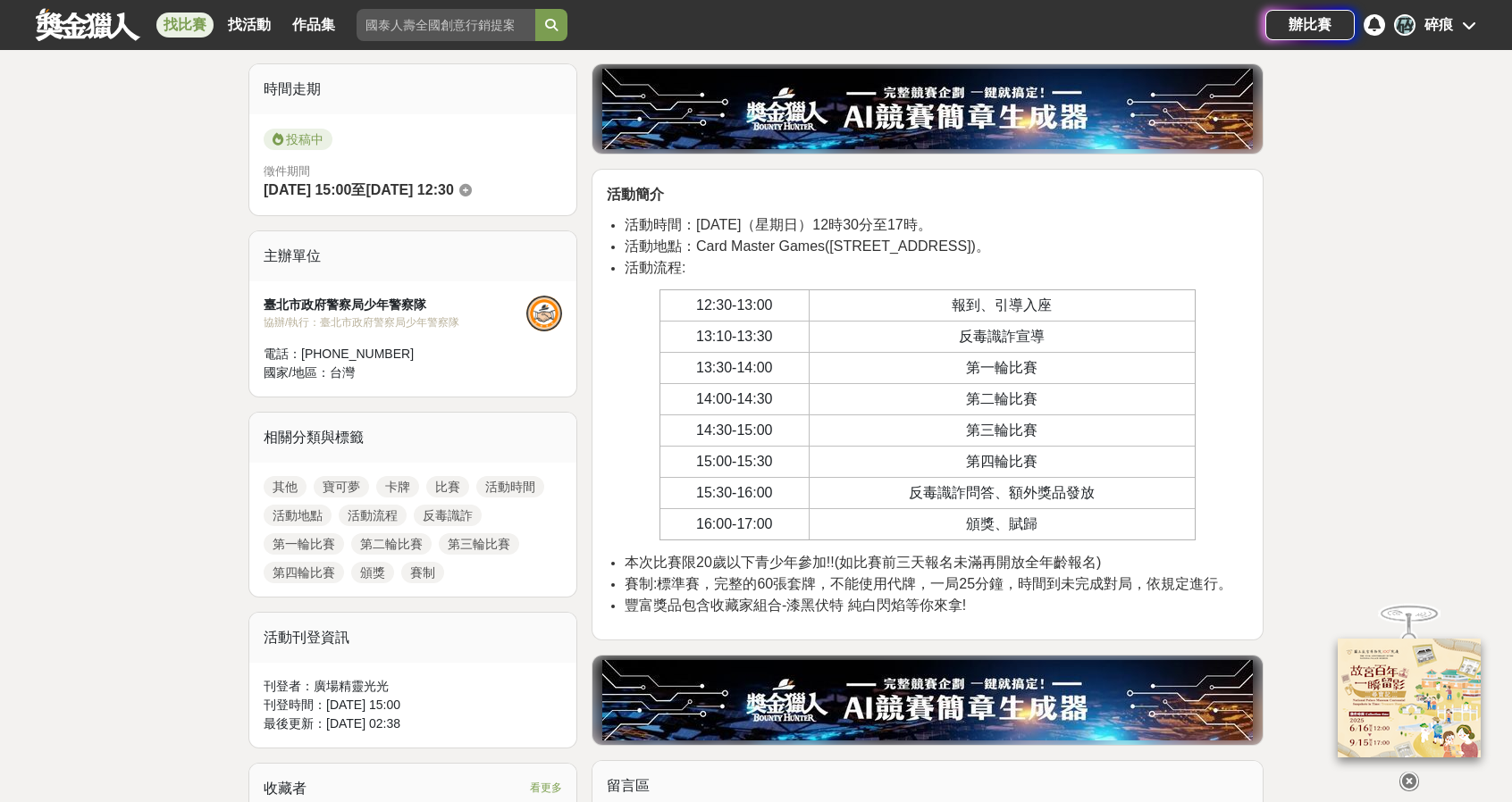scroll, scrollTop: 447, scrollLeft: 0, axis: vertical 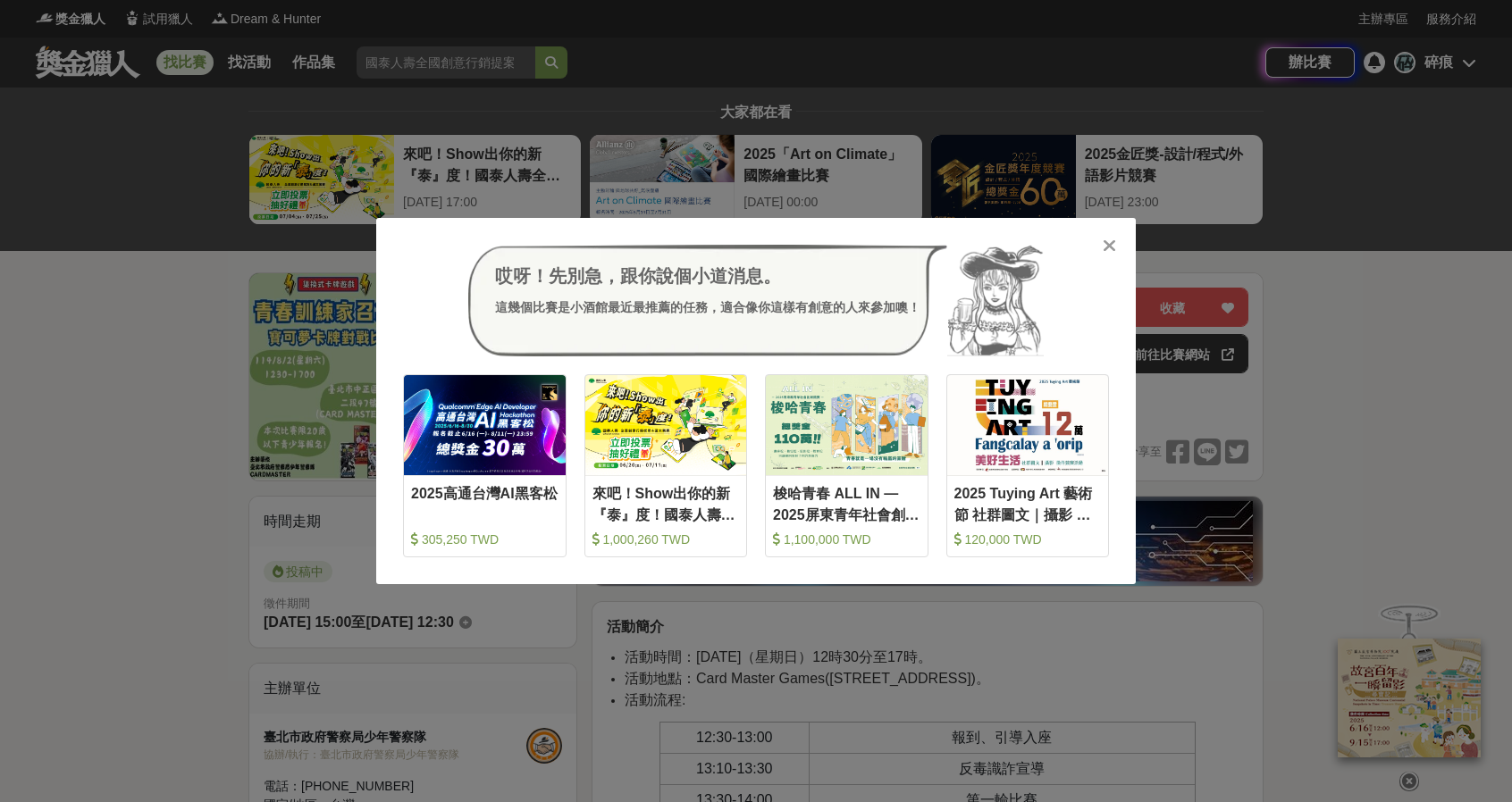 click on "哎呀！先別急，跟你說個小道消息。 這幾個比賽是小酒館最近最推薦的任務，適合像你這樣有創意的人來參加噢！   收藏 2025高通台灣AI黑客松   305,250 TWD   收藏 來吧！Show出你的新『泰』度！國泰人壽全國創意行銷提案&圖文競賽   1,000,260 TWD   收藏 梭哈青春 ALL IN —2025屏東青年社會創新競賽   1,100,000 TWD   收藏 2025 Tuying Art 藝術節 社群圖文｜攝影 徵件競賽活動   120,000 TWD" at bounding box center (756, 401) 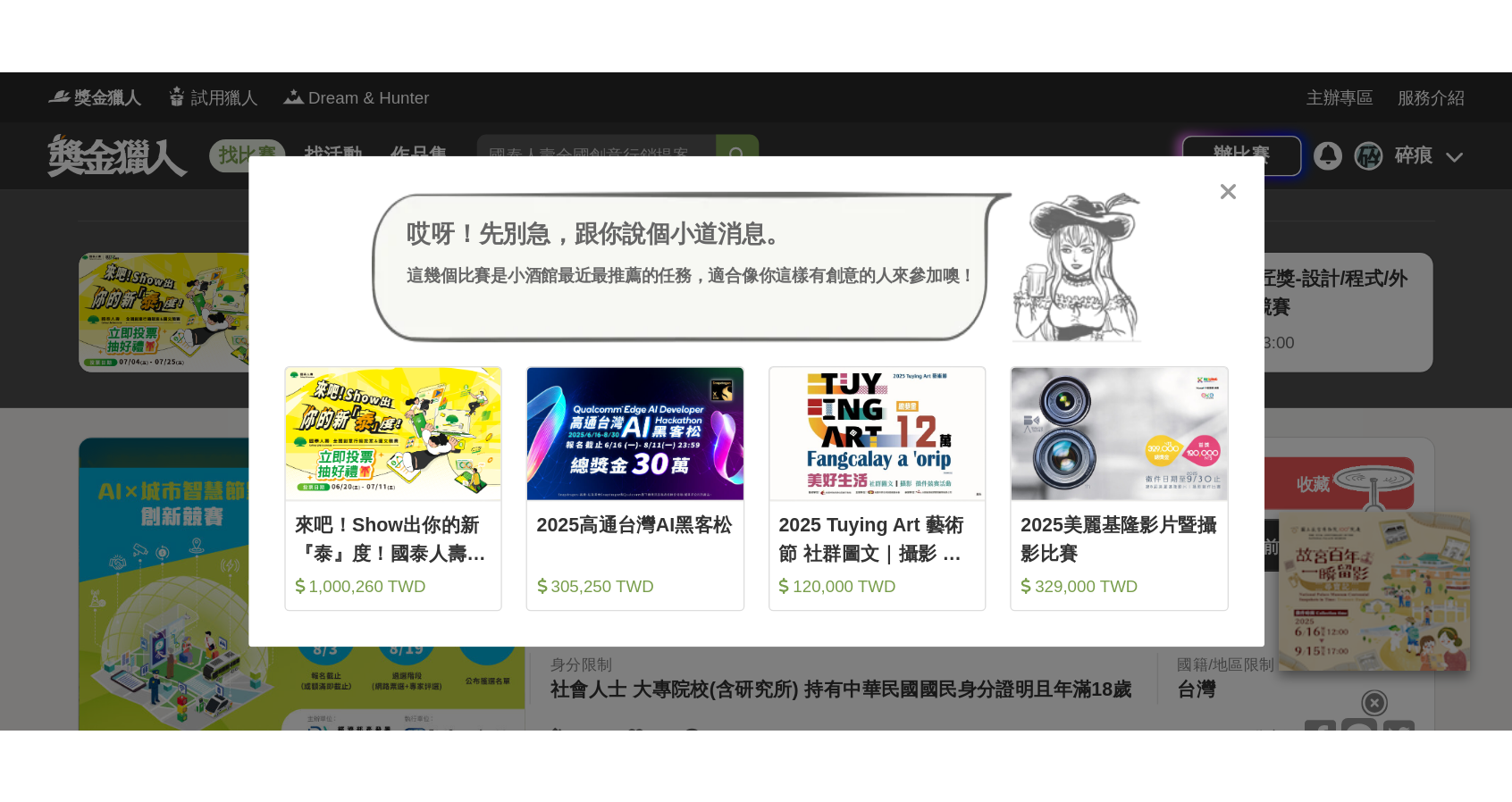 scroll, scrollTop: 0, scrollLeft: 0, axis: both 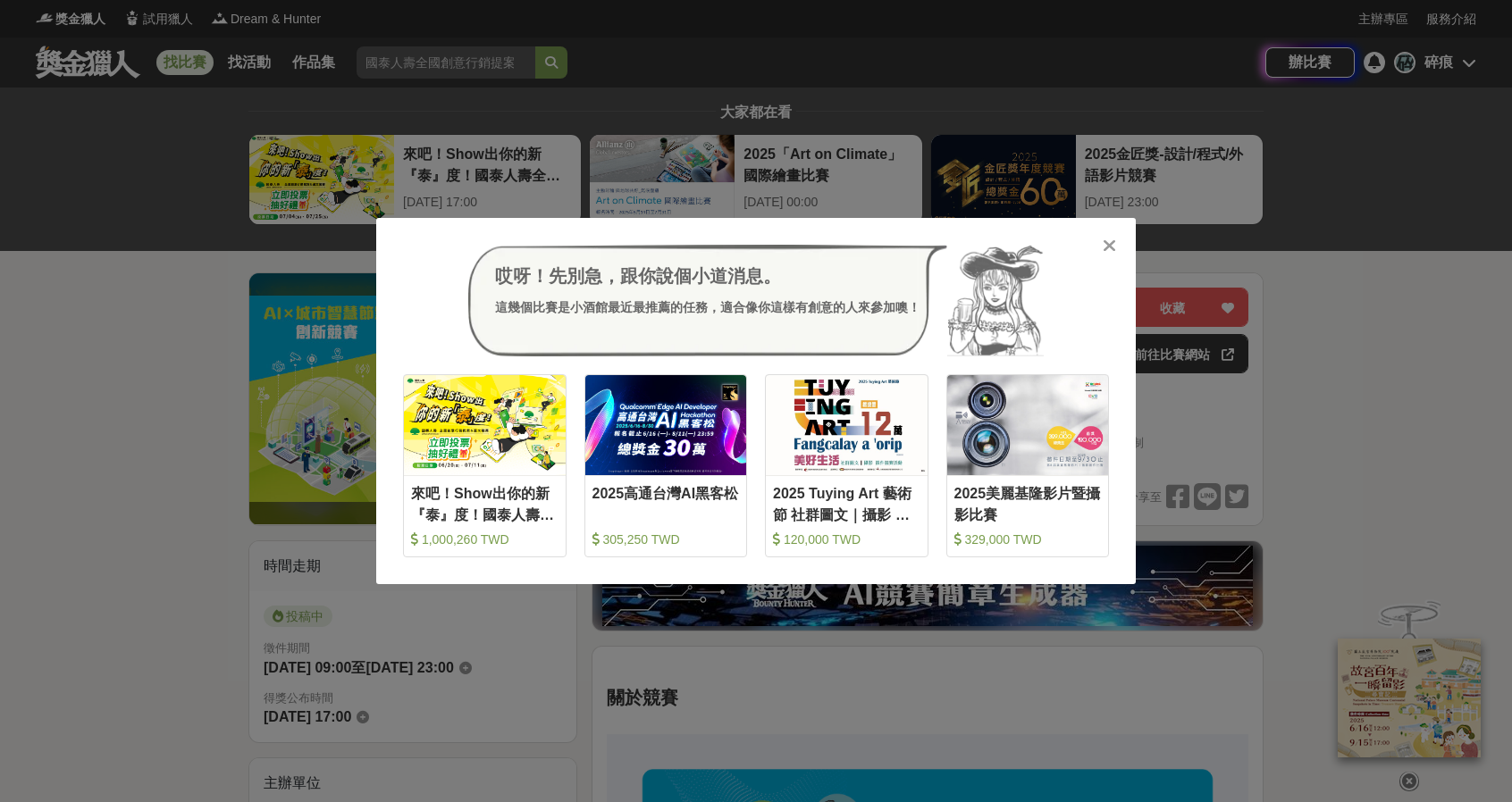 click on "哎呀！先別急，跟你說個小道消息。 這幾個比賽是小酒館最近最推薦的任務，適合像你這樣有創意的人來參加噢！   收藏 來吧！Show出你的新『泰』度！國泰人壽全國創意行銷提案&圖文競賽   1,000,260 TWD   收藏 2025高通台灣AI黑客松   305,250 TWD   收藏 2025 Tuying Art 藝術節 社群圖文｜攝影 徵件競賽活動   120,000 TWD   收藏 2025美麗基隆影片暨攝影比賽   329,000 TWD" at bounding box center (756, 401) 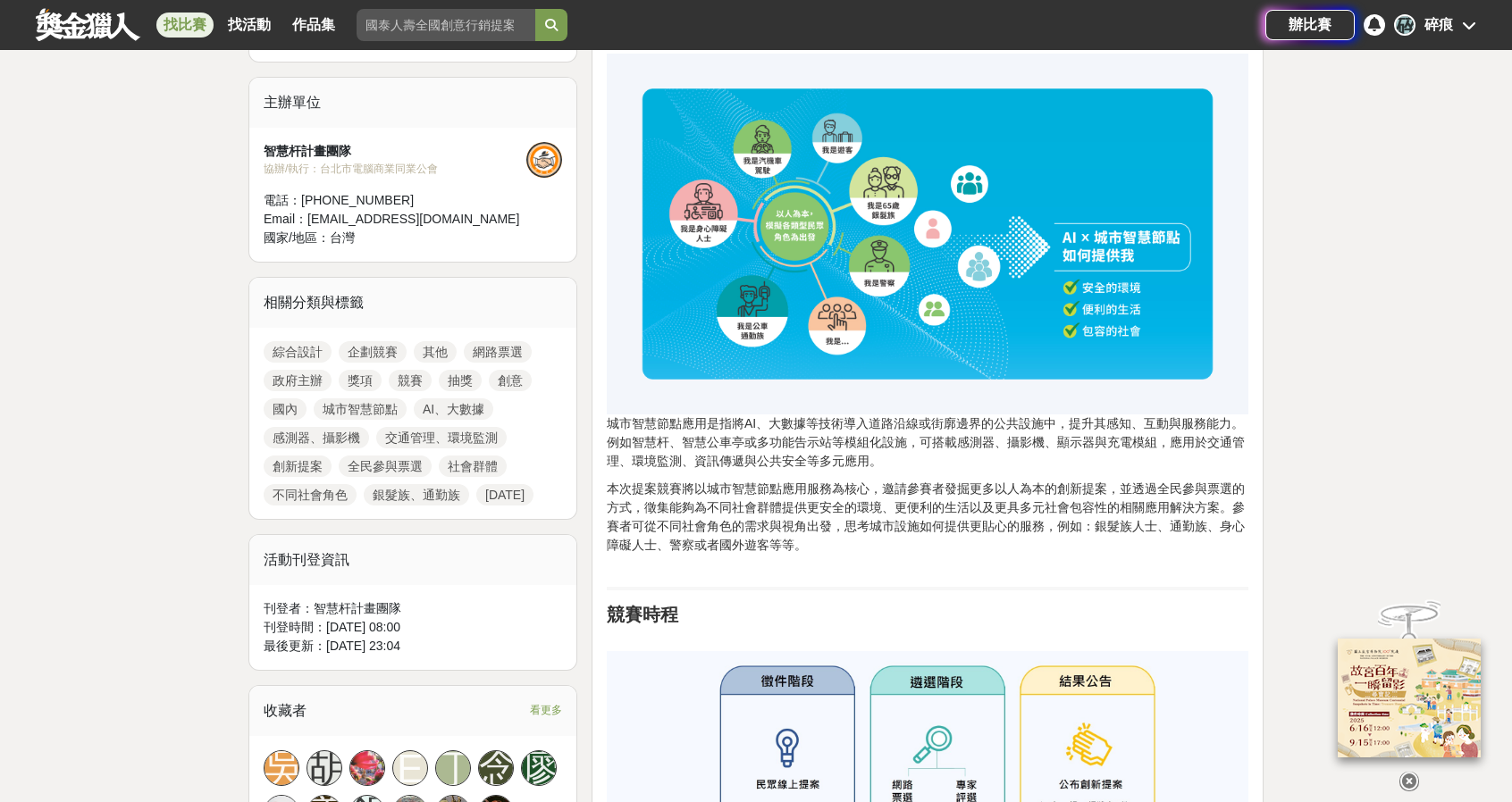 scroll, scrollTop: 714, scrollLeft: 0, axis: vertical 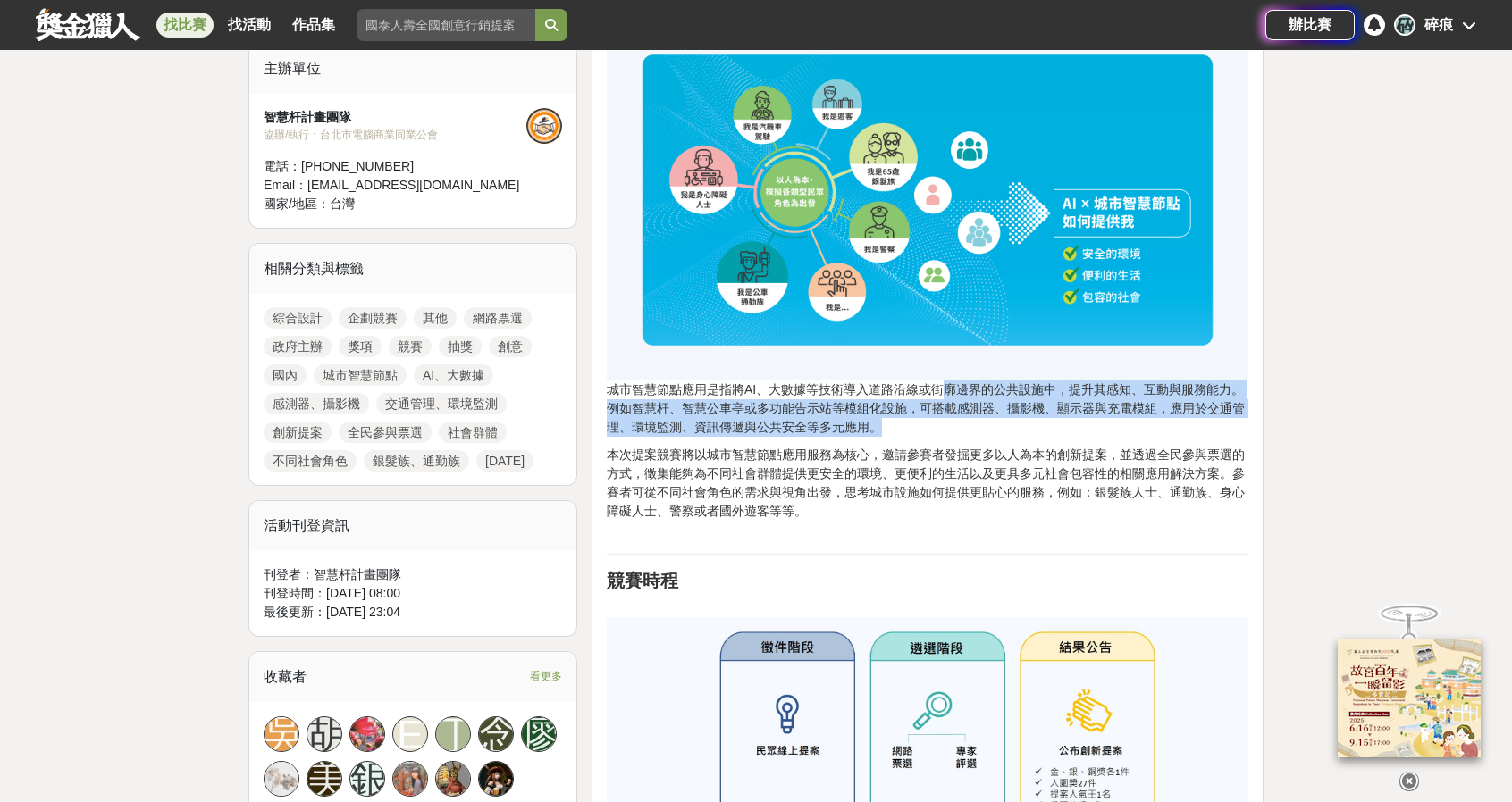 drag, startPoint x: 945, startPoint y: 388, endPoint x: 1065, endPoint y: 546, distance: 198.40363 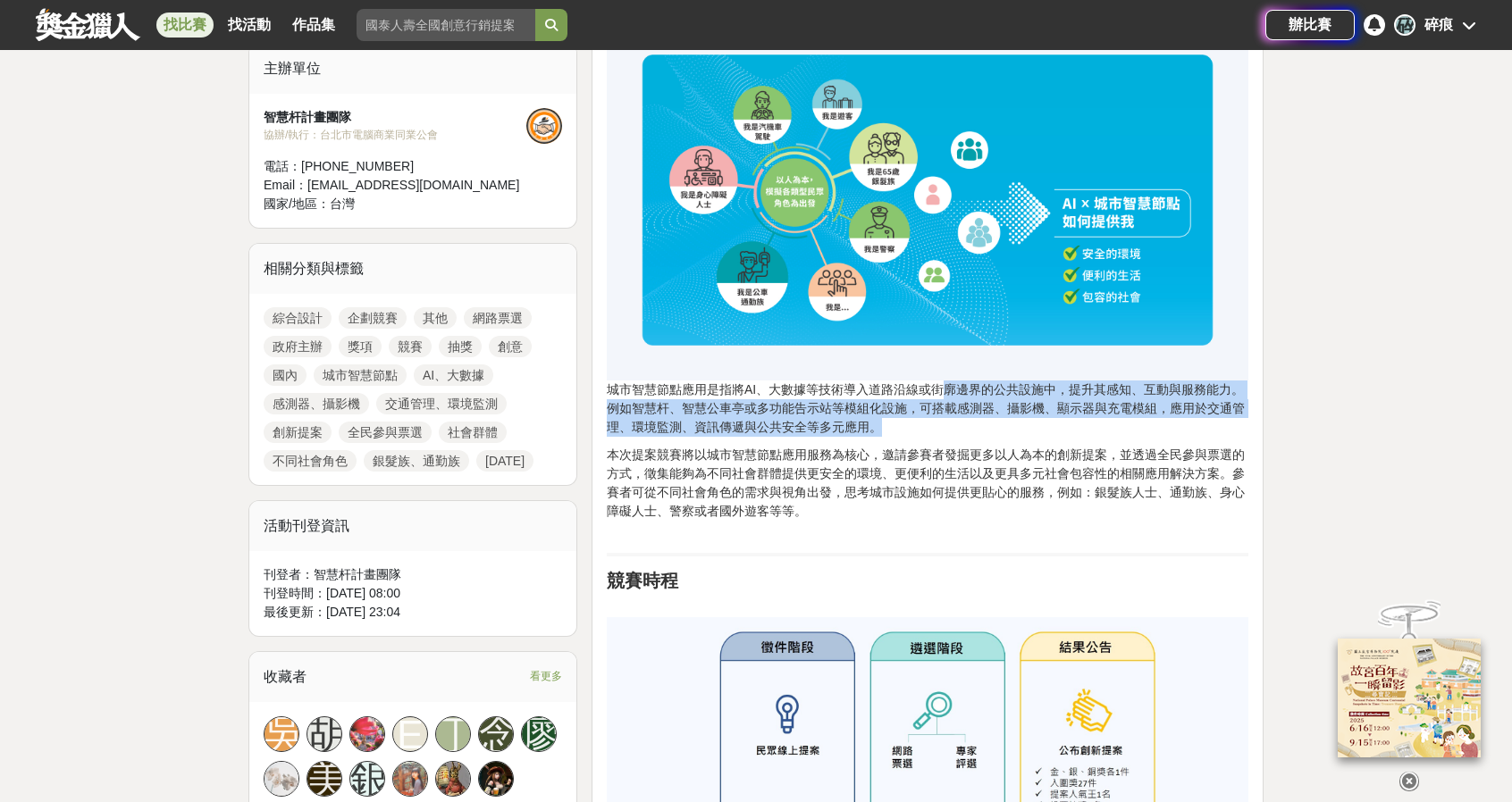 click on "關於競賽   城市智慧節點應用是指將AI、大數據等技術導入道路沿線或街廓邊界的公共設施中，提升其感知、互動與服務能力。例如智慧杆、智慧公車亭或多功能告示站等模組化設施，可搭載感測器、攝影機、顯示器與充電模組，應用於交通管理、環境監測、資訊傳遞與公共安全等多元應用。 本次提案競賽將以城市智慧節點應用服務為核心，邀請參賽者發掘更多以人為本的創新提案，並透過全民參與票選的方式，徵集能夠為不同社會群體提供更安全的環境、更便利的生活以及更具多元社會包容性的相關應用解決方案。參賽者可從不同社會角色的需求與視角出發，思考城市設施如何提供更貼心的服務，例如：銀髮族人士、通勤族、身心障礙人士、警察或者國外遊客等等。   競賽時程     參賽資格     參賽提案說明     獎勵方式" at bounding box center [928, 935] 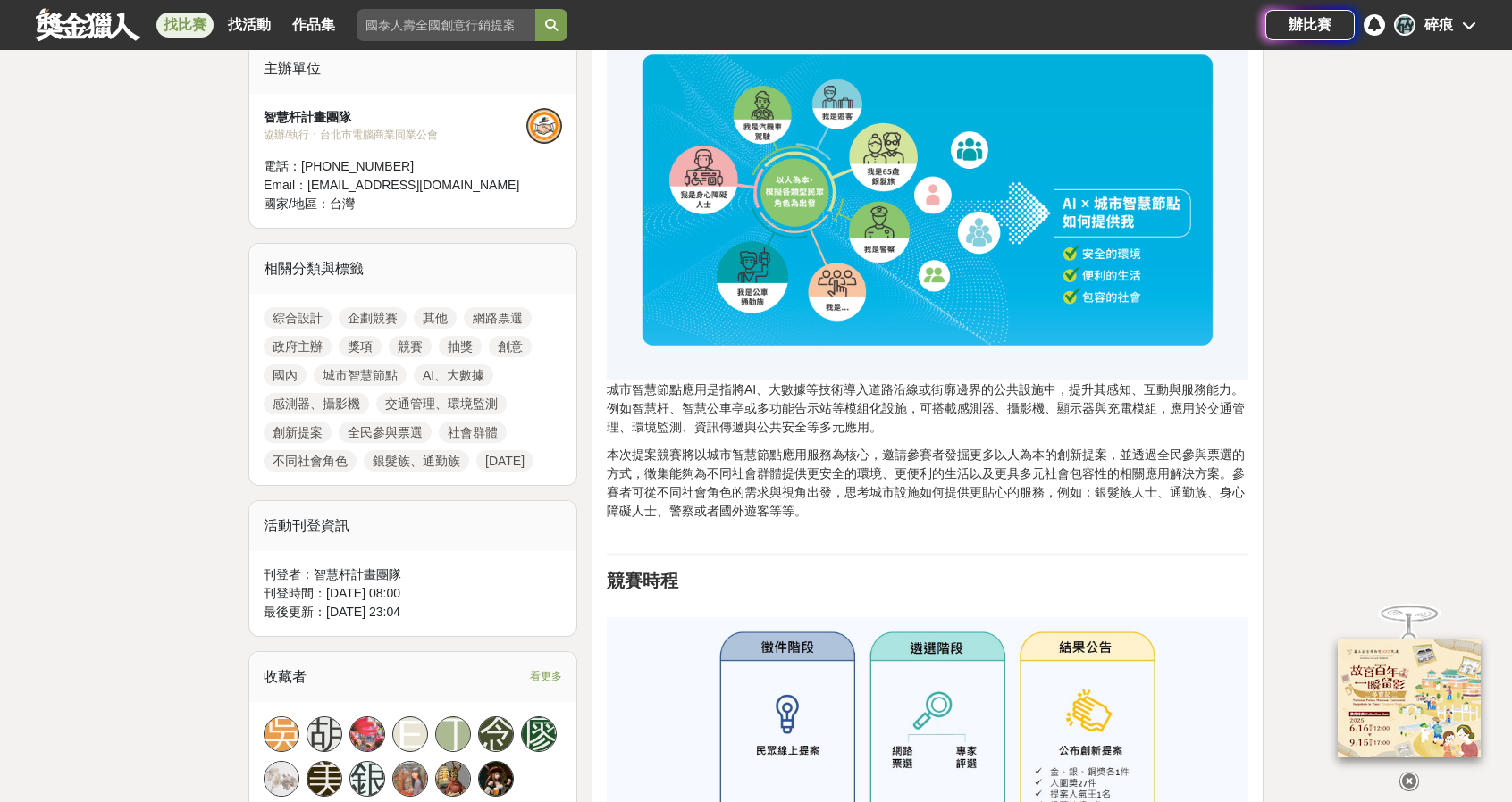 click on "關於競賽   城市智慧節點應用是指將AI、大數據等技術導入道路沿線或街廓邊界的公共設施中，提升其感知、互動與服務能力。例如智慧杆、智慧公車亭或多功能告示站等模組化設施，可搭載感測器、攝影機、顯示器與充電模組，應用於交通管理、環境監測、資訊傳遞與公共安全等多元應用。 本次提案競賽將以城市智慧節點應用服務為核心，邀請參賽者發掘更多以人為本的創新提案，並透過全民參與票選的方式，徵集能夠為不同社會群體提供更安全的環境、更便利的生活以及更具多元社會包容性的相關應用解決方案。參賽者可從不同社會角色的需求與視角出發，思考城市設施如何提供更貼心的服務，例如：銀髮族人士、通勤族、身心障礙人士、警察或者國外遊客等等。   競賽時程     參賽資格     參賽提案說明     獎勵方式" at bounding box center (928, 935) 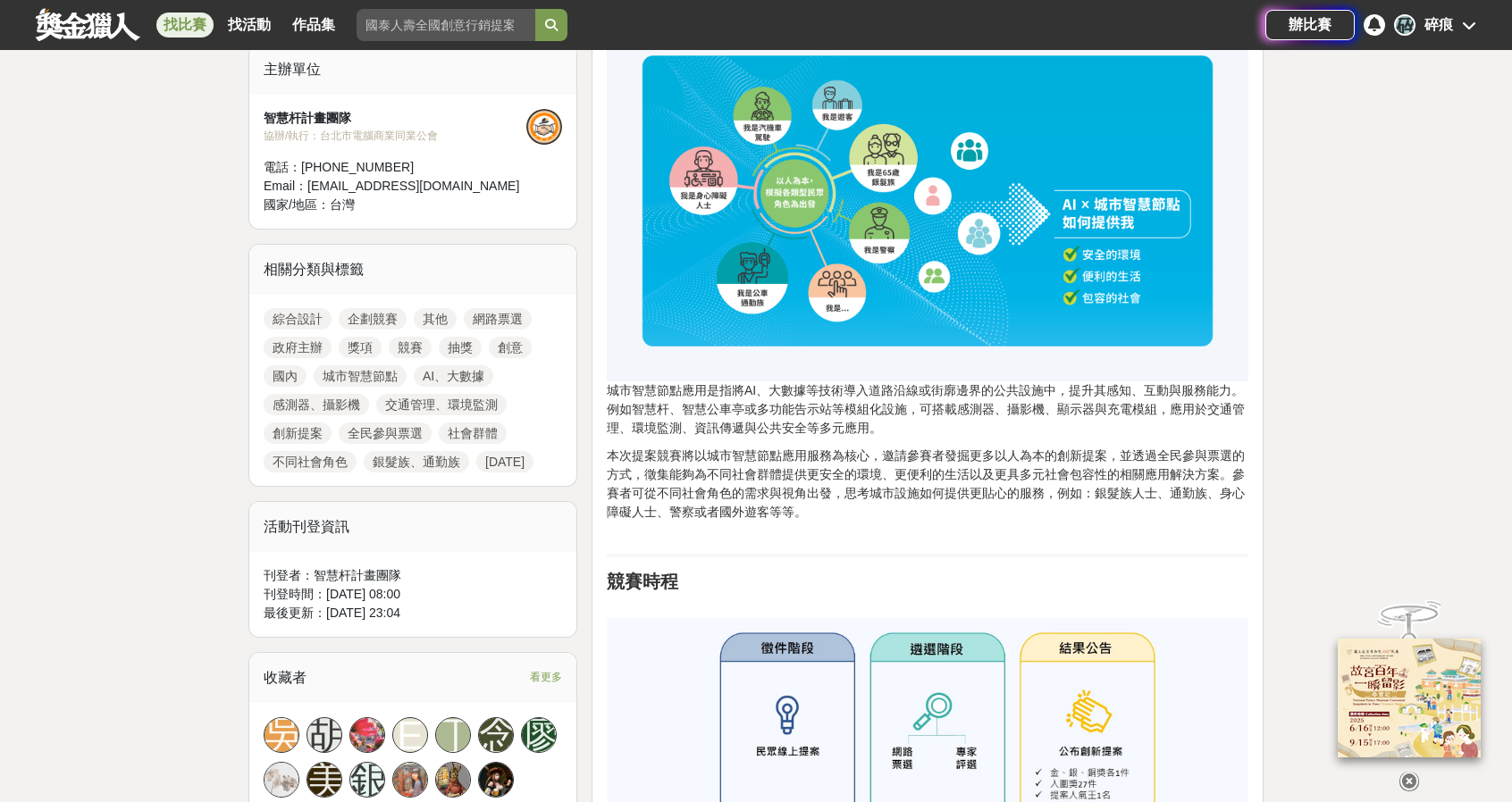 scroll, scrollTop: 714, scrollLeft: 0, axis: vertical 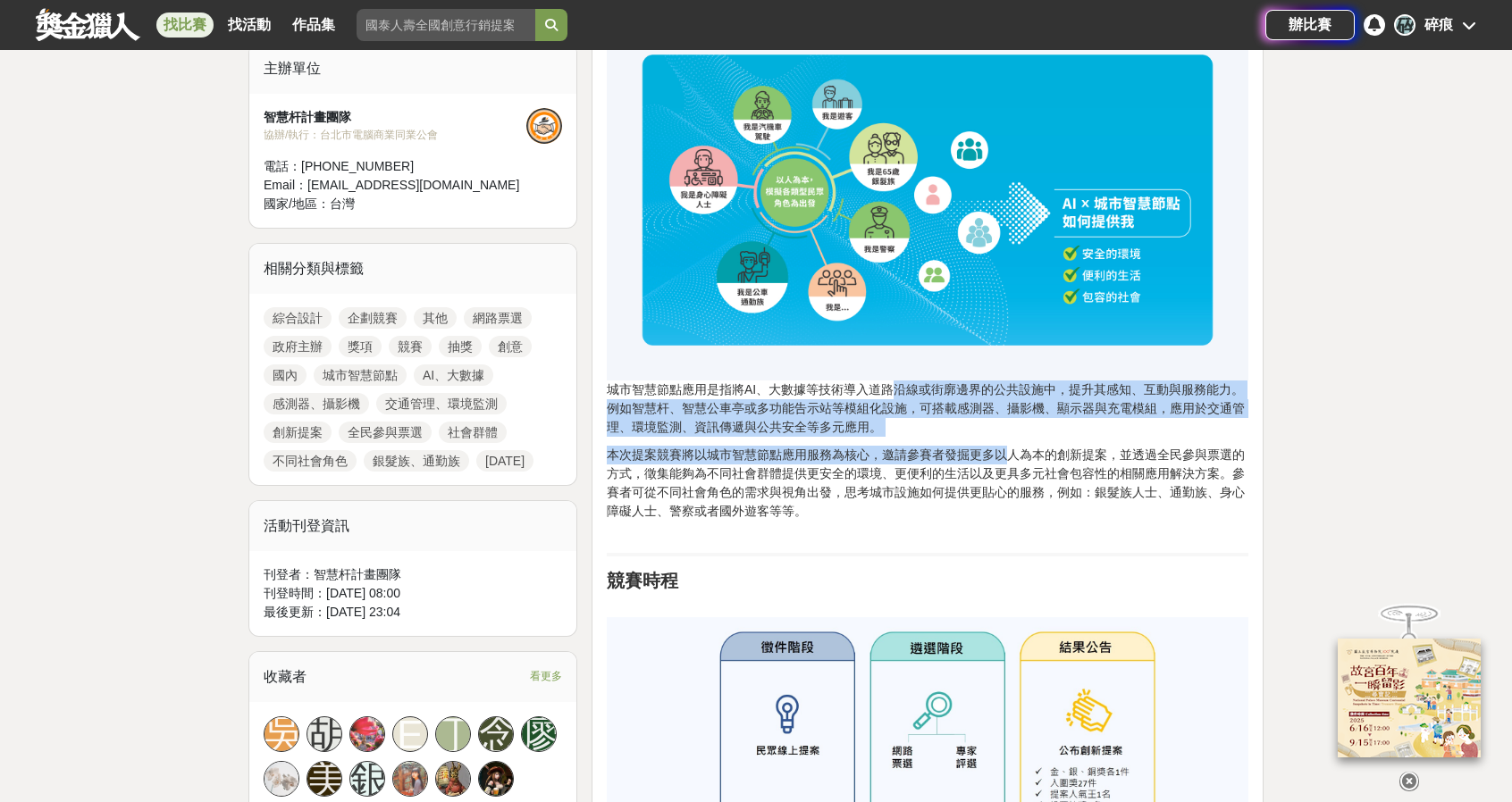 drag, startPoint x: 898, startPoint y: 395, endPoint x: 1006, endPoint y: 450, distance: 121.19818 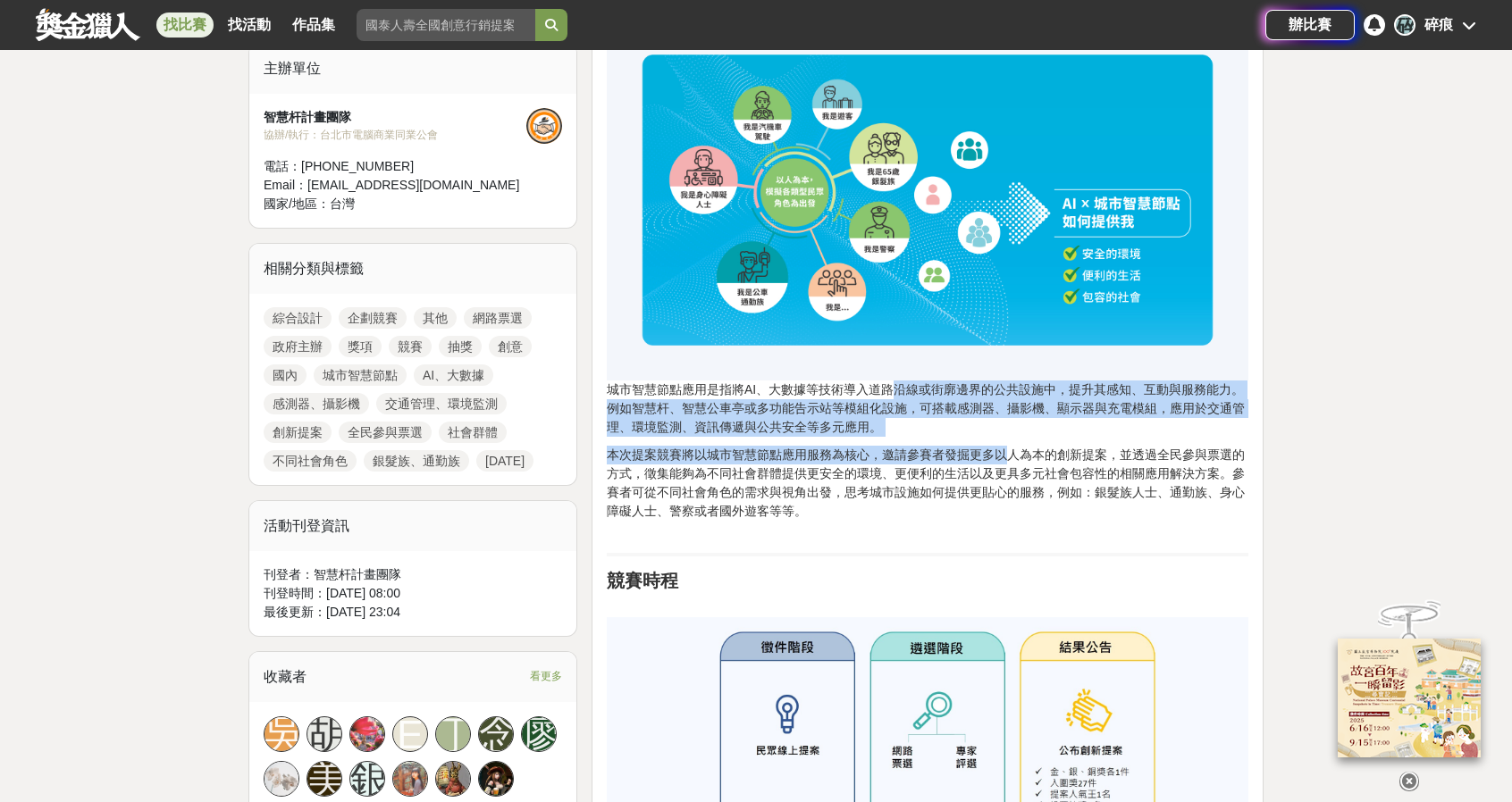 click on "本次提案競賽將以城市智慧節點應用服務為核心，邀請參賽者發掘更多以人為本的創新提案，並透過全民參與票選的方式，徵集能夠為不同社會群體提供更安全的環境、更便利的生活以及更具多元社會包容性的相關應用解決方案。參賽者可從不同社會角色的需求與視角出發，思考城市設施如何提供更貼心的服務，例如：銀髮族人士、通勤族、身心障礙人士、警察或者國外遊客等等。" at bounding box center (928, 492) 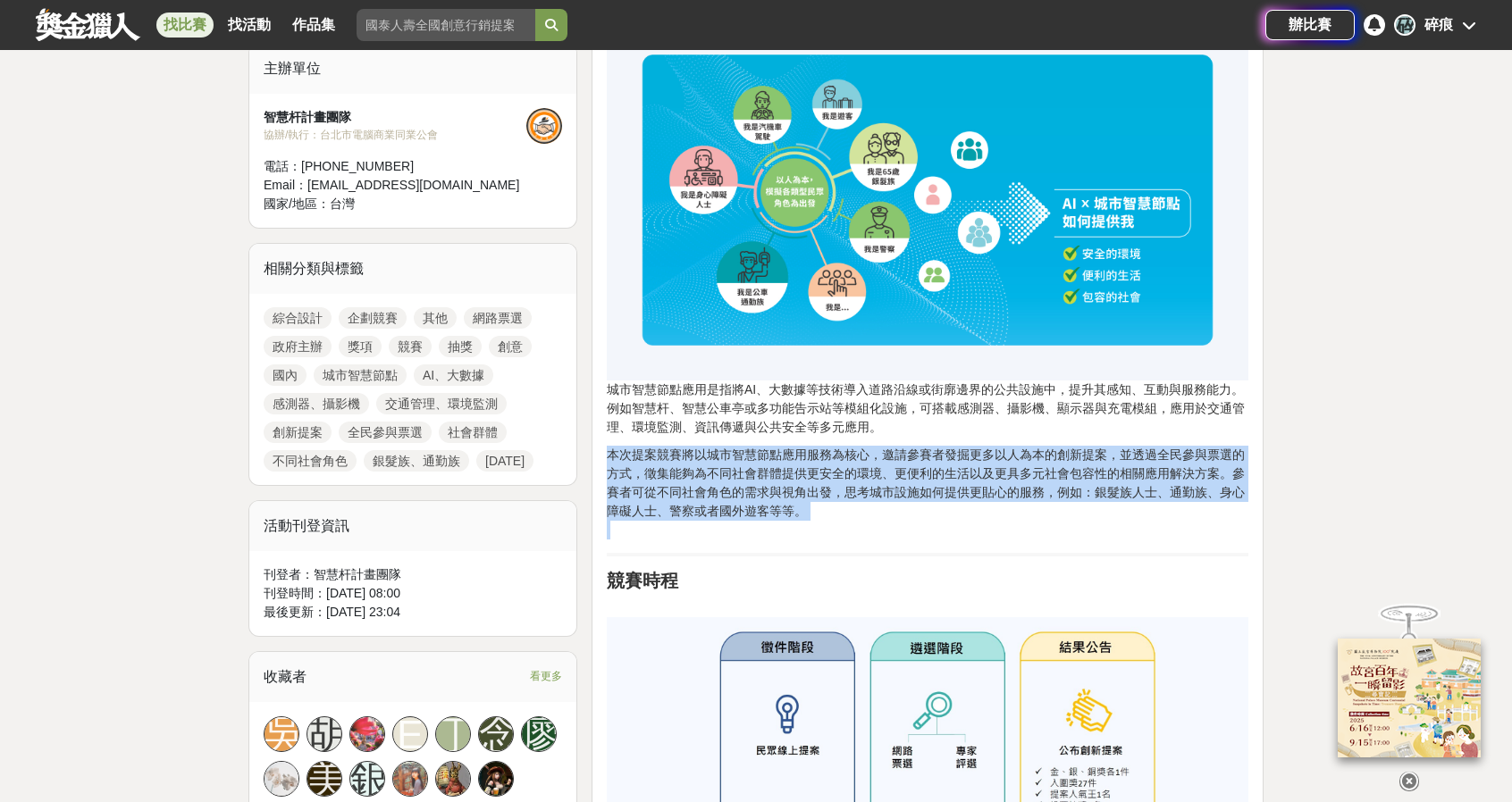 drag, startPoint x: 923, startPoint y: 427, endPoint x: 1060, endPoint y: 520, distance: 166 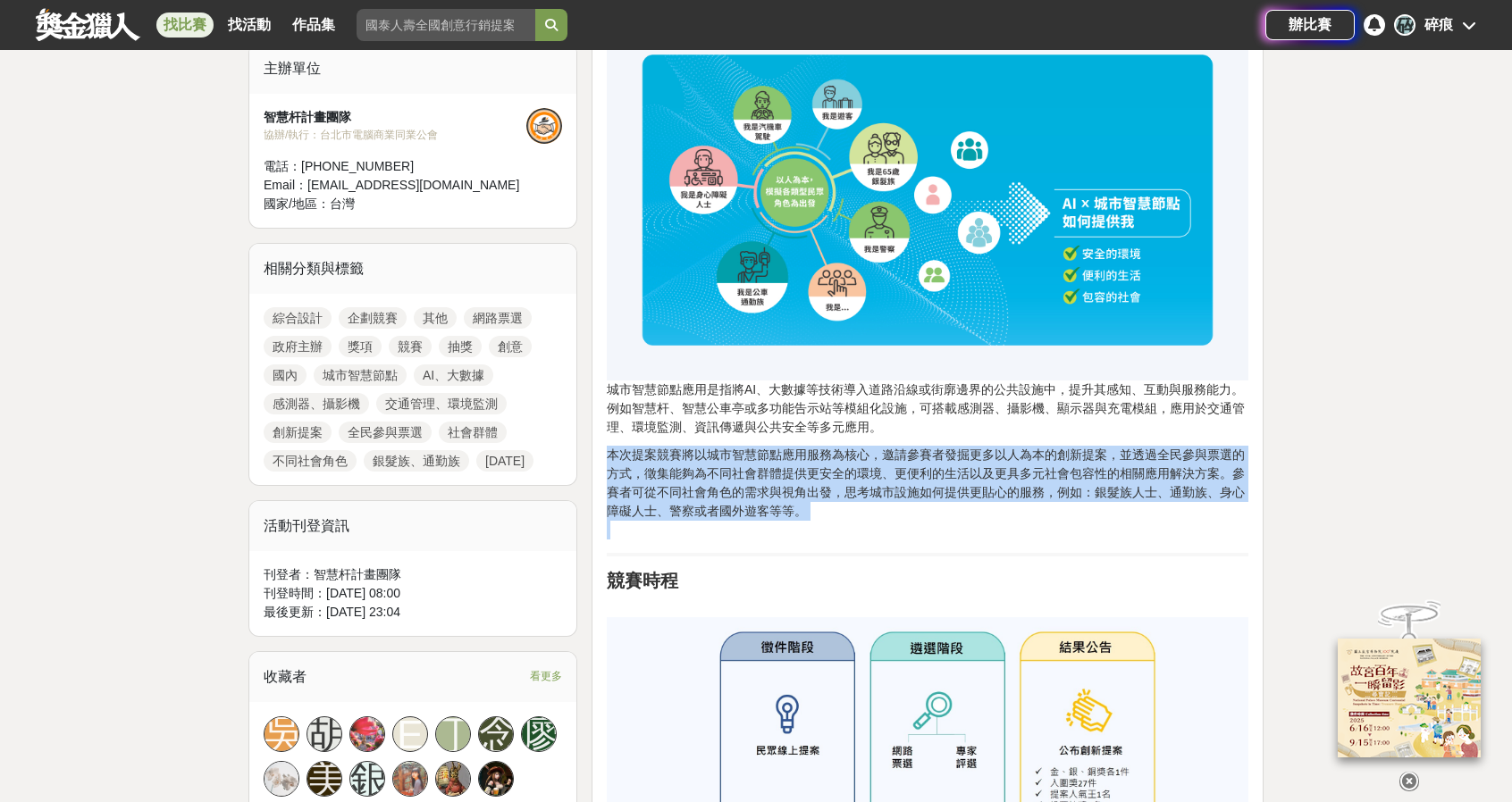 click on "關於競賽   城市智慧節點應用是指將AI、大數據等技術導入道路沿線或街廓邊界的公共設施中，提升其感知、互動與服務能力。例如智慧杆、智慧公車亭或多功能告示站等模組化設施，可搭載感測器、攝影機、顯示器與充電模組，應用於交通管理、環境監測、資訊傳遞與公共安全等多元應用。 本次提案競賽將以城市智慧節點應用服務為核心，邀請參賽者發掘更多以人為本的創新提案，並透過全民參與票選的方式，徵集能夠為不同社會群體提供更安全的環境、更便利的生活以及更具多元社會包容性的相關應用解決方案。參賽者可從不同社會角色的需求與視角出發，思考城市設施如何提供更貼心的服務，例如：銀髮族人士、通勤族、身心障礙人士、警察或者國外遊客等等。   競賽時程     參賽資格     參賽提案說明     獎勵方式" at bounding box center [928, 935] 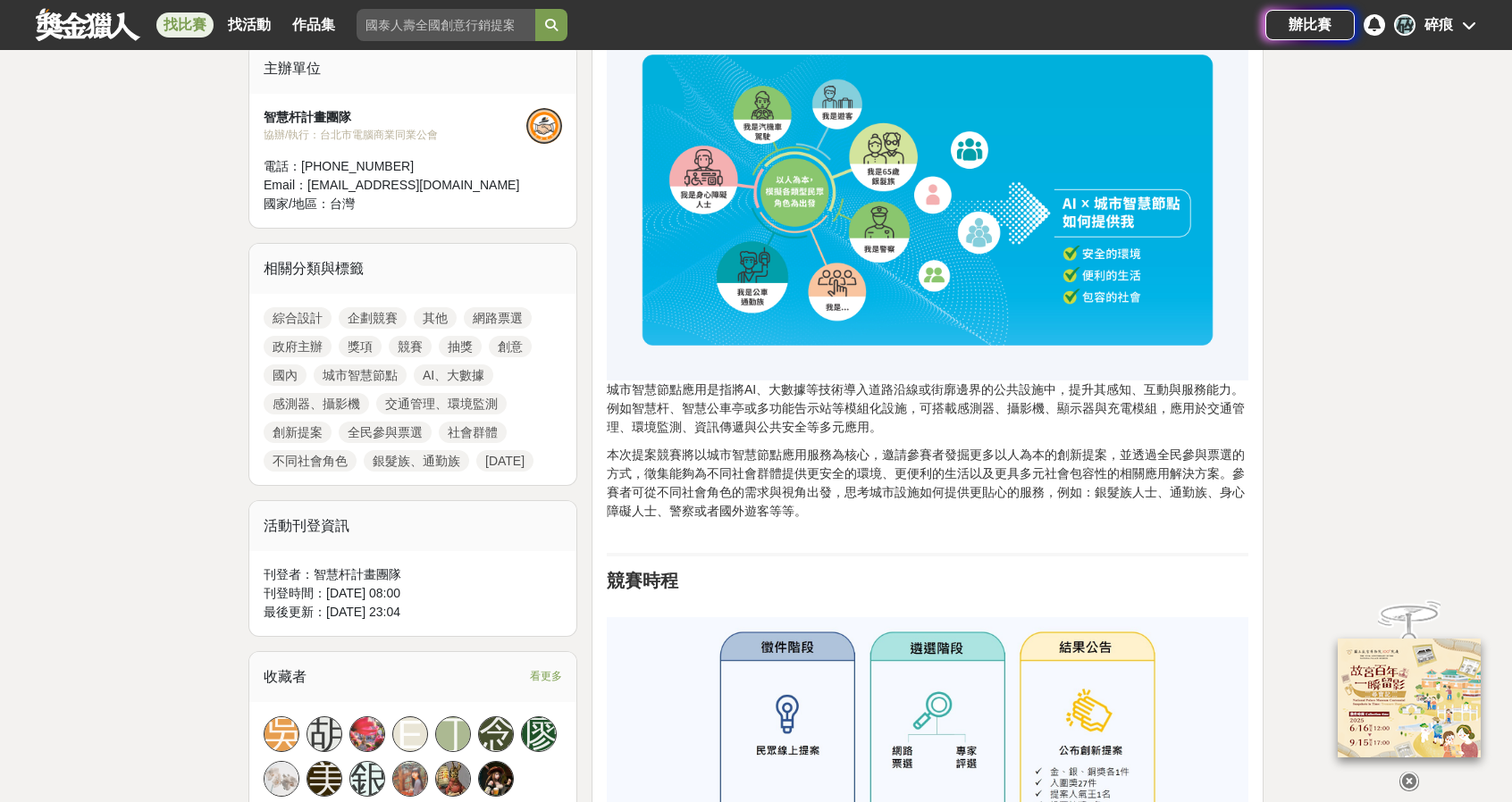 click on "本次提案競賽將以城市智慧節點應用服務為核心，邀請參賽者發掘更多以人為本的創新提案，並透過全民參與票選的方式，徵集能夠為不同社會群體提供更安全的環境、更便利的生活以及更具多元社會包容性的相關應用解決方案。參賽者可從不同社會角色的需求與視角出發，思考城市設施如何提供更貼心的服務，例如：銀髮族人士、通勤族、身心障礙人士、警察或者國外遊客等等。" at bounding box center [928, 492] 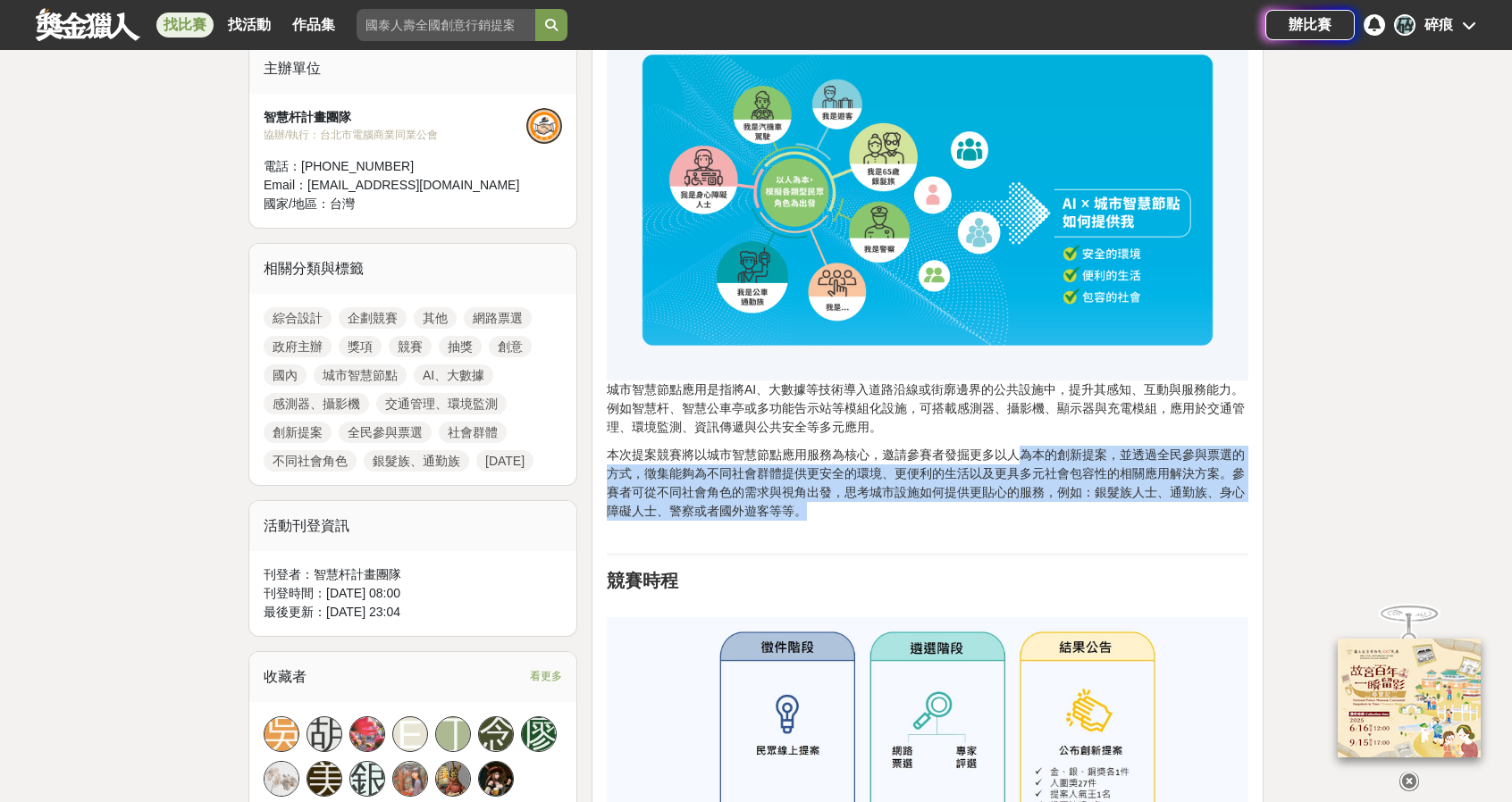 drag, startPoint x: 1013, startPoint y: 452, endPoint x: 1138, endPoint y: 514, distance: 139.53136 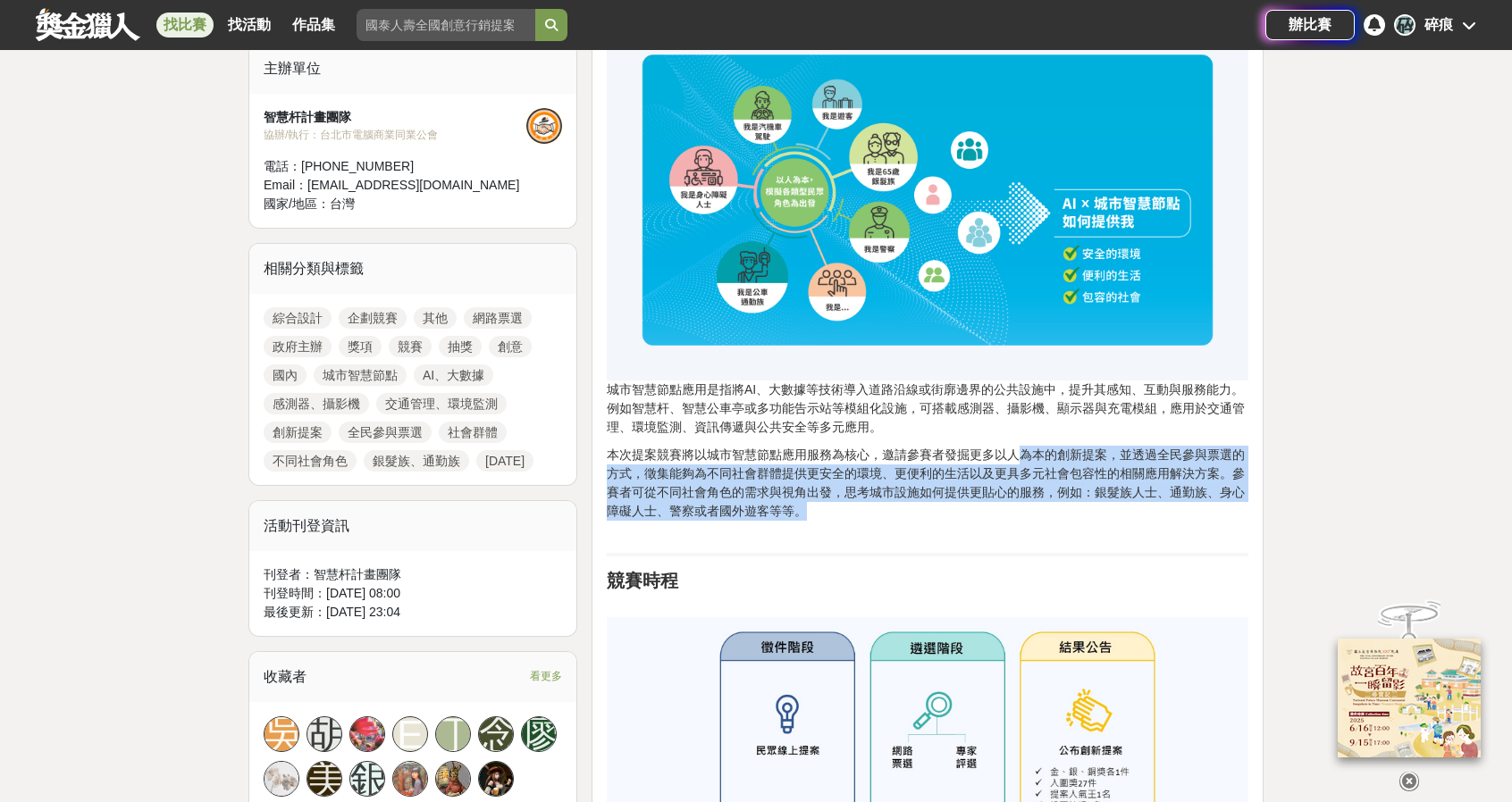 click on "本次提案競賽將以城市智慧節點應用服務為核心，邀請參賽者發掘更多以人為本的創新提案，並透過全民參與票選的方式，徵集能夠為不同社會群體提供更安全的環境、更便利的生活以及更具多元社會包容性的相關應用解決方案。參賽者可從不同社會角色的需求與視角出發，思考城市設施如何提供更貼心的服務，例如：銀髮族人士、通勤族、身心障礙人士、警察或者國外遊客等等。" at bounding box center [928, 492] 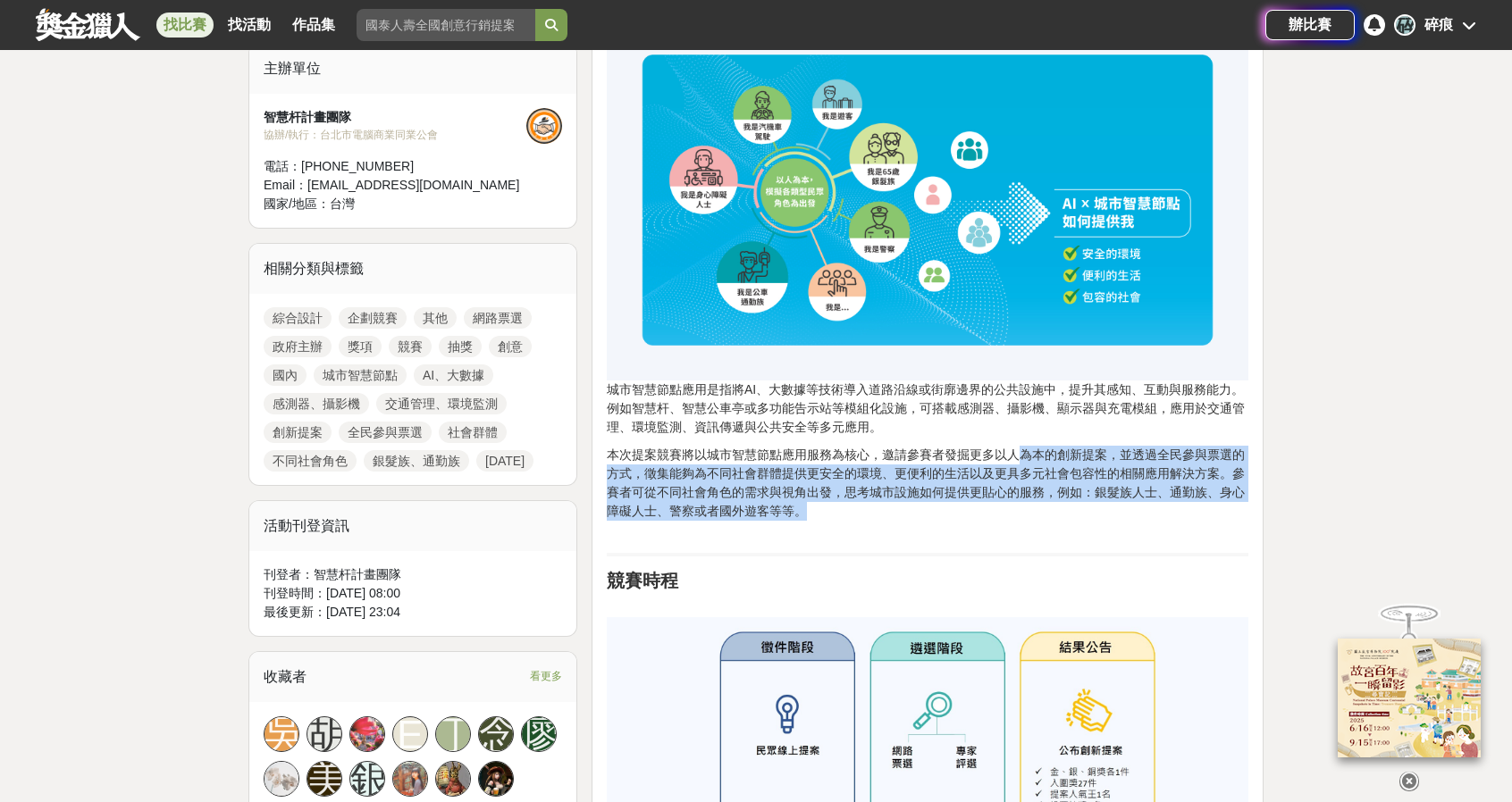 click on "本次提案競賽將以城市智慧節點應用服務為核心，邀請參賽者發掘更多以人為本的創新提案，並透過全民參與票選的方式，徵集能夠為不同社會群體提供更安全的環境、更便利的生活以及更具多元社會包容性的相關應用解決方案。參賽者可從不同社會角色的需求與視角出發，思考城市設施如何提供更貼心的服務，例如：銀髮族人士、通勤族、身心障礙人士、警察或者國外遊客等等。" at bounding box center [928, 492] 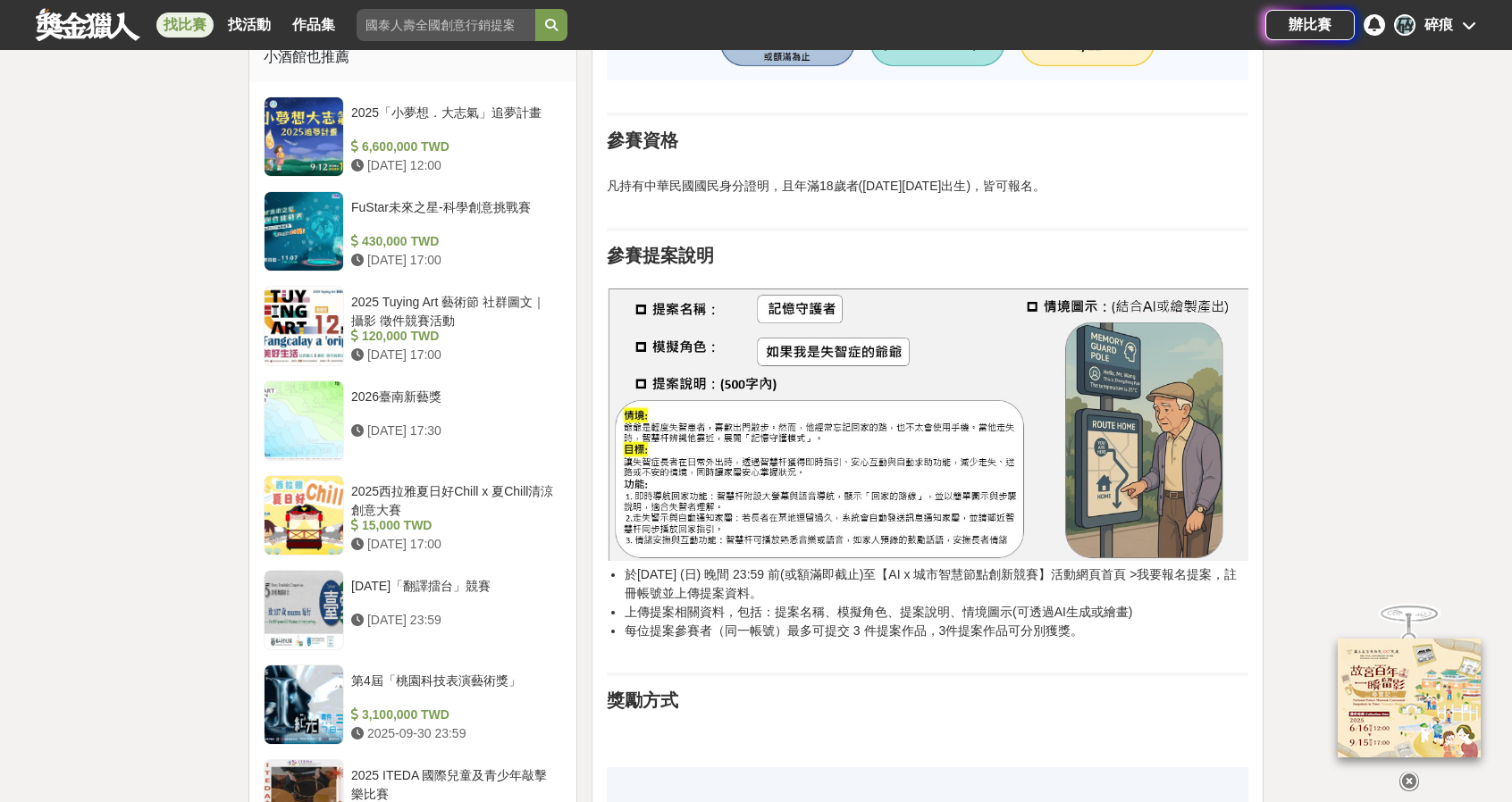 scroll, scrollTop: 1518, scrollLeft: 0, axis: vertical 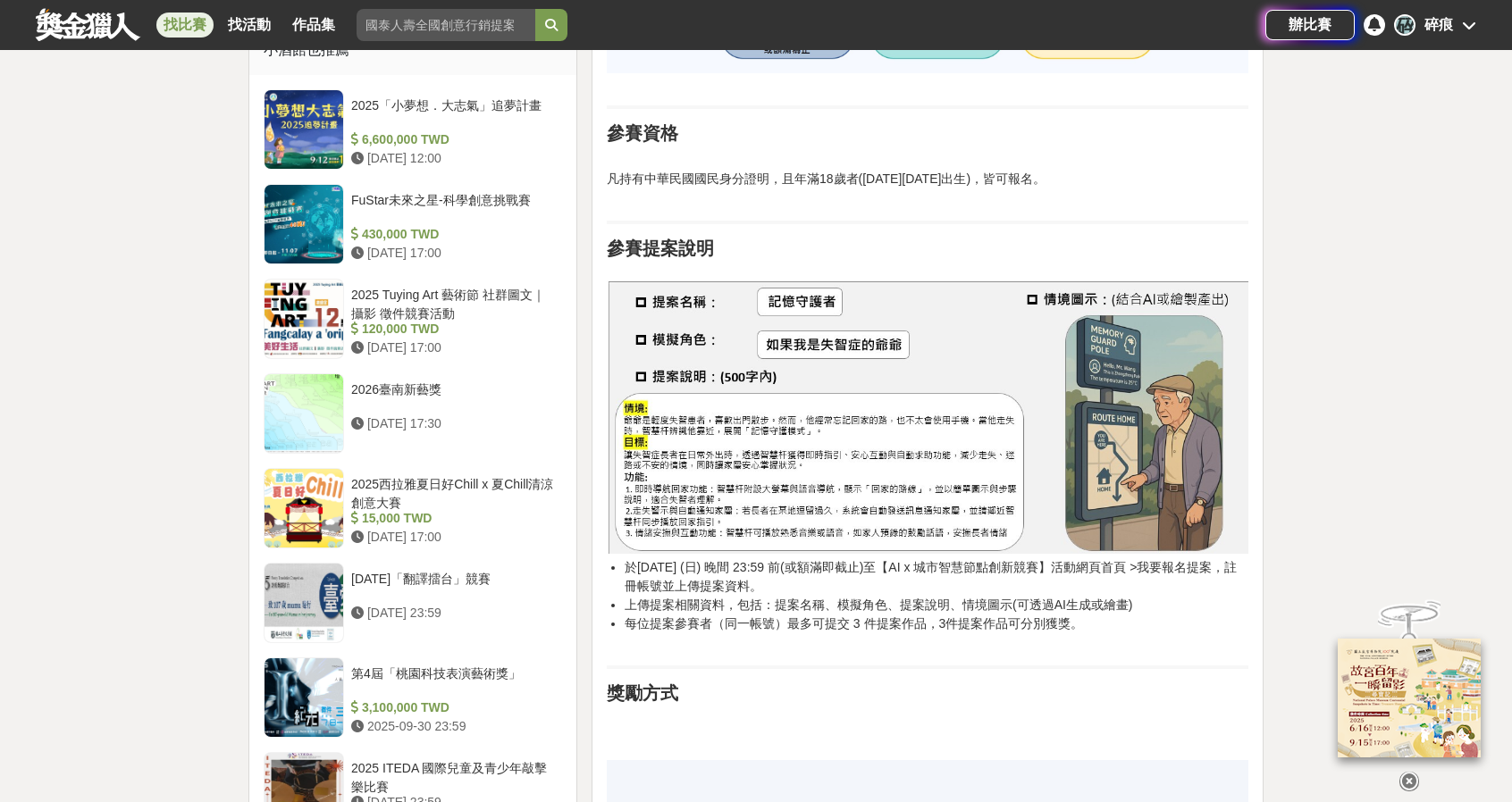 drag, startPoint x: 920, startPoint y: 569, endPoint x: 1055, endPoint y: 589, distance: 136.47344 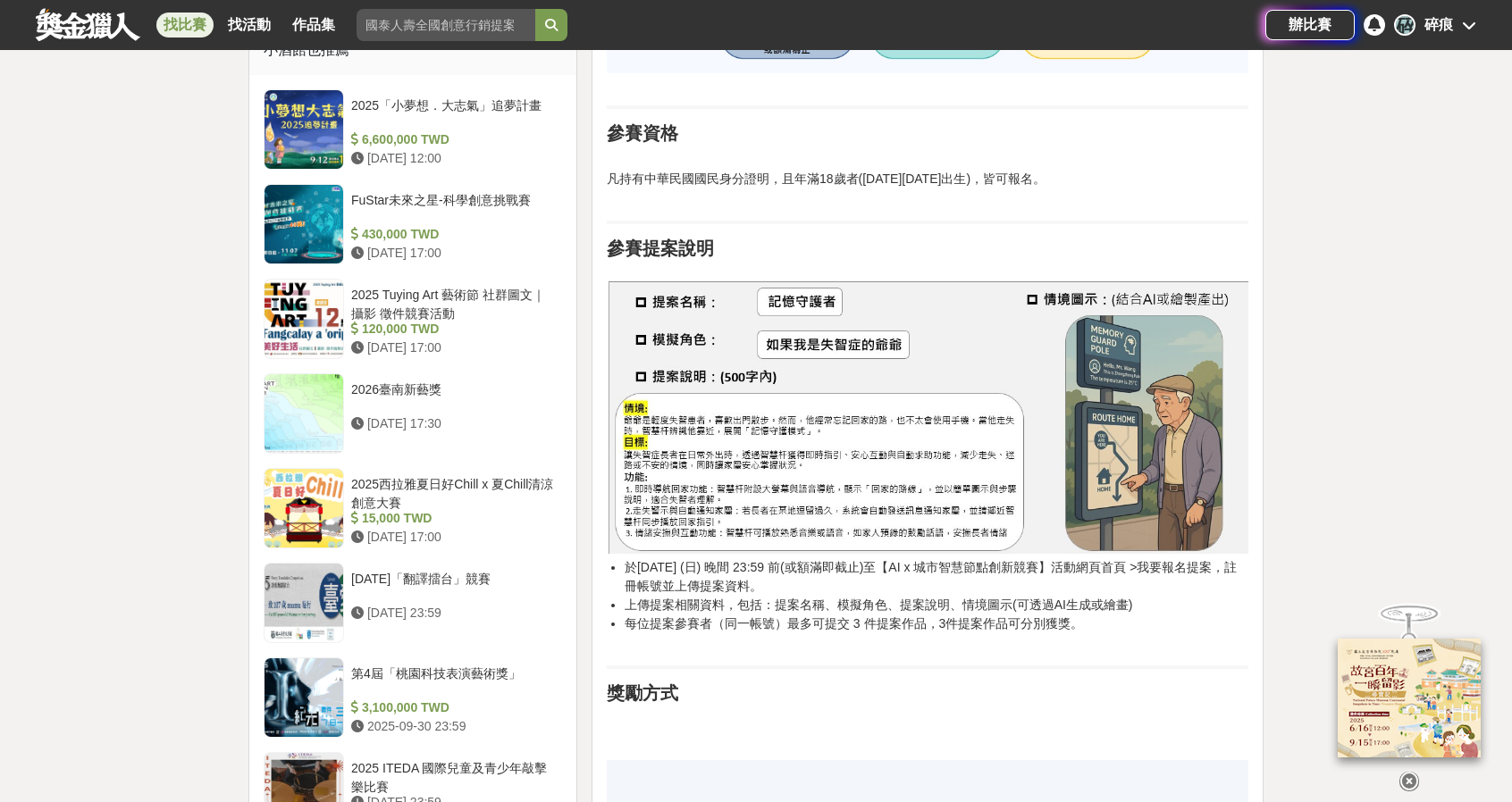 click on "於114 年 8 月 3日 (日) 晚間 23:59 前(或額滿即截止)至【AI x 城市智慧節點創新競賽】活動網頁首頁 >我要報名提案，註冊帳號並上傳提案資料。" at bounding box center [937, 577] 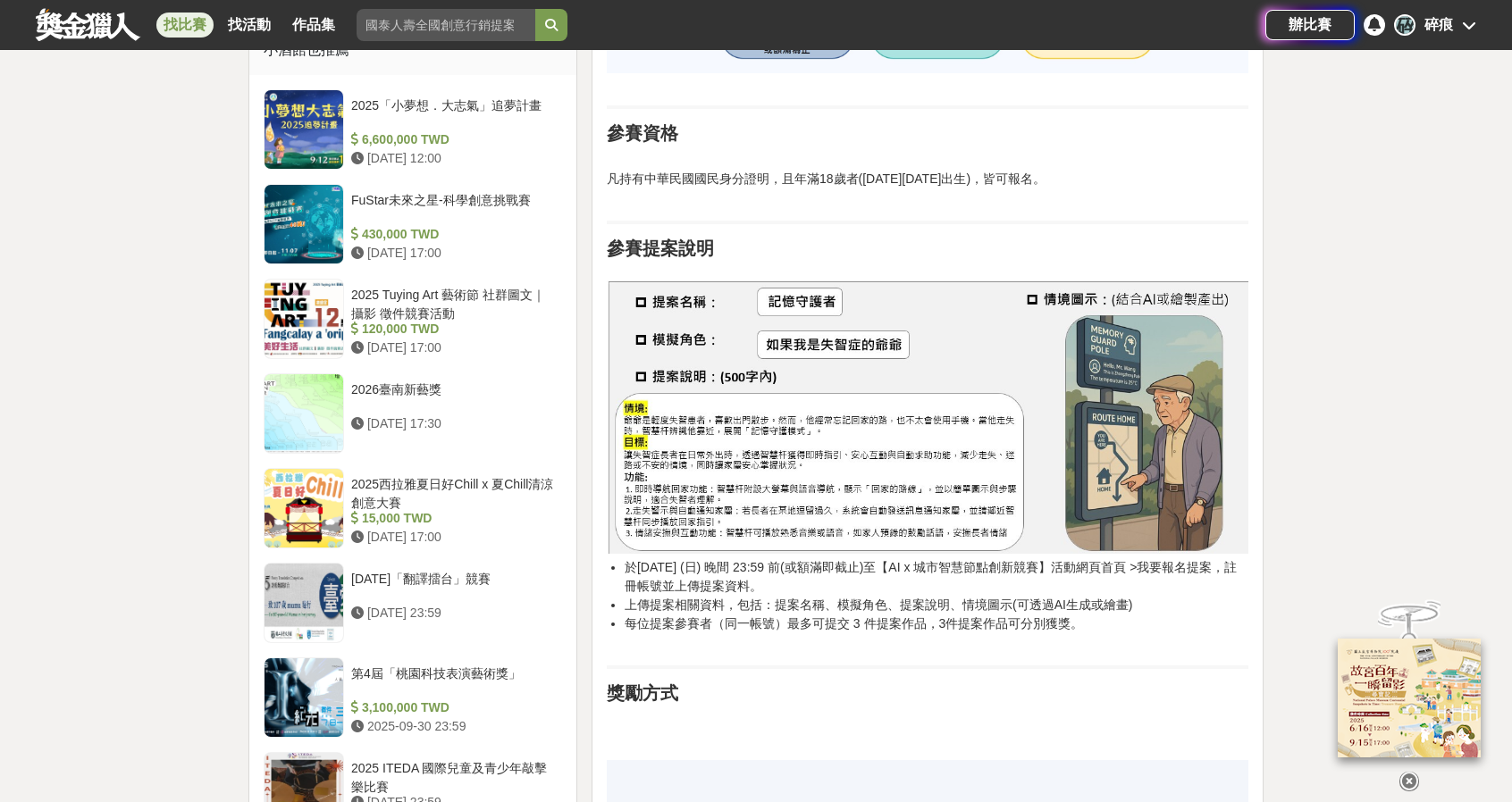 click on "於114 年 8 月 3日 (日) 晚間 23:59 前(或額滿即截止)至【AI x 城市智慧節點創新競賽】活動網頁首頁 >我要報名提案，註冊帳號並上傳提案資料。" at bounding box center (937, 577) 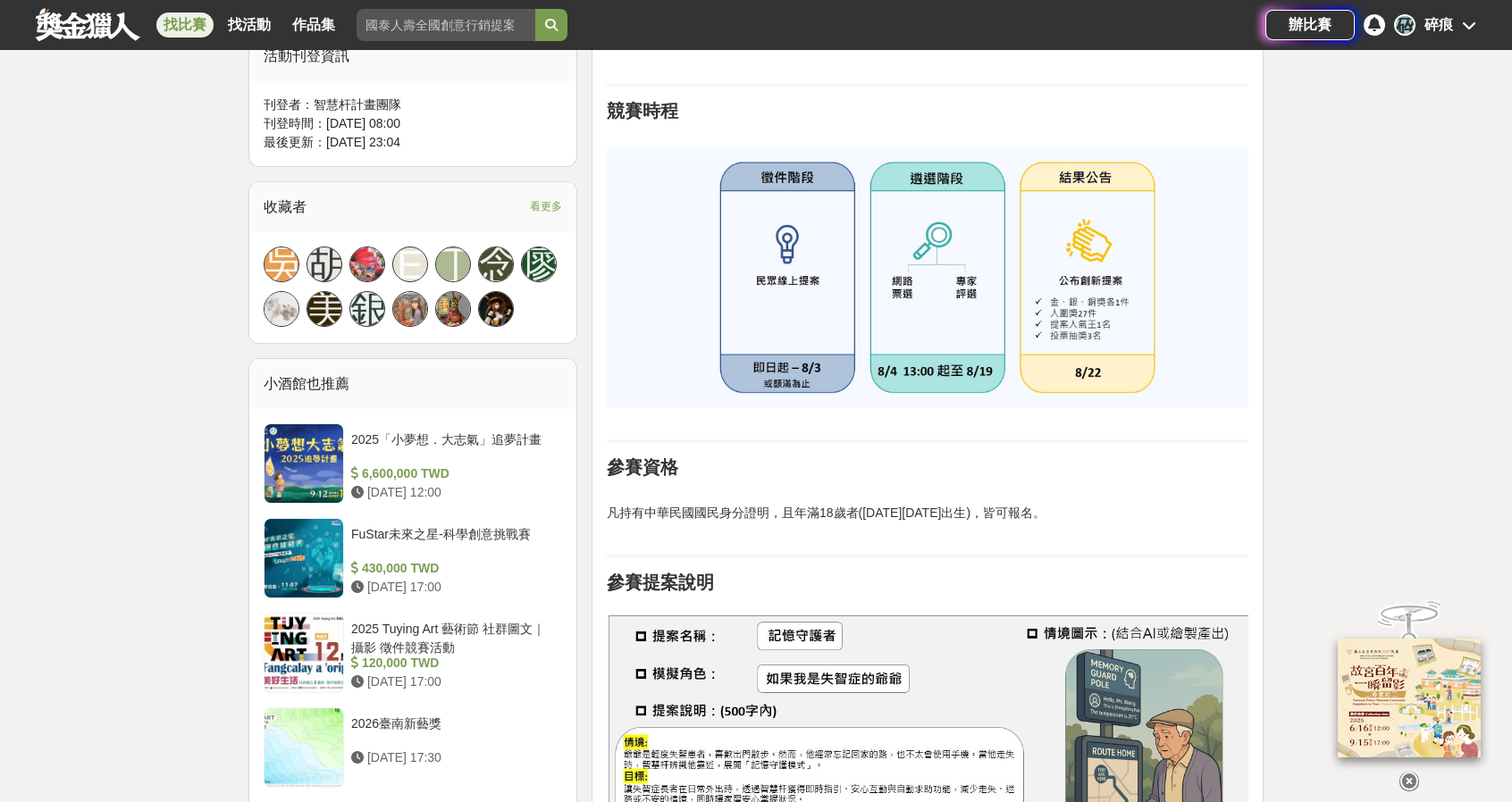 scroll, scrollTop: 1250, scrollLeft: 0, axis: vertical 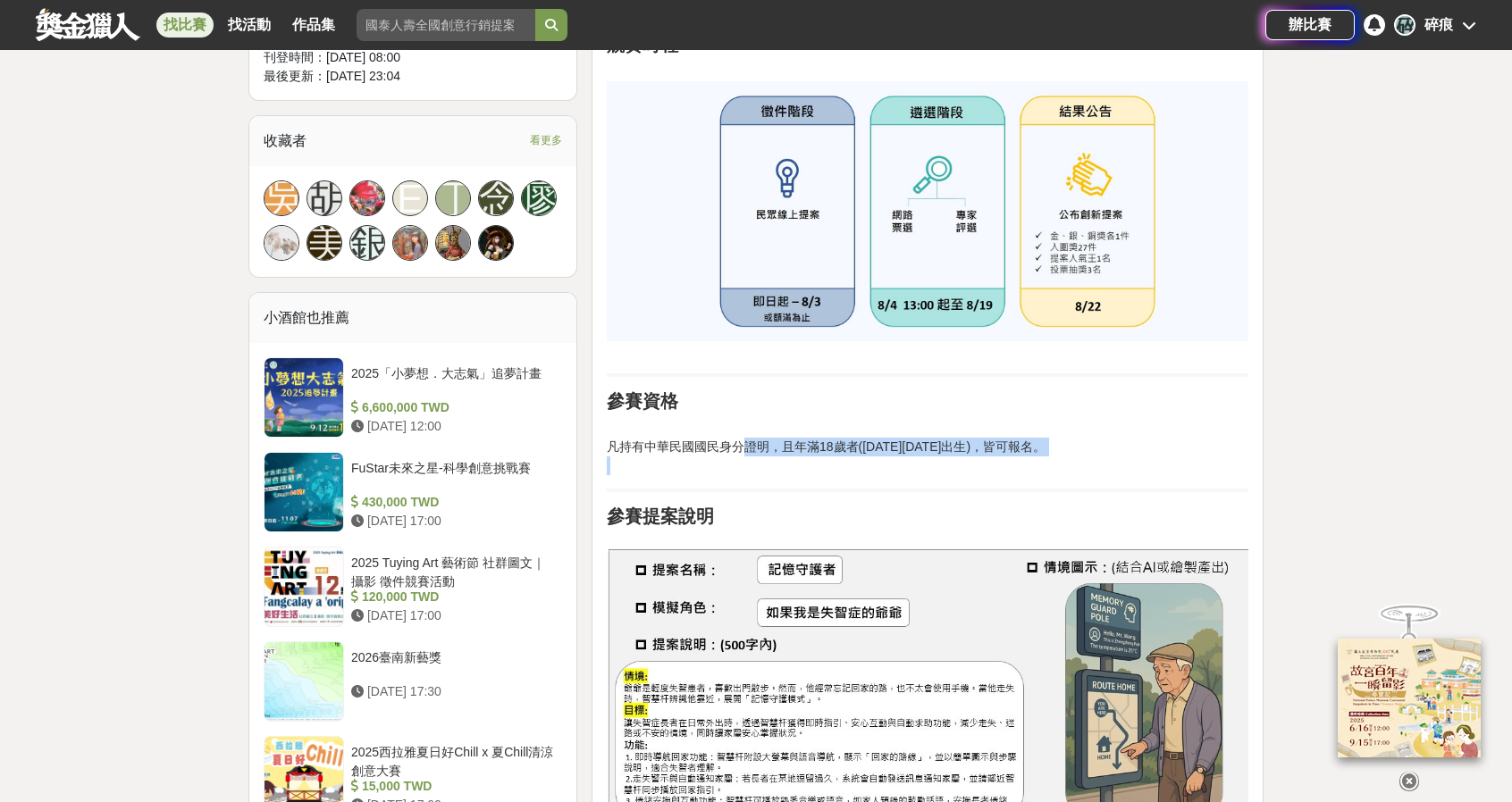 drag, startPoint x: 749, startPoint y: 445, endPoint x: 991, endPoint y: 468, distance: 243.0905 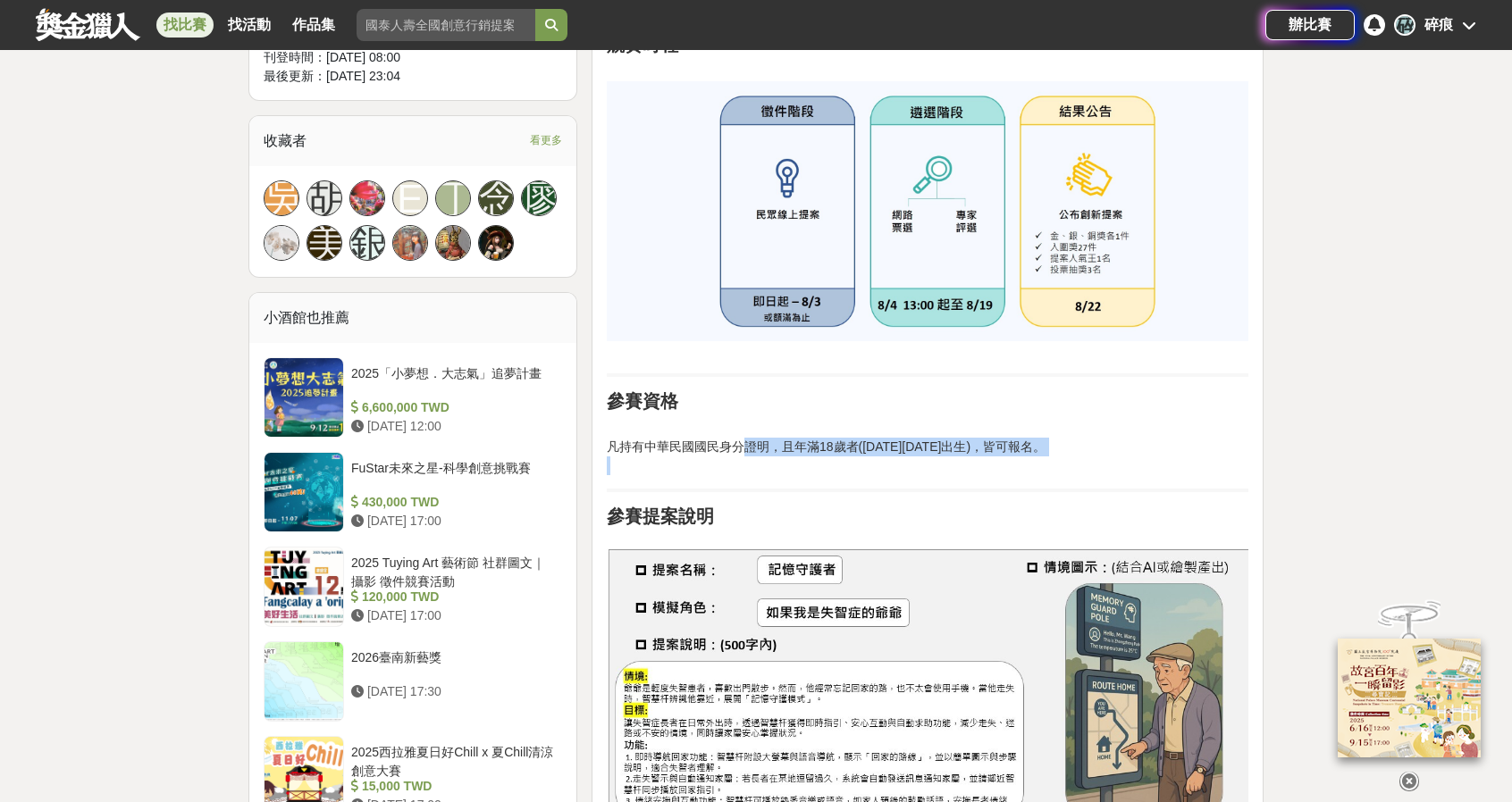 click on "凡持有中華民國國民身分證明，且年滿18歲者(民國96年6月30日之前出生)，皆可報名。" at bounding box center [928, 456] 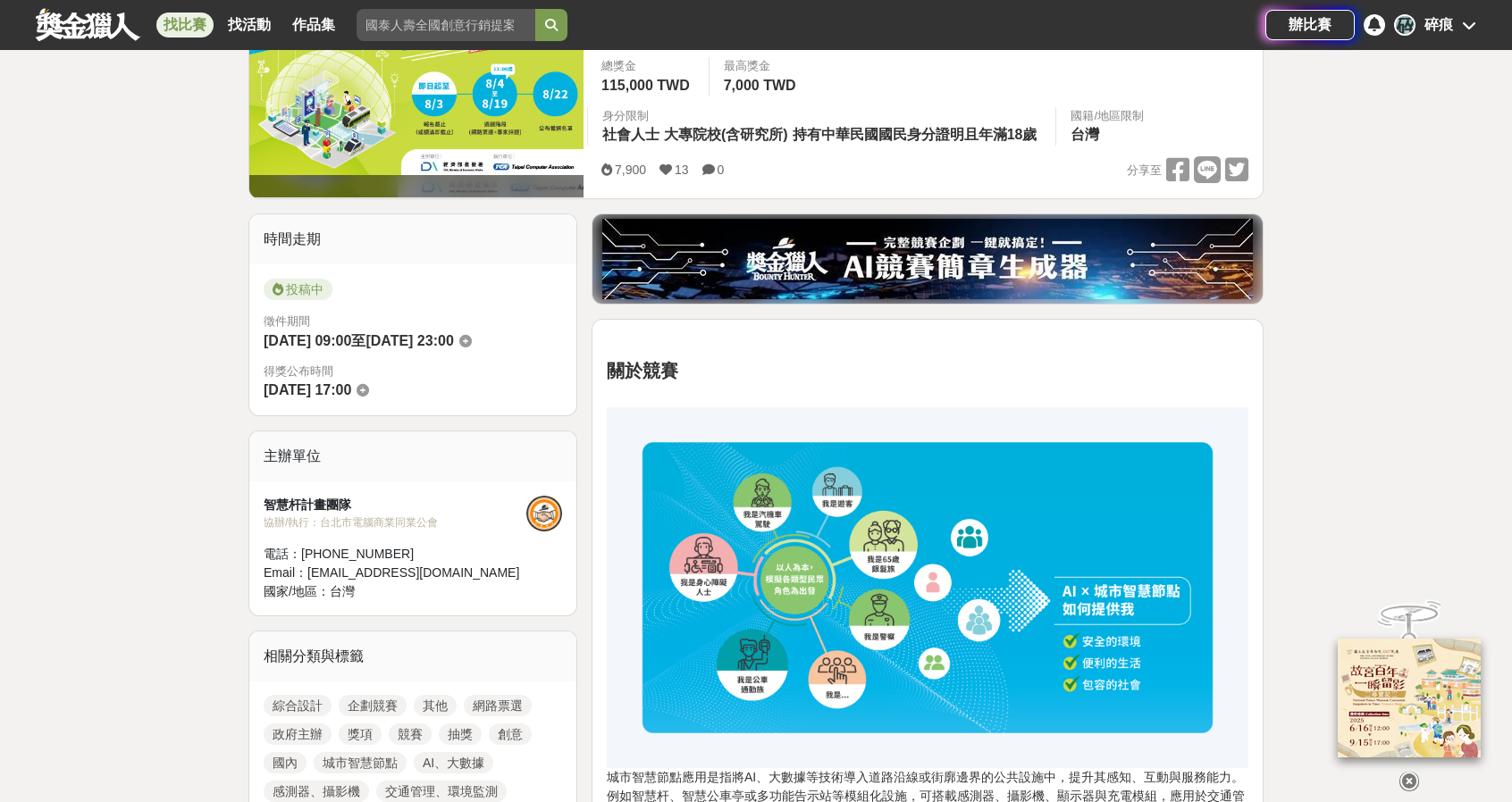 scroll, scrollTop: 179, scrollLeft: 0, axis: vertical 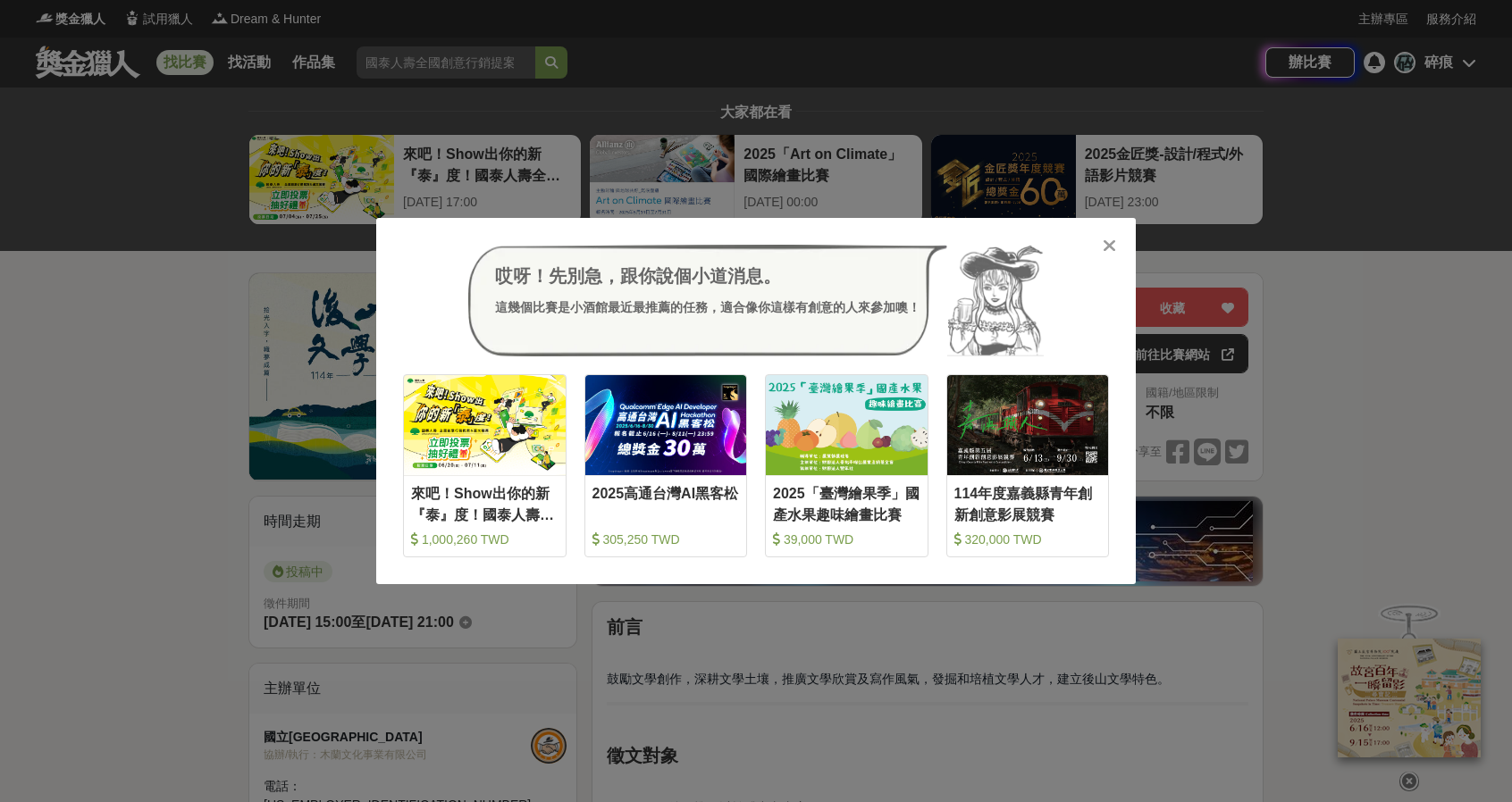 click on "哎呀！先別急，跟你說個小道消息。 這幾個比賽是小酒館最近最推薦的任務，適合像你這樣有創意的人來參加噢！   收藏 來吧！Show出你的新『泰』度！國泰人壽全國創意行銷提案&圖文競賽   1,000,260 TWD   收藏 2025高通台灣AI黑客松   305,250 TWD   收藏 2025「臺灣繪果季」國產水果趣味繪畫比賽   39,000 TWD   收藏 114年度嘉義縣青年創新創意影展競賽   320,000 TWD" at bounding box center [756, 401] 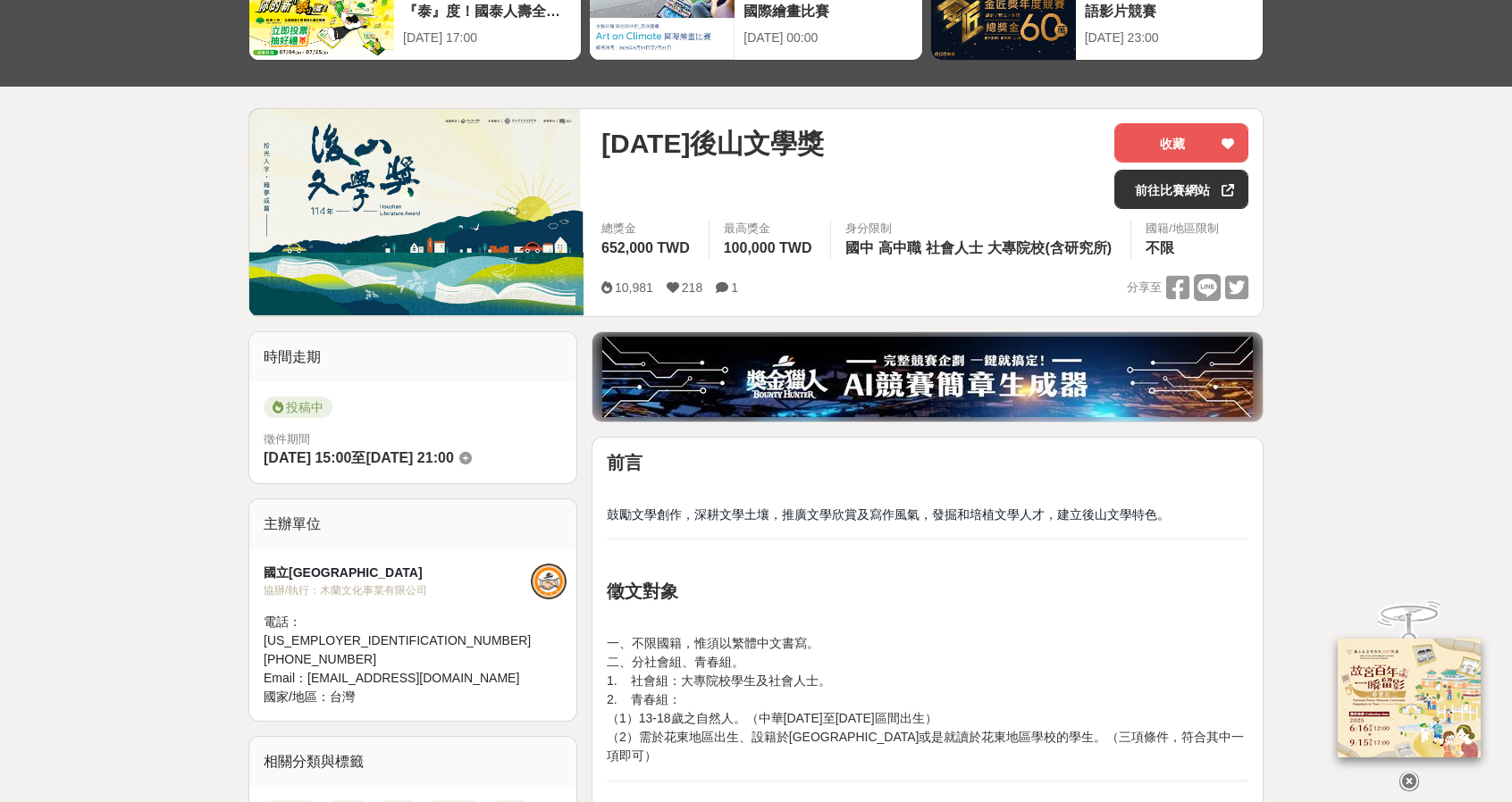 scroll, scrollTop: 357, scrollLeft: 0, axis: vertical 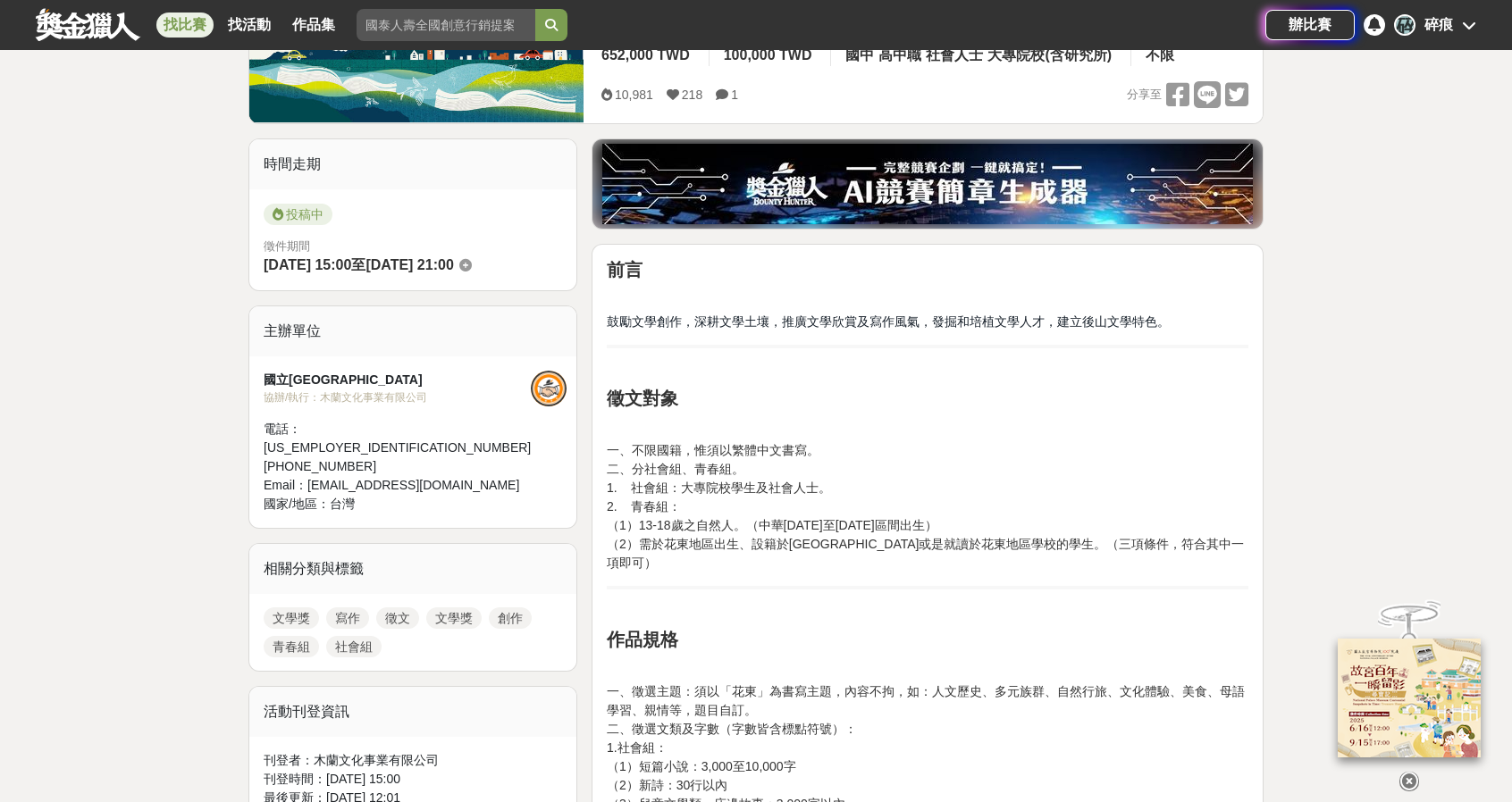 drag, startPoint x: 720, startPoint y: 448, endPoint x: 851, endPoint y: 513, distance: 146.23953 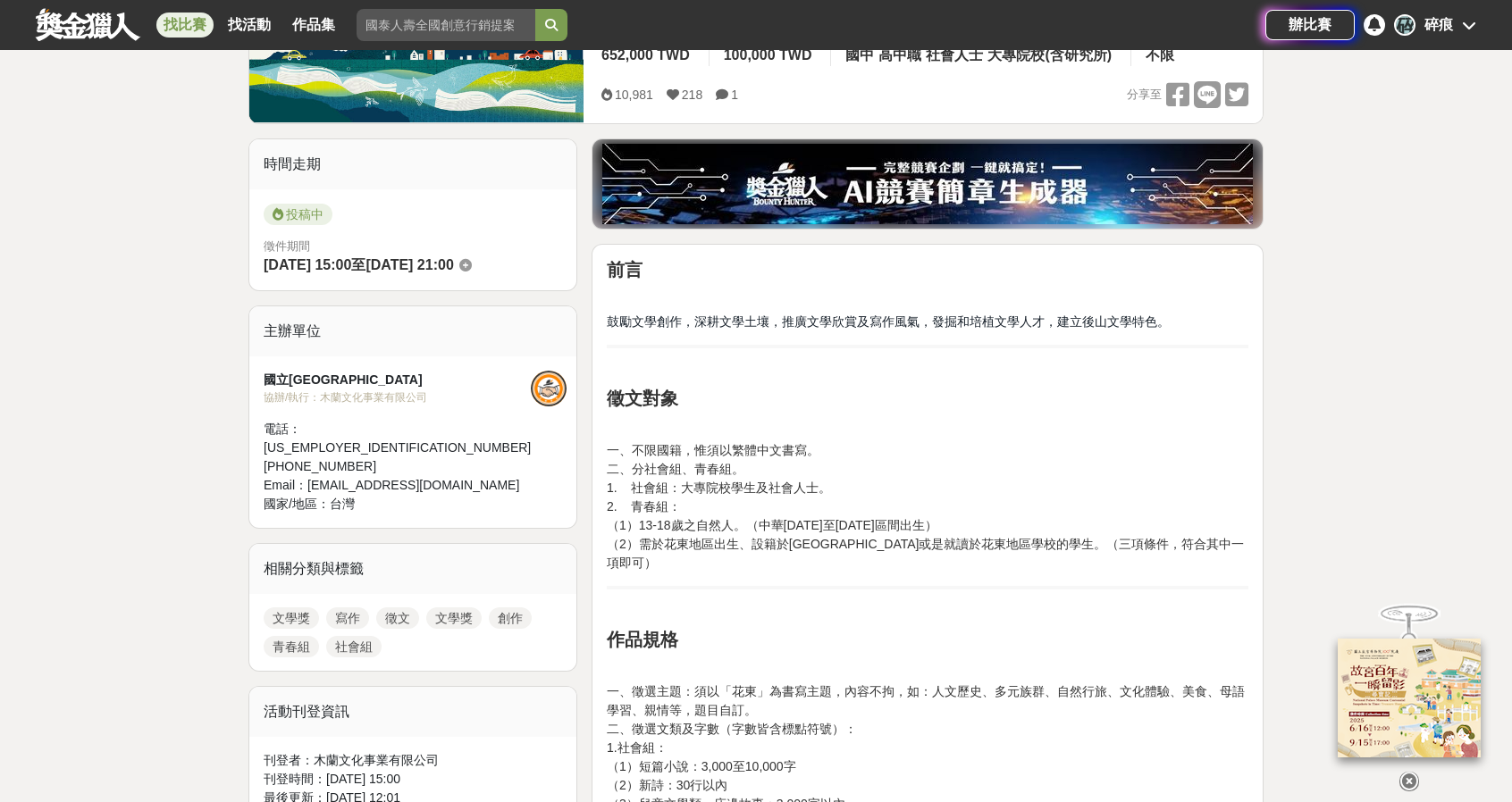 click on "一、不限國籍，惟須以繁體中文書寫。 二、分社會組、青春組。          1.    社會組：大專院校學生及社會人士。          2.    青春組：               （1）13-18歲之自然人。（中華[DATE]至[DATE]區間出生）                （2）需於[GEOGRAPHIC_DATA]出生、設籍於[GEOGRAPHIC_DATA]或是就讀於[GEOGRAPHIC_DATA]的學生。（三項條件，符合其中一項即可）" at bounding box center [928, 506] 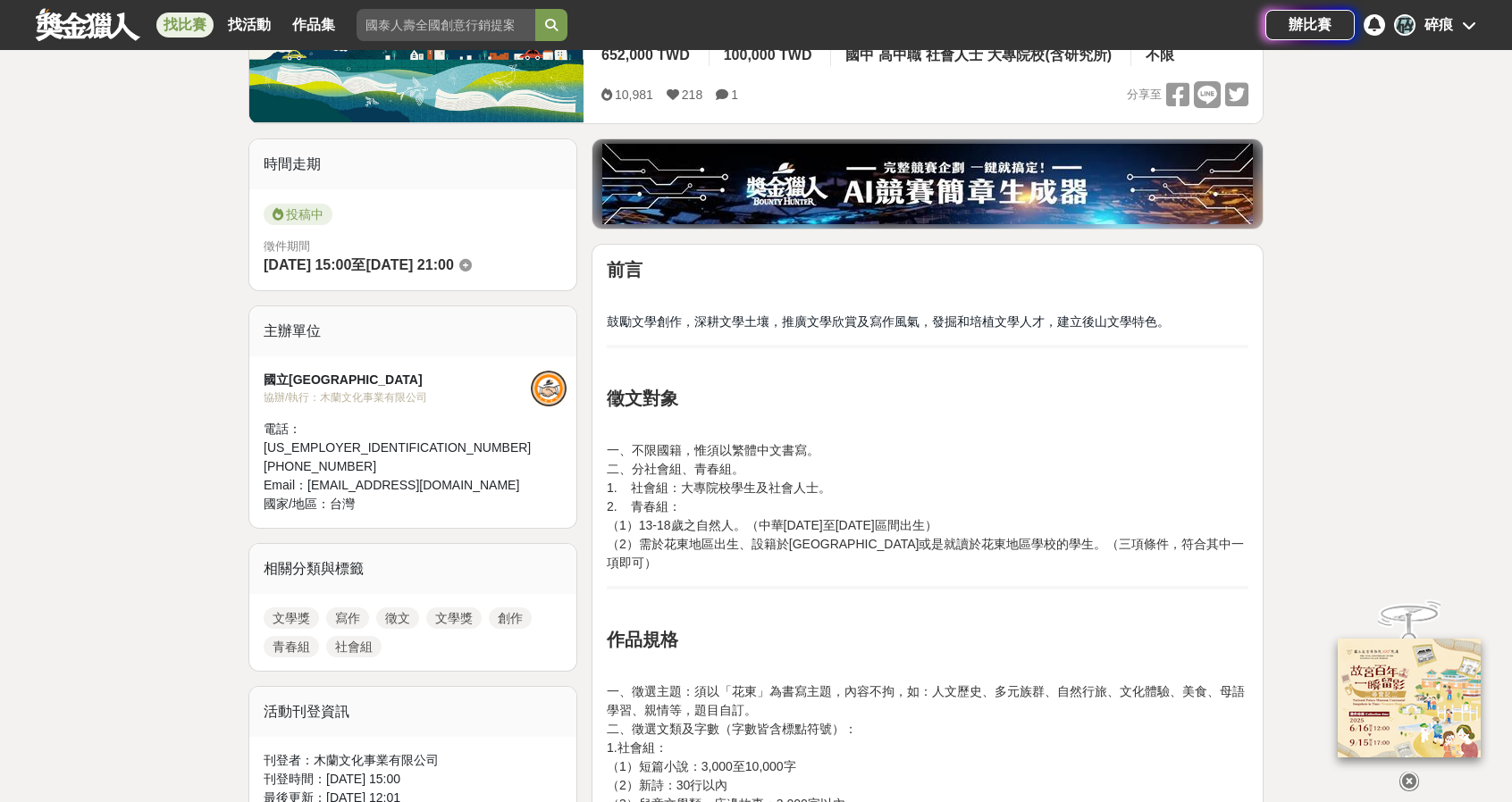 click on "一、不限國籍，惟須以繁體中文書寫。 二、分社會組、青春組。          1.    社會組：大專院校學生及社會人士。          2.    青春組：               （1）13-18歲之自然人。（中華[DATE]至[DATE]區間出生）                （2）需於[GEOGRAPHIC_DATA]出生、設籍於[GEOGRAPHIC_DATA]或是就讀於[GEOGRAPHIC_DATA]的學生。（三項條件，符合其中一項即可）" at bounding box center (928, 506) 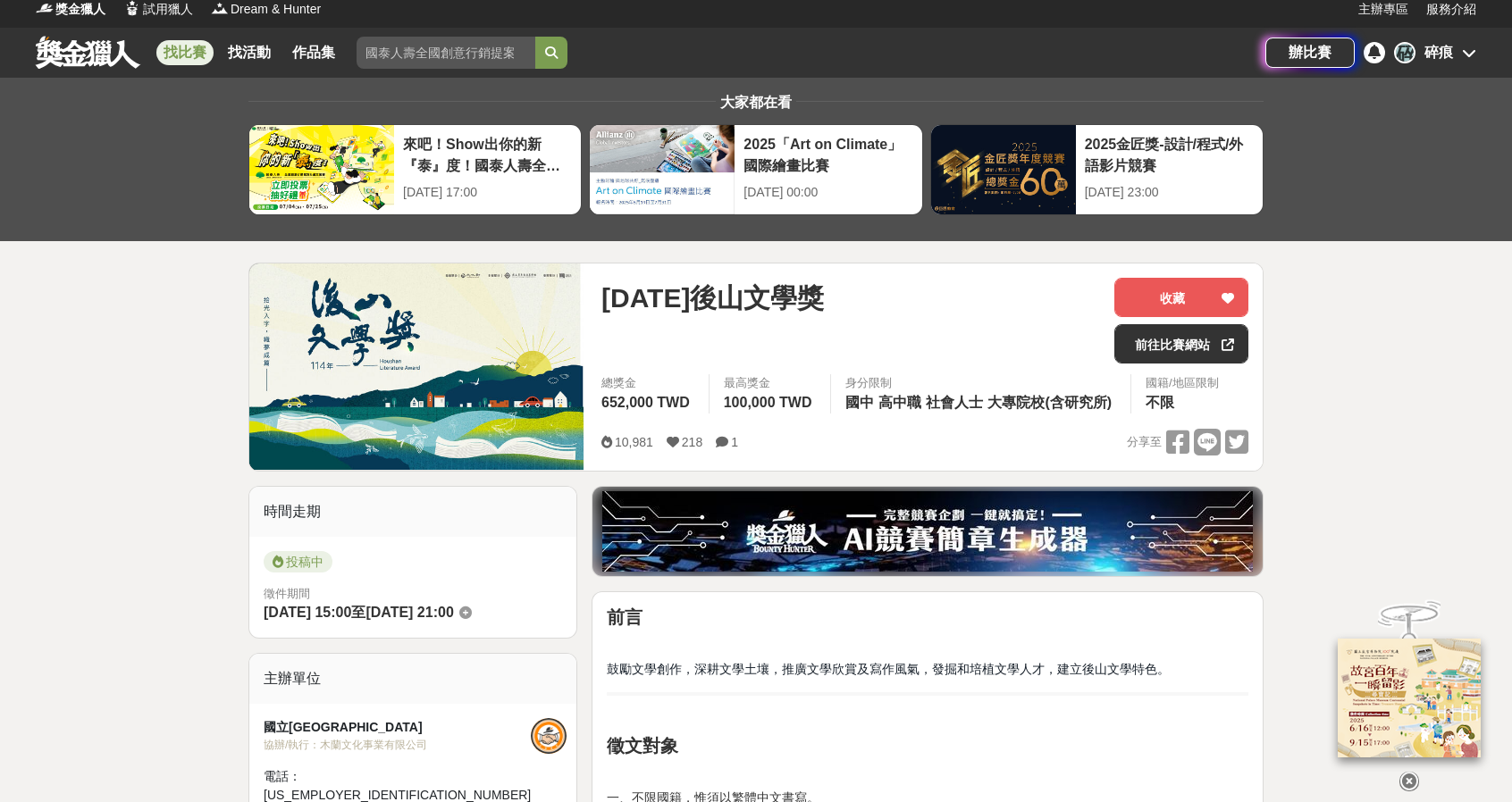 scroll, scrollTop: 0, scrollLeft: 0, axis: both 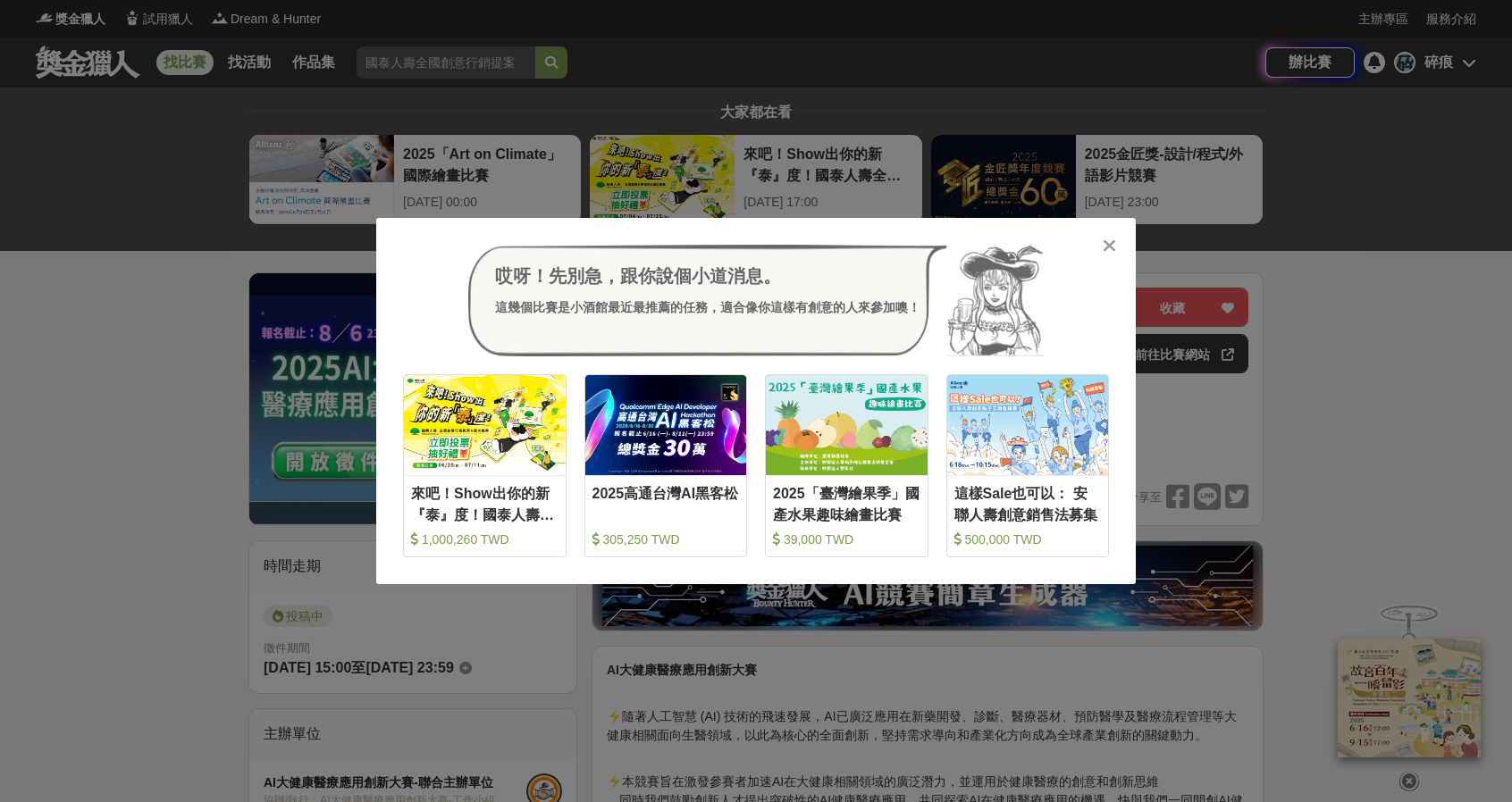 click on "哎呀！先別急，跟你說個小道消息。 這幾個比賽是小酒館最近最推薦的任務，適合像你這樣有創意的人來參加噢！   收藏 來吧！Show出你的新『泰』度！國泰人壽全國創意行銷提案&圖文競賽   1,000,260 TWD   收藏 2025高通台灣AI黑客松   305,250 TWD   收藏 2025「臺灣繪果季」國產水果趣味繪畫比賽   39,000 TWD   收藏 這樣Sale也可以： 安聯人壽創意銷售法募集   500,000 TWD" at bounding box center (756, 401) 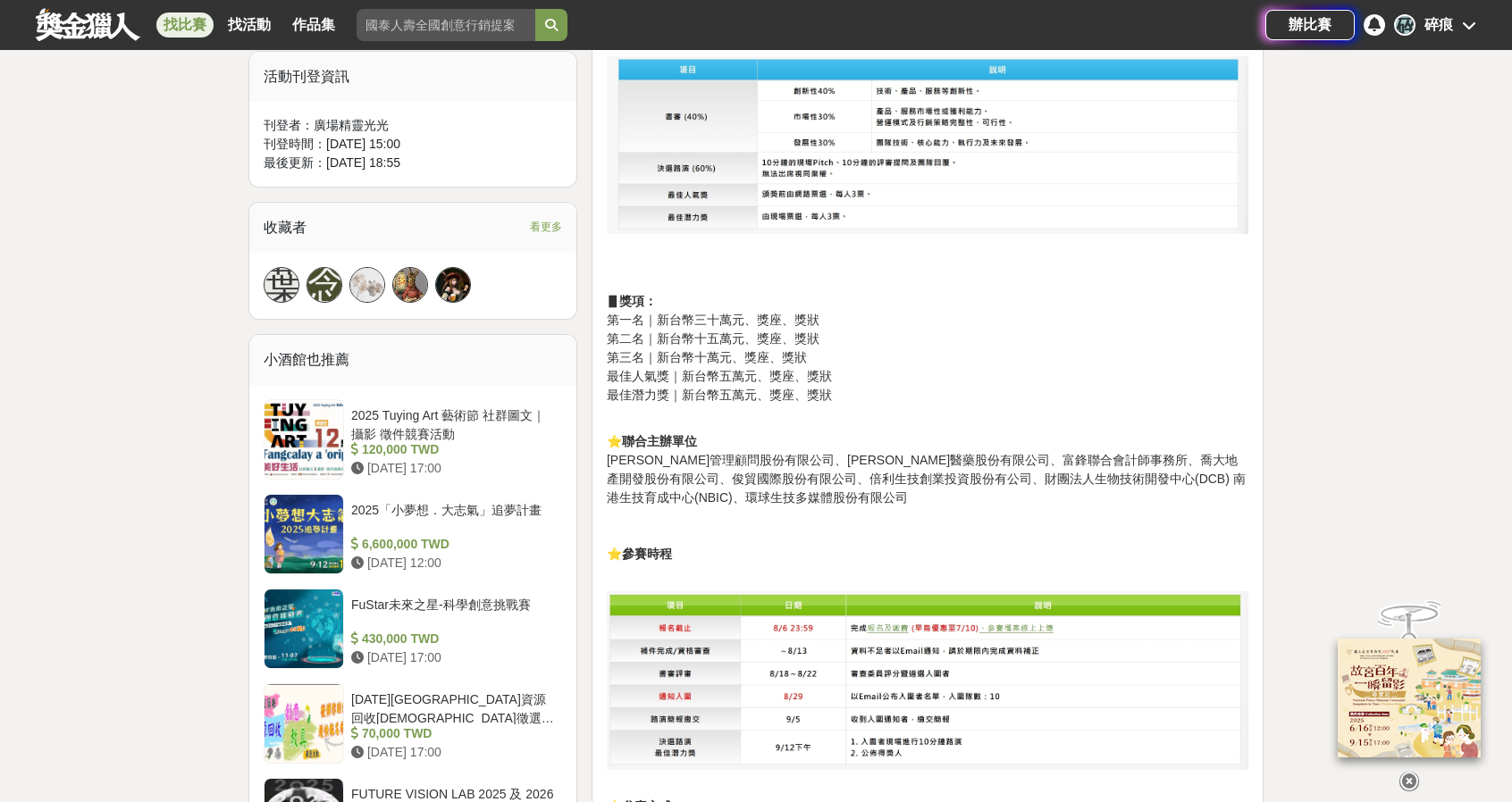 scroll, scrollTop: 1340, scrollLeft: 0, axis: vertical 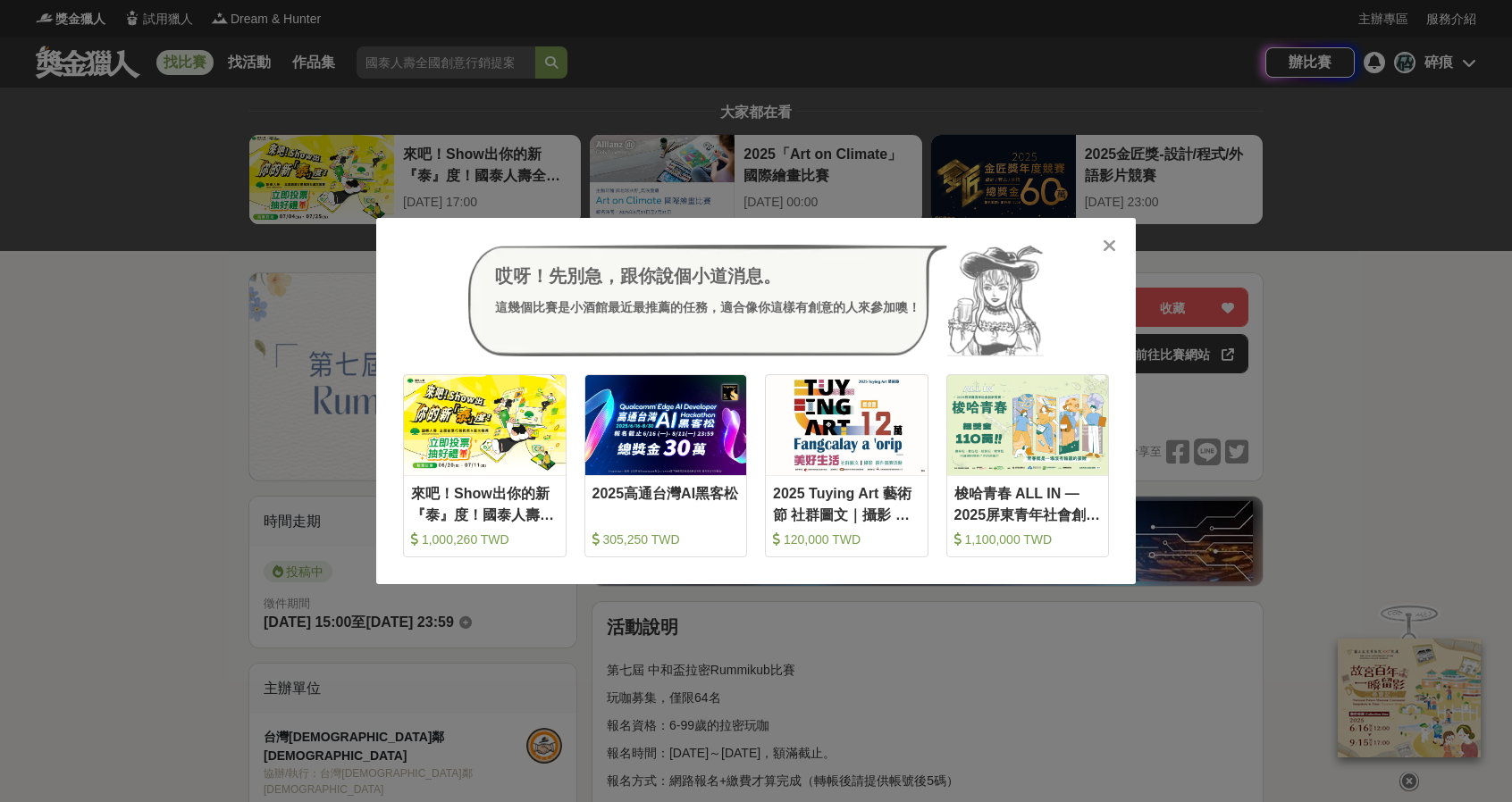 click on "哎呀！先別急，跟你說個小道消息。 這幾個比賽是小酒館最近最推薦的任務，適合像你這樣有創意的人來參加噢！   收藏 來吧！Show出你的新『泰』度！國泰人壽全國創意行銷提案&圖文競賽   1,000,260 TWD   收藏 2025高通台灣AI黑客松   305,250 TWD   收藏 2025 Tuying Art 藝術節 社群圖文｜攝影 徵件競賽活動   120,000 TWD   收藏 梭哈青春 ALL IN —2025屏東青年社會創新競賽   1,100,000 TWD" at bounding box center [756, 401] 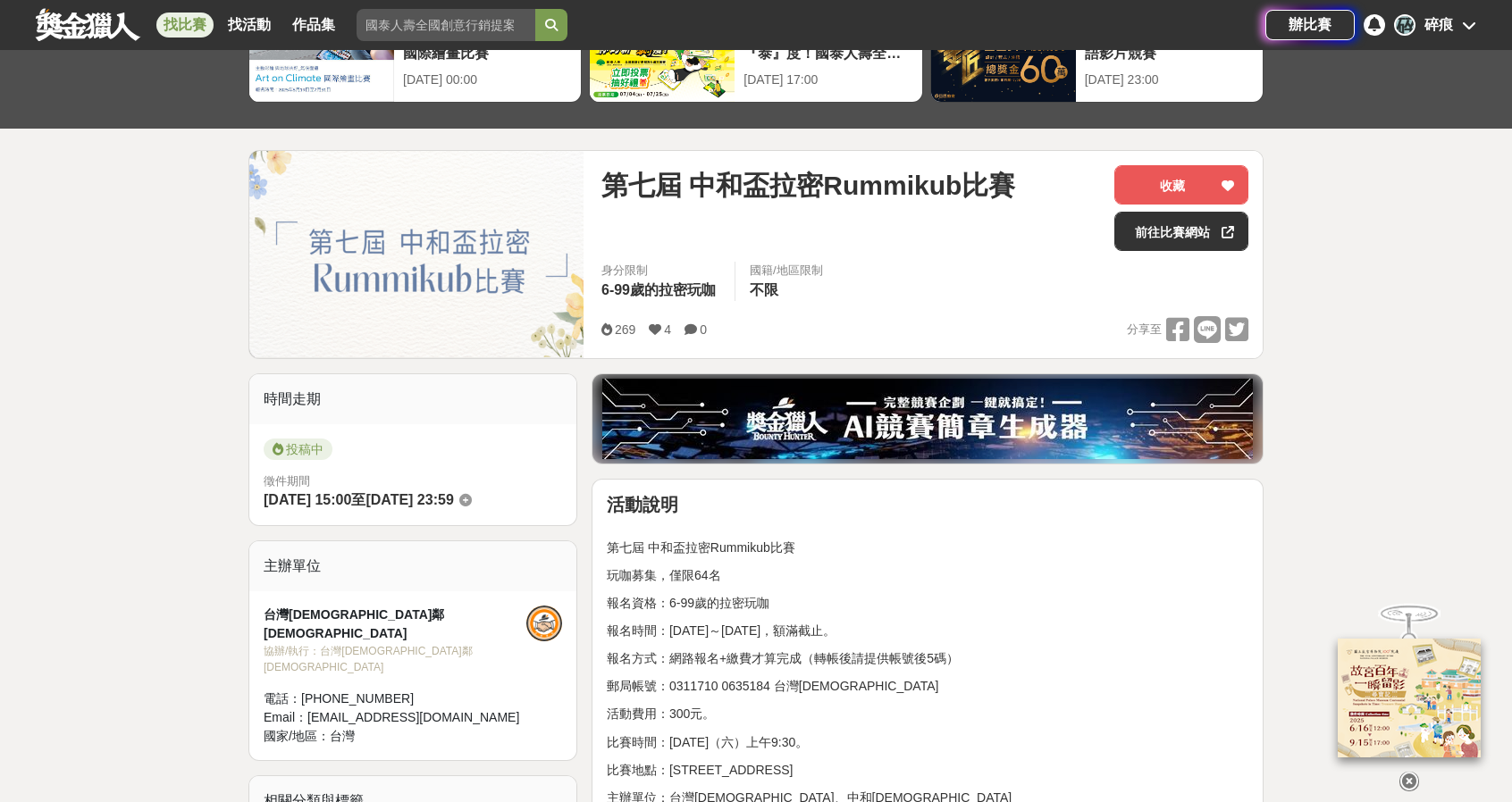 scroll, scrollTop: 268, scrollLeft: 0, axis: vertical 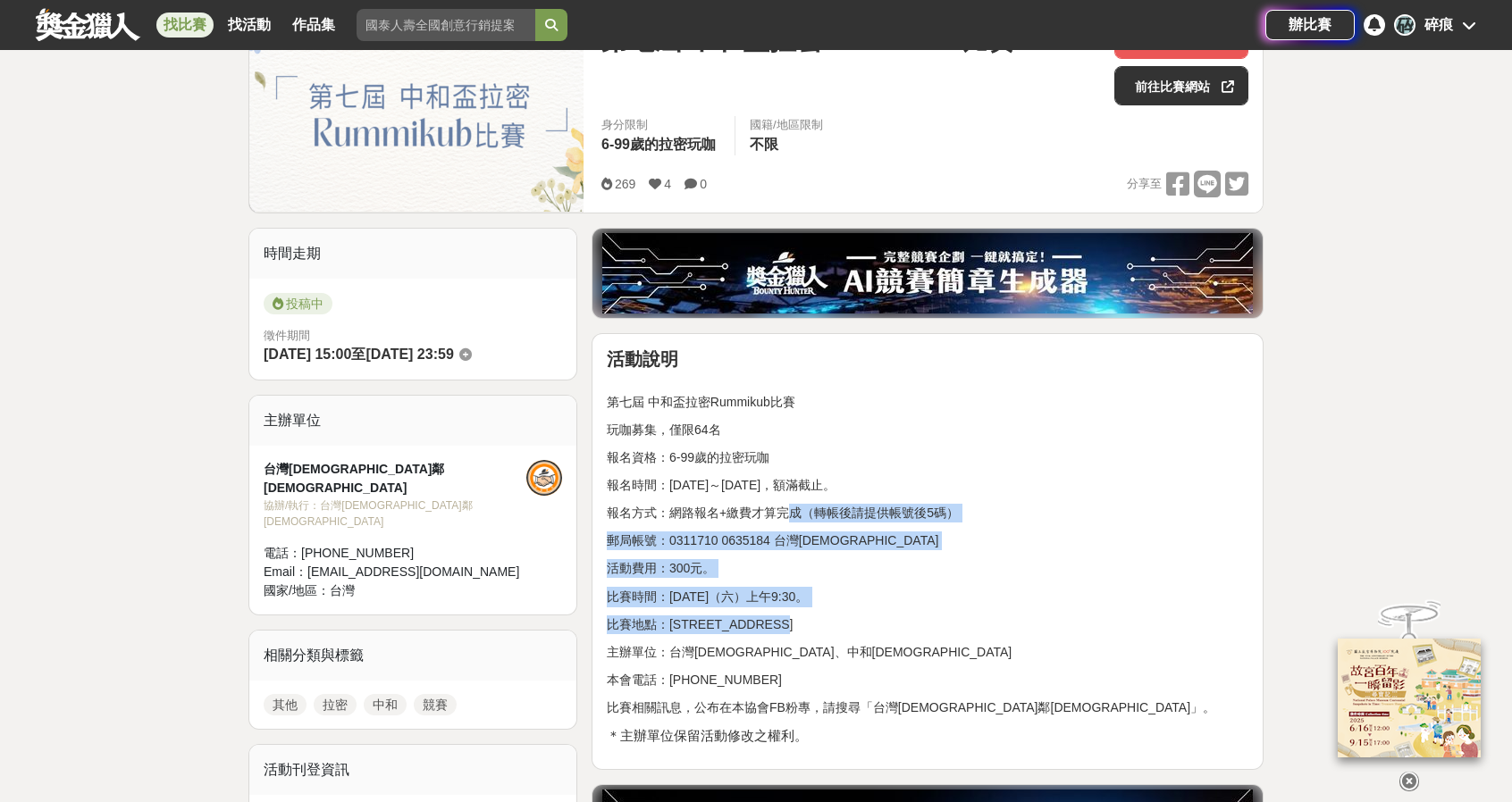 drag, startPoint x: 789, startPoint y: 503, endPoint x: 914, endPoint y: 613, distance: 166.50826 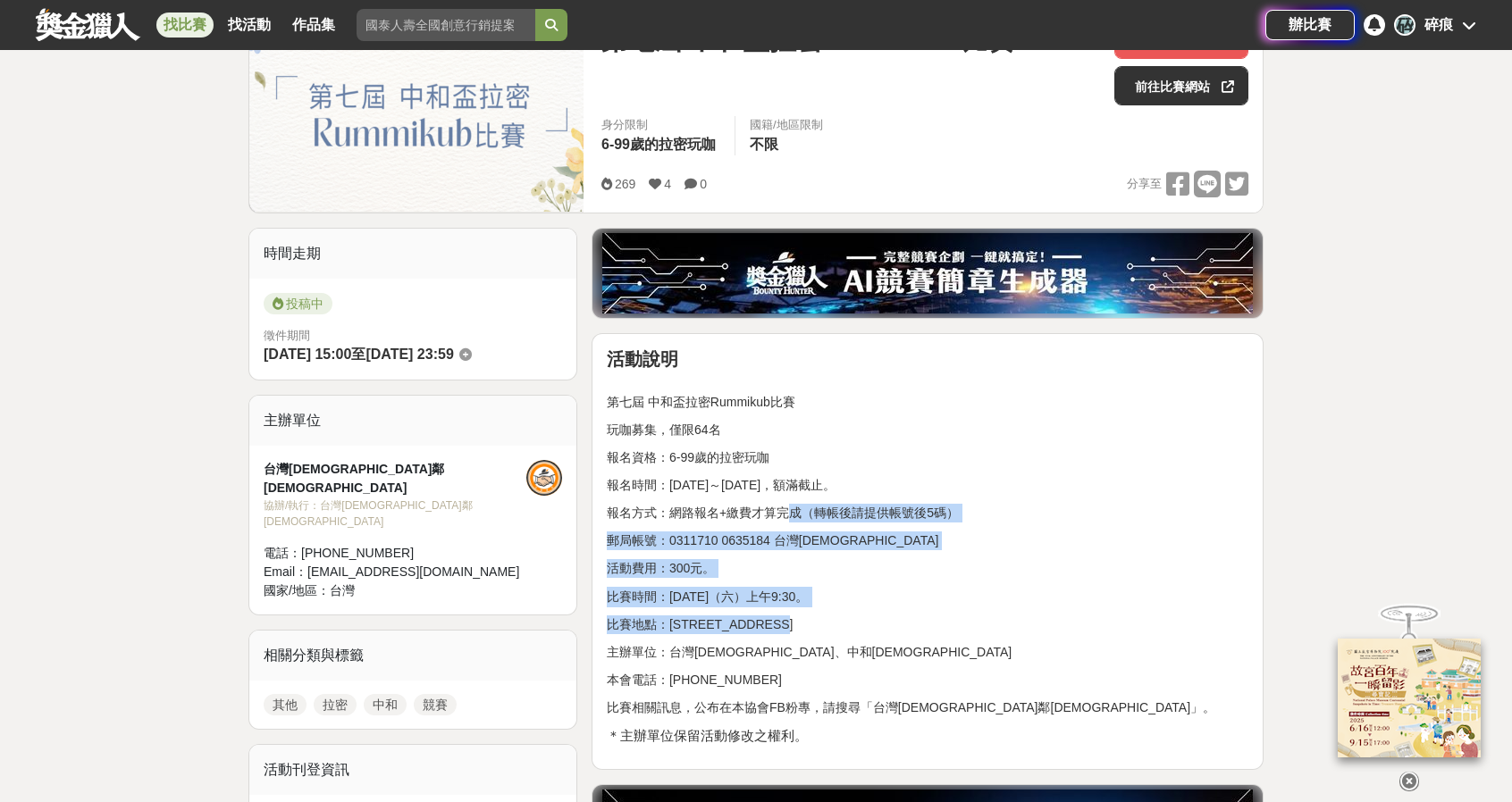 click on "活動說明 第七屆 中和盃拉密Rummikub比賽 玩咖募集，僅限64名  報名資格：6-99歲的拉密玩咖  報名時間：[DATE]～[DATE]，額滿截止。 報名方式：網路報名+繳費才算完成（轉帳後請提供帳號後5碼） 郵局帳號：0311710 0635184 台灣[DEMOGRAPHIC_DATA]鄰沐靈協會 活動費用：300元。 比賽時間：[DATE]（六）上午9:30 。 比賽地點：[STREET_ADDRESS] 主辦單位：台灣[DEMOGRAPHIC_DATA]鄰沐靈協會、中和[DEMOGRAPHIC_DATA] 本會電話：[PHONE_NUMBER] 比賽相關訊息，公布在本協會FB粉專，請搜尋「台灣[DEMOGRAPHIC_DATA]」。  ＊主辦單位保留活動修改之權利。" at bounding box center [928, 547] 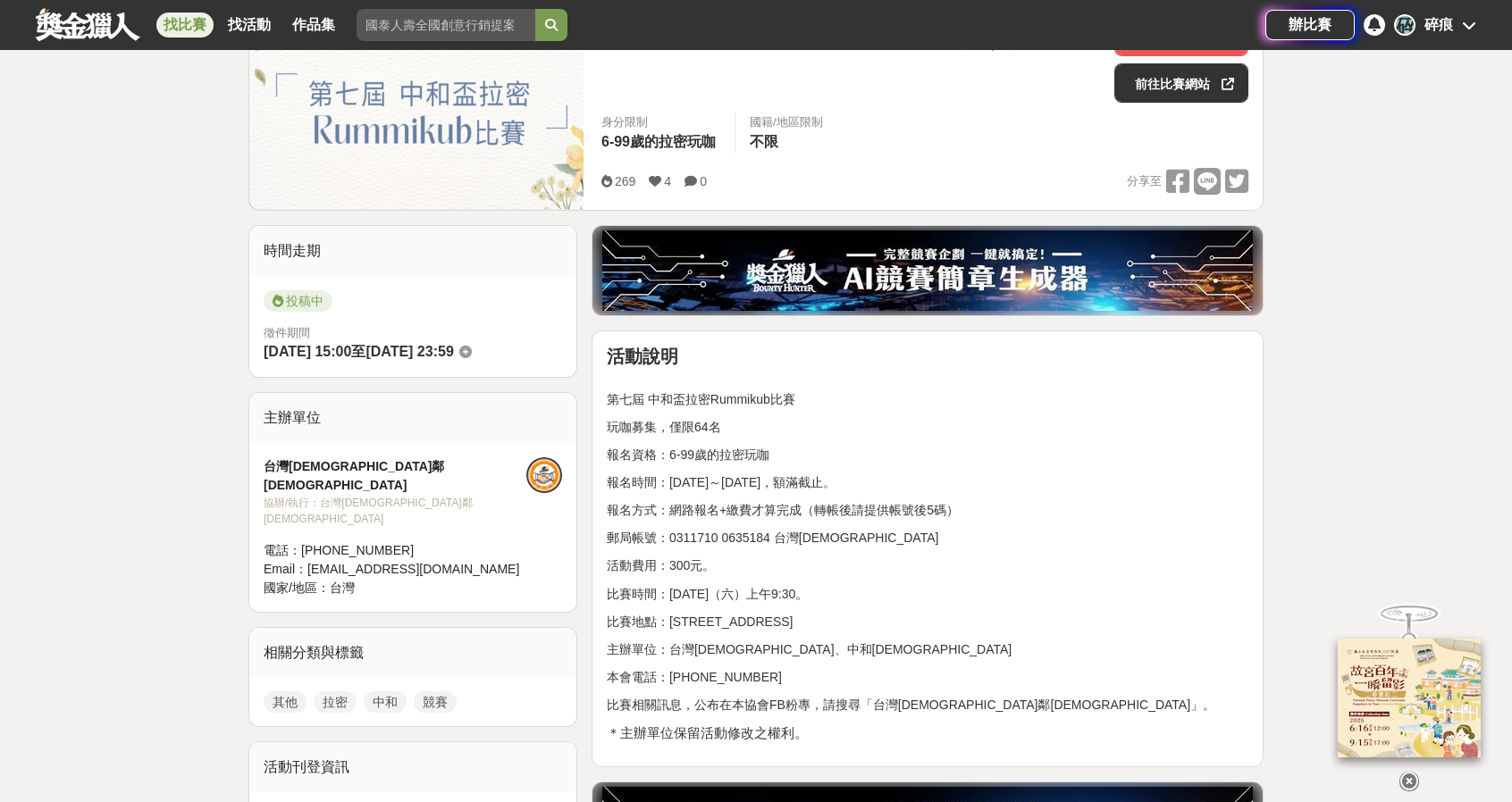 scroll, scrollTop: 268, scrollLeft: 0, axis: vertical 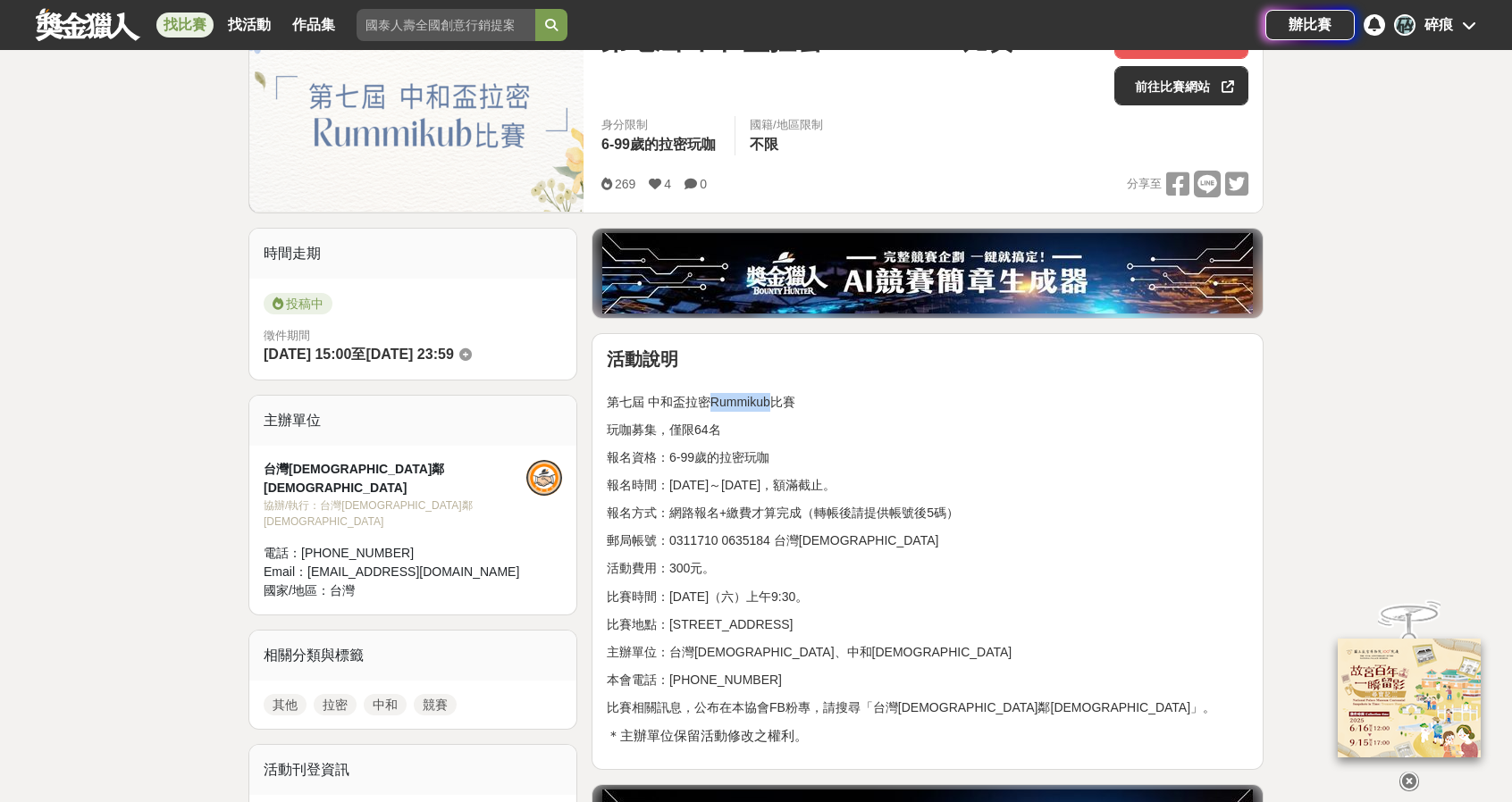 drag, startPoint x: 710, startPoint y: 405, endPoint x: 773, endPoint y: 397, distance: 63.50591 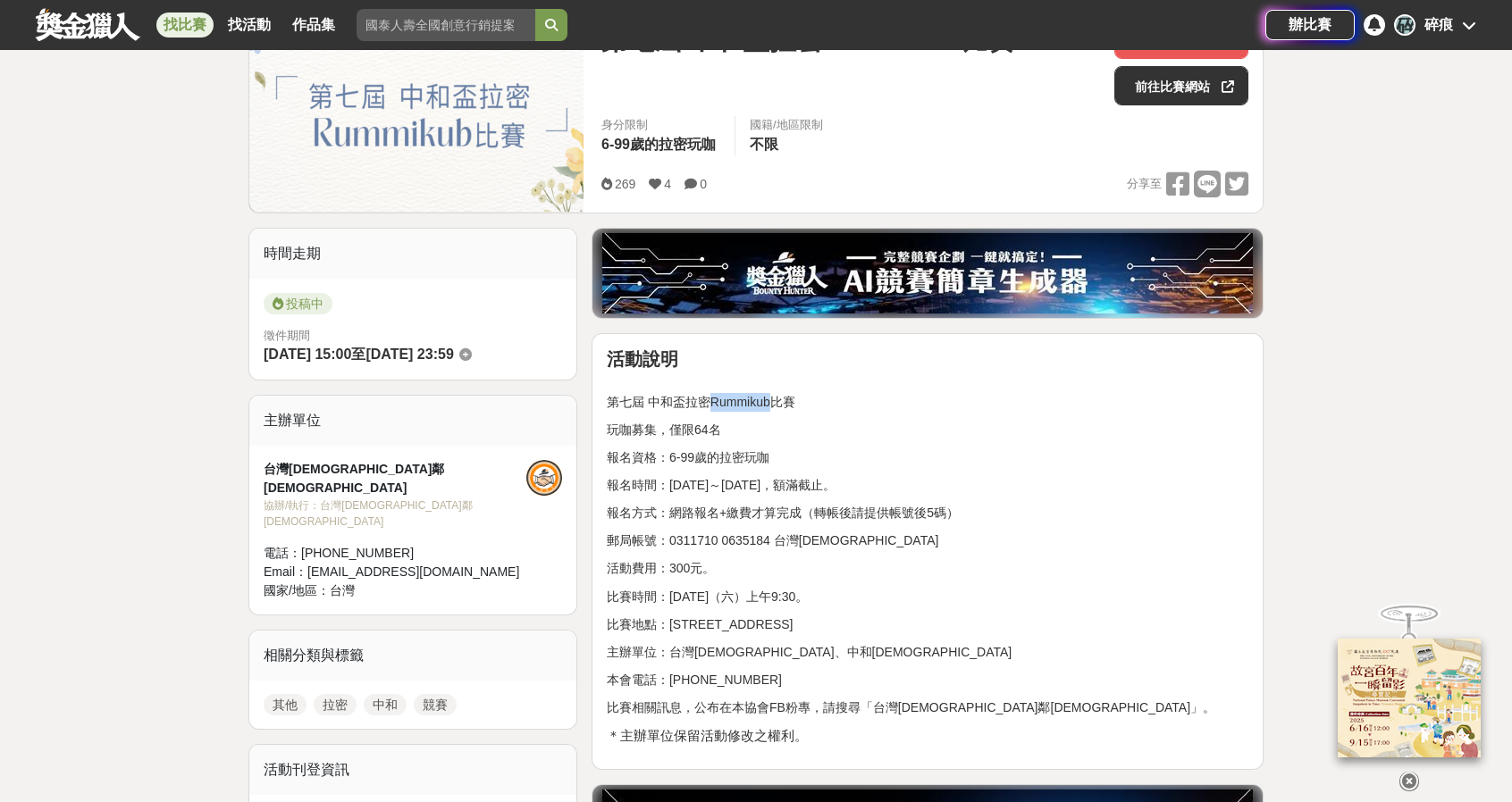 click on "第七屆 中和盃拉密Rummikub比賽" at bounding box center (928, 393) 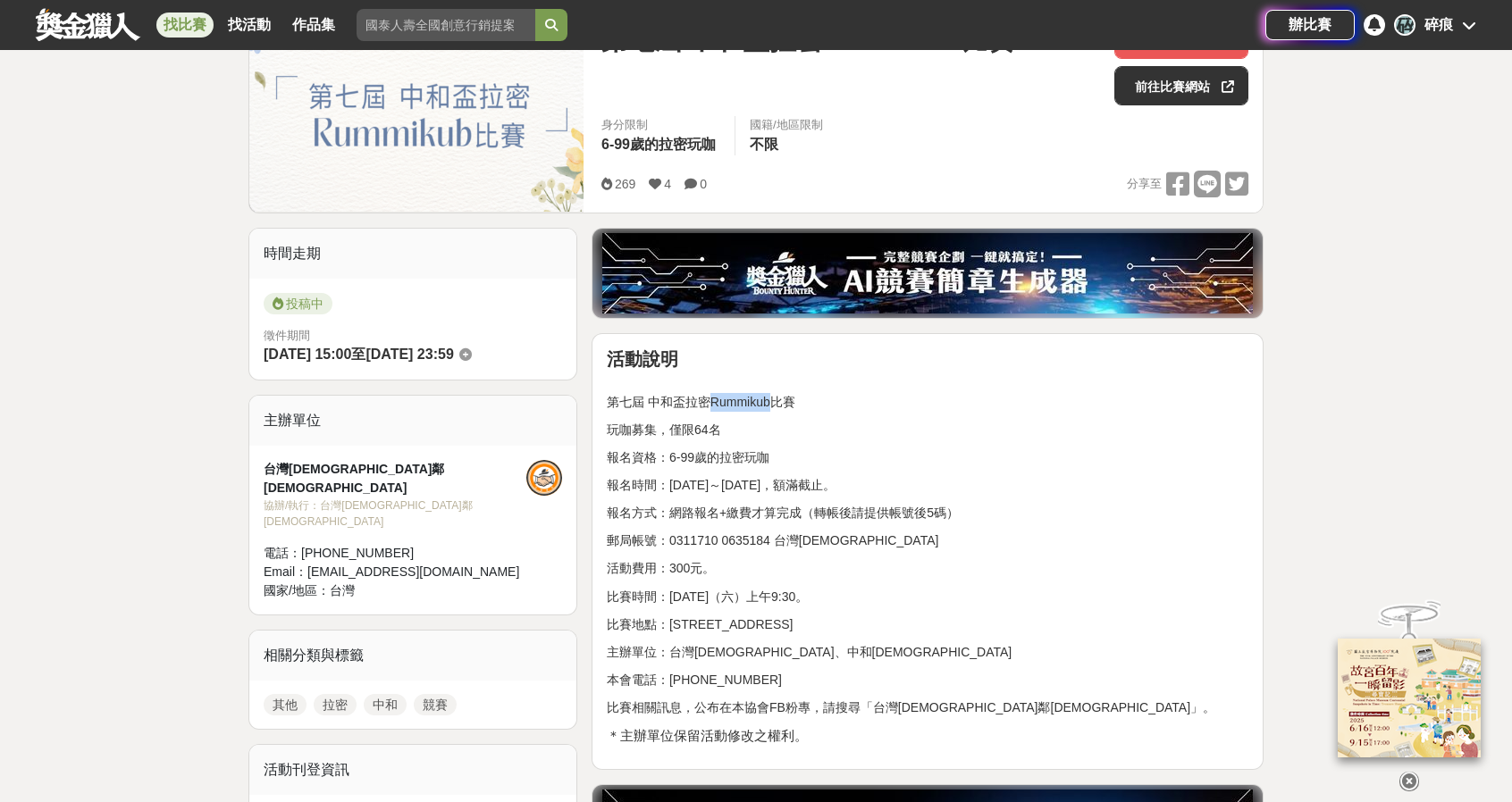 copy on "Rummikub" 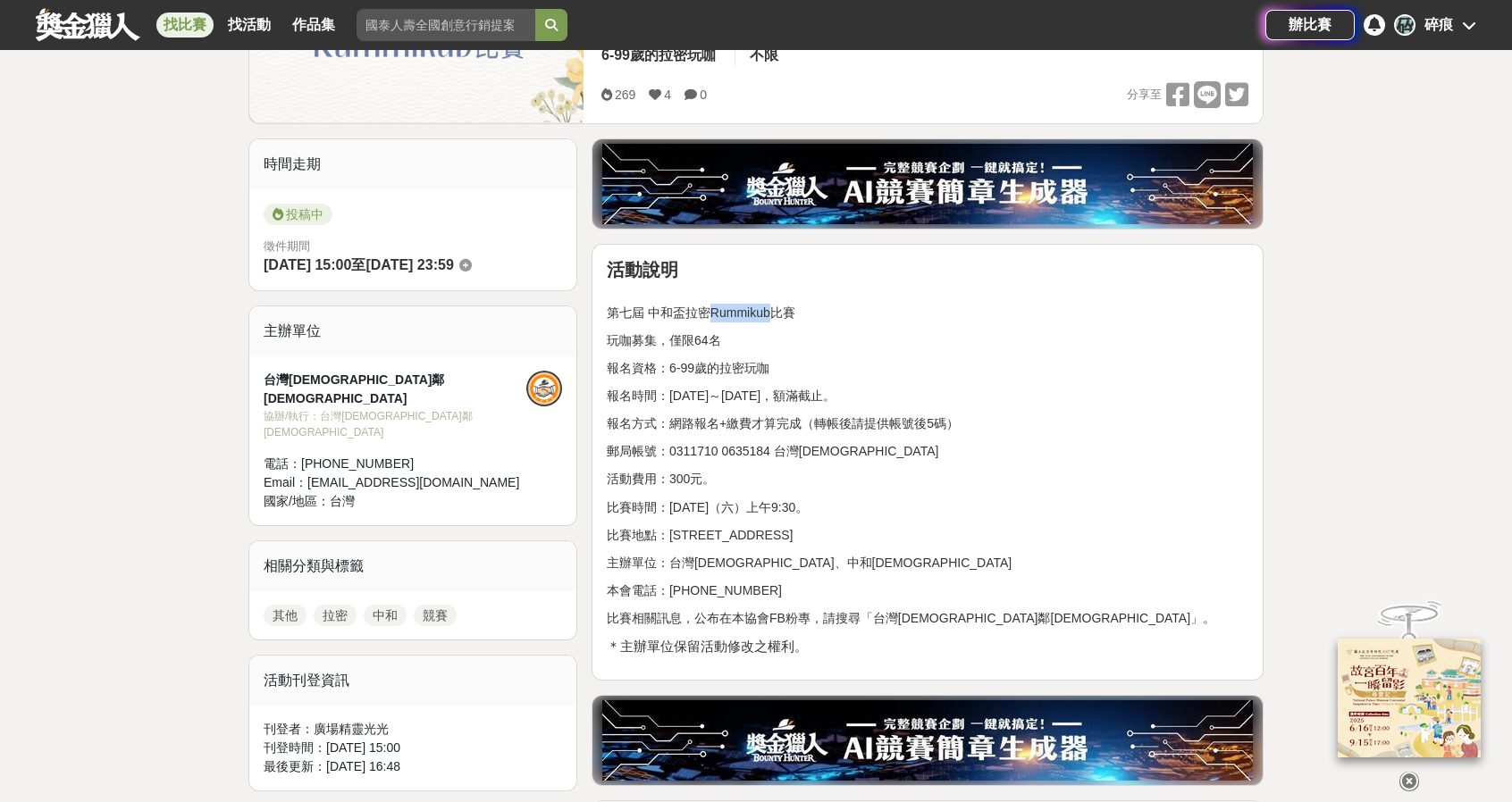 scroll, scrollTop: 0, scrollLeft: 0, axis: both 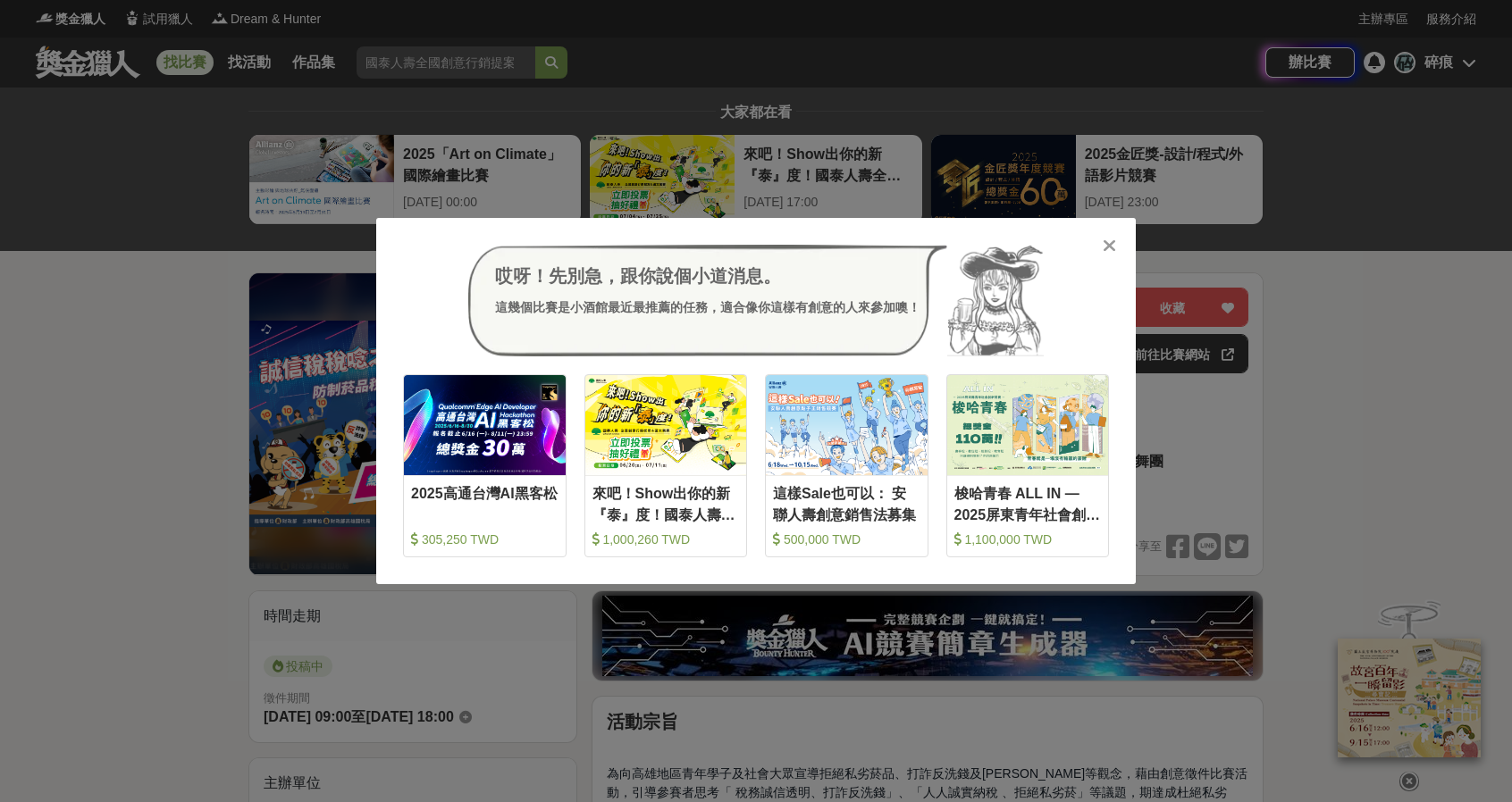 click on "哎呀！先別急，跟你說個小道消息。 這幾個比賽是小酒館最近最推薦的任務，適合像你這樣有創意的人來參加噢！   收藏 2025高通台灣AI黑客松   305,250 TWD   收藏 來吧！Show出你的新『泰』度！國泰人壽全國創意行銷提案&圖文競賽   1,000,260 TWD   收藏 這樣Sale也可以： 安聯人壽創意銷售法募集   500,000 TWD   收藏 梭哈青春 ALL IN —2025屏東青年社會創新競賽   1,100,000 TWD" at bounding box center [756, 401] 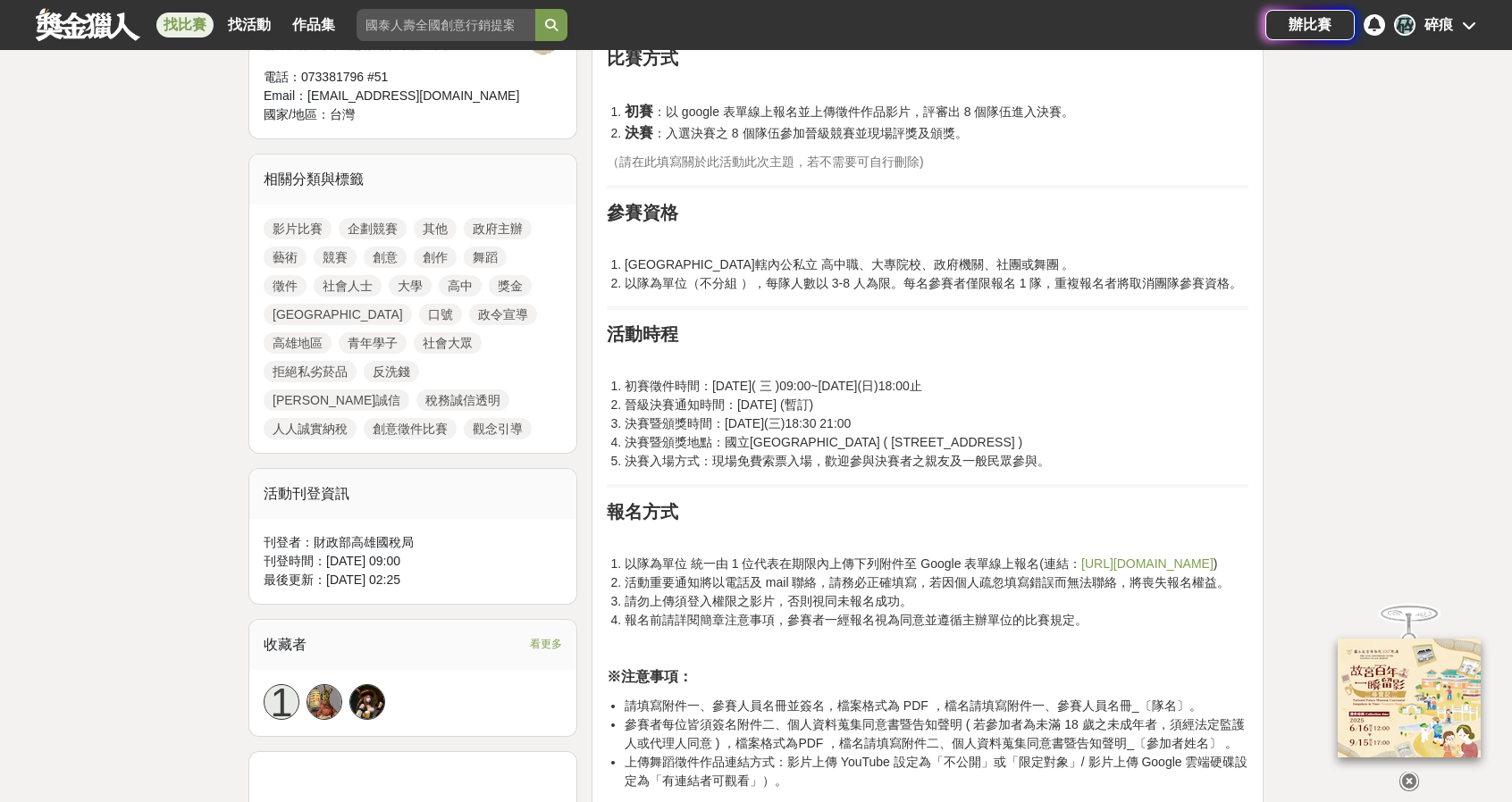 scroll, scrollTop: 714, scrollLeft: 0, axis: vertical 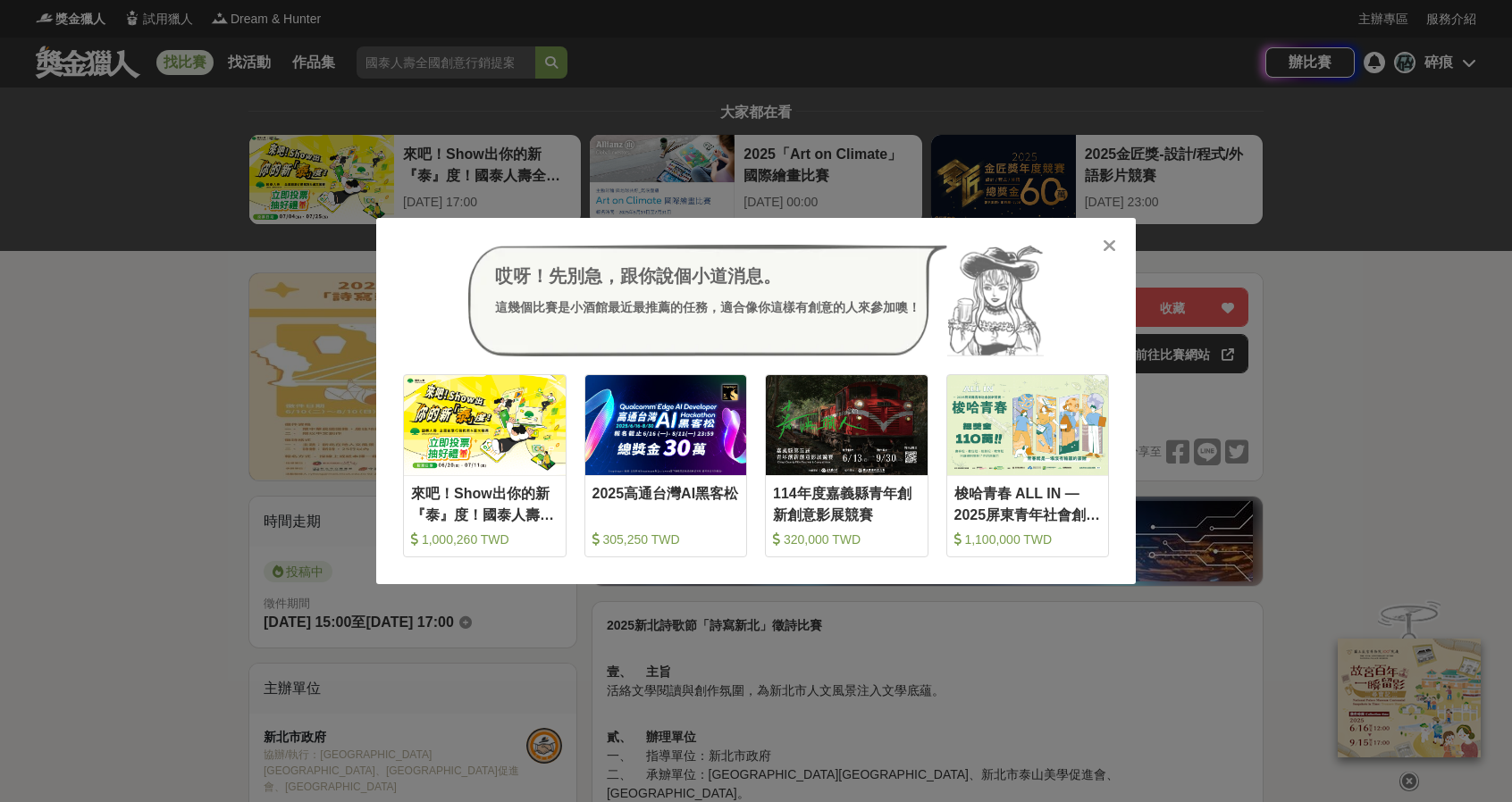 click on "哎呀！先別急，跟你說個小道消息。 這幾個比賽是小酒館最近最推薦的任務，適合像你這樣有創意的人來參加噢！   收藏 來吧！Show出你的新『泰』度！國泰人壽全國創意行銷提案&圖文競賽   1,000,260 TWD   收藏 2025高通台灣AI黑客松   305,250 TWD   收藏 114年度嘉義縣青年創新創意影展競賽   320,000 TWD   收藏 梭哈青春 ALL IN —2025屏東青年社會創新競賽   1,100,000 TWD" at bounding box center [756, 401] 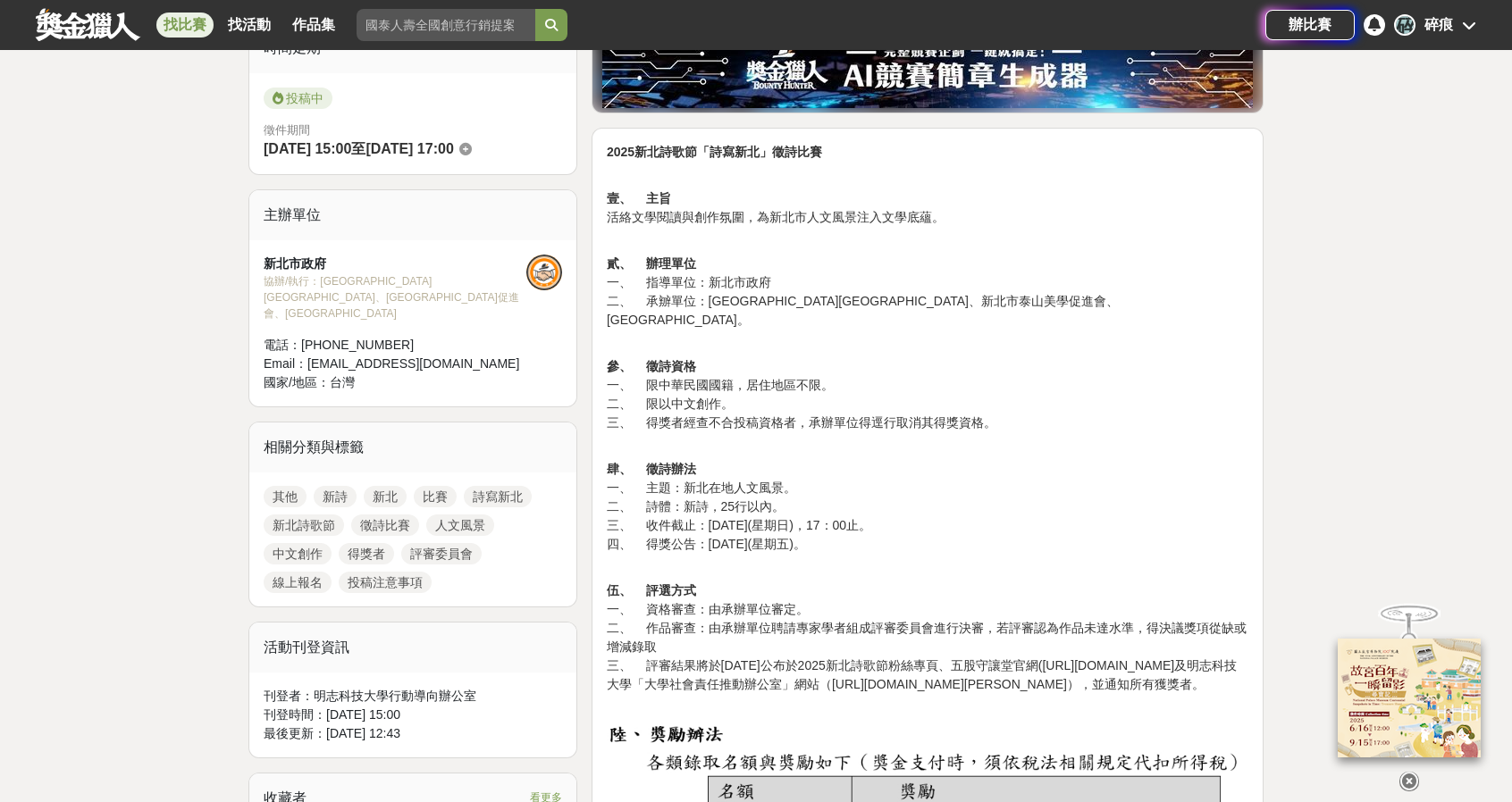 scroll, scrollTop: 536, scrollLeft: 0, axis: vertical 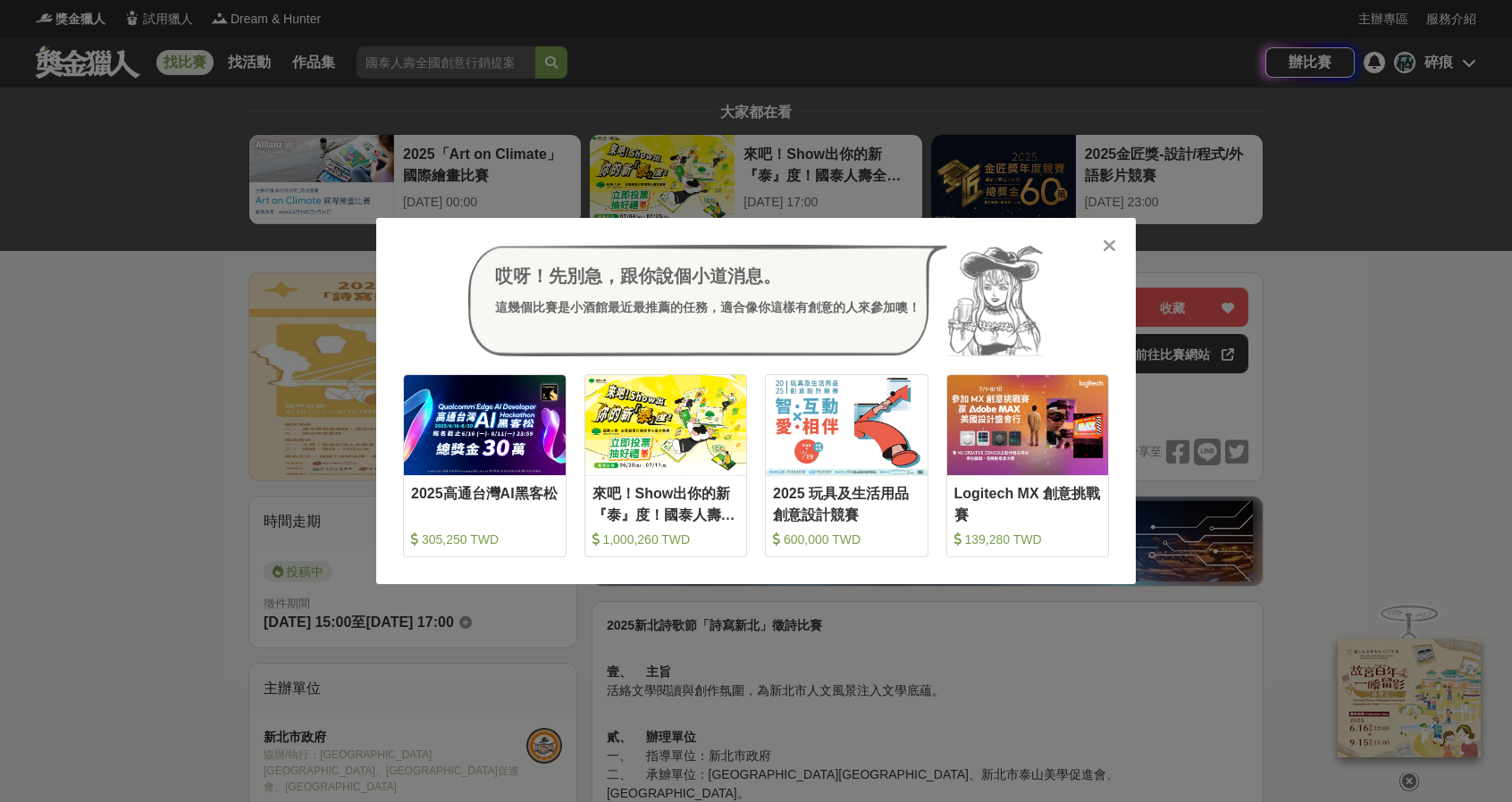 click on "哎呀！先別急，跟你說個小道消息。 這幾個比賽是小酒館最近最推薦的任務，適合像你這樣有創意的人來參加噢！   收藏 2025高通台灣AI黑客松   305,250 TWD   收藏 來吧！Show出你的新『泰』度！國泰人壽全國創意行銷提案&圖文競賽   1,000,260 TWD   收藏 2025 玩具及生活用品創意設計競賽   600,000 TWD   收藏 Logitech MX 創意挑戰賽   139,280 TWD" at bounding box center [756, 401] 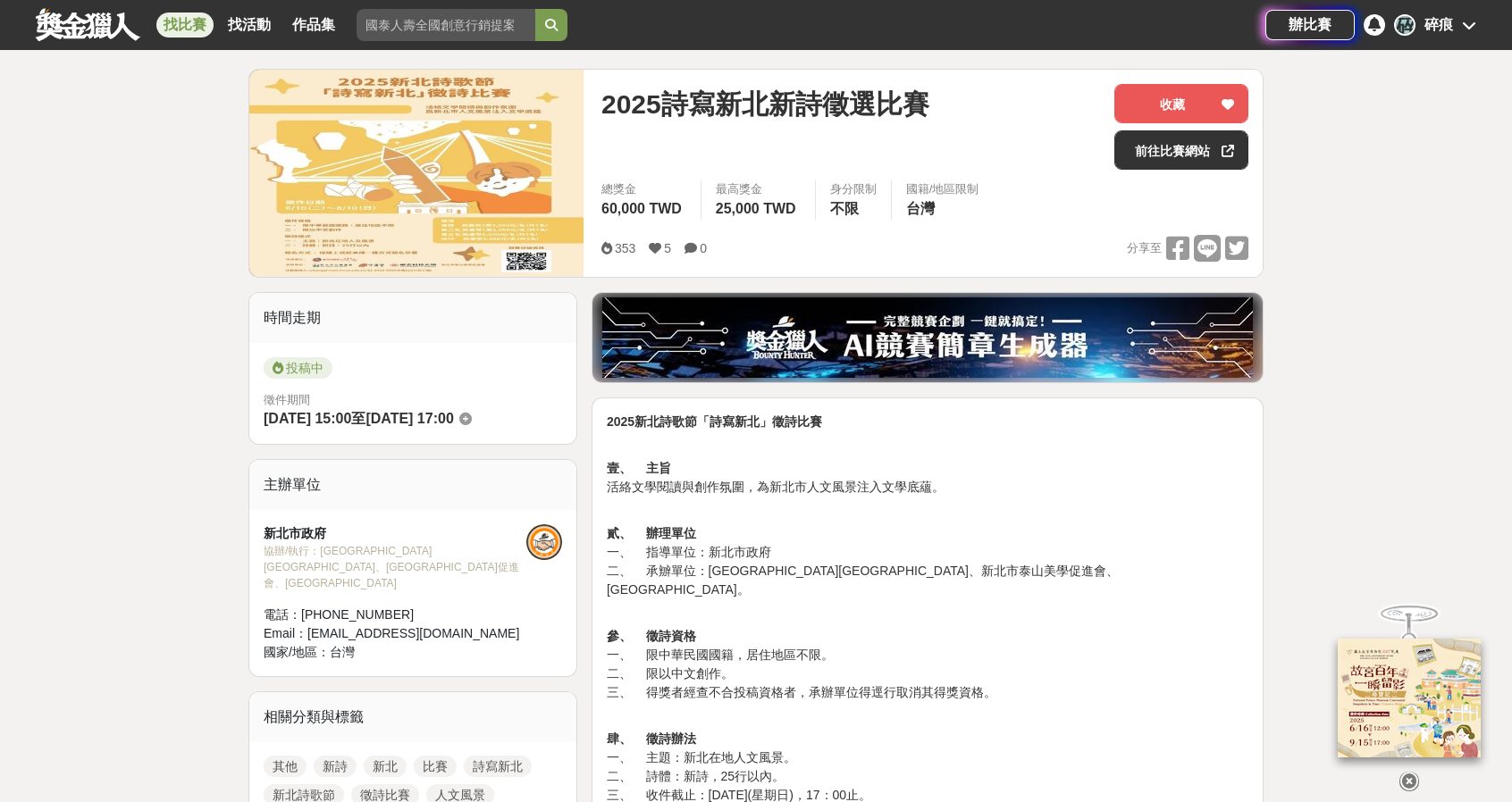 scroll, scrollTop: 268, scrollLeft: 0, axis: vertical 